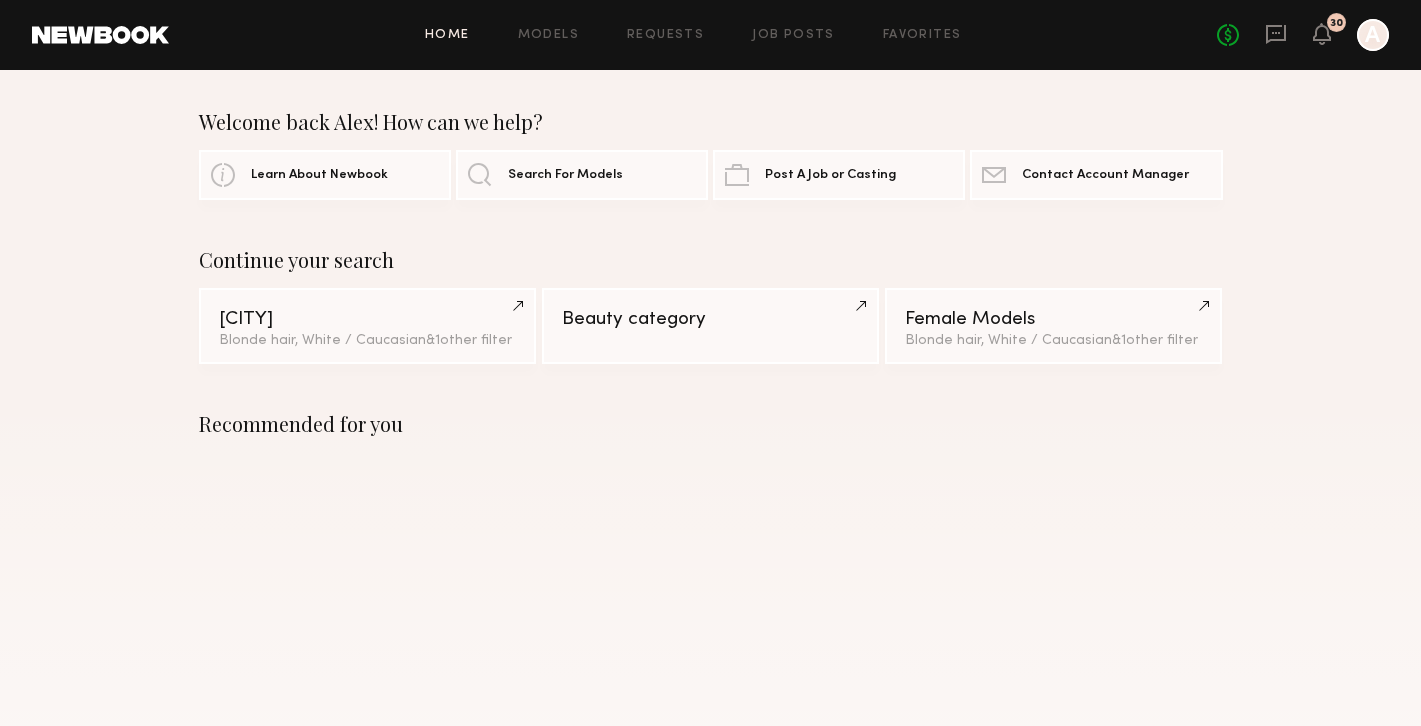 scroll, scrollTop: 0, scrollLeft: 0, axis: both 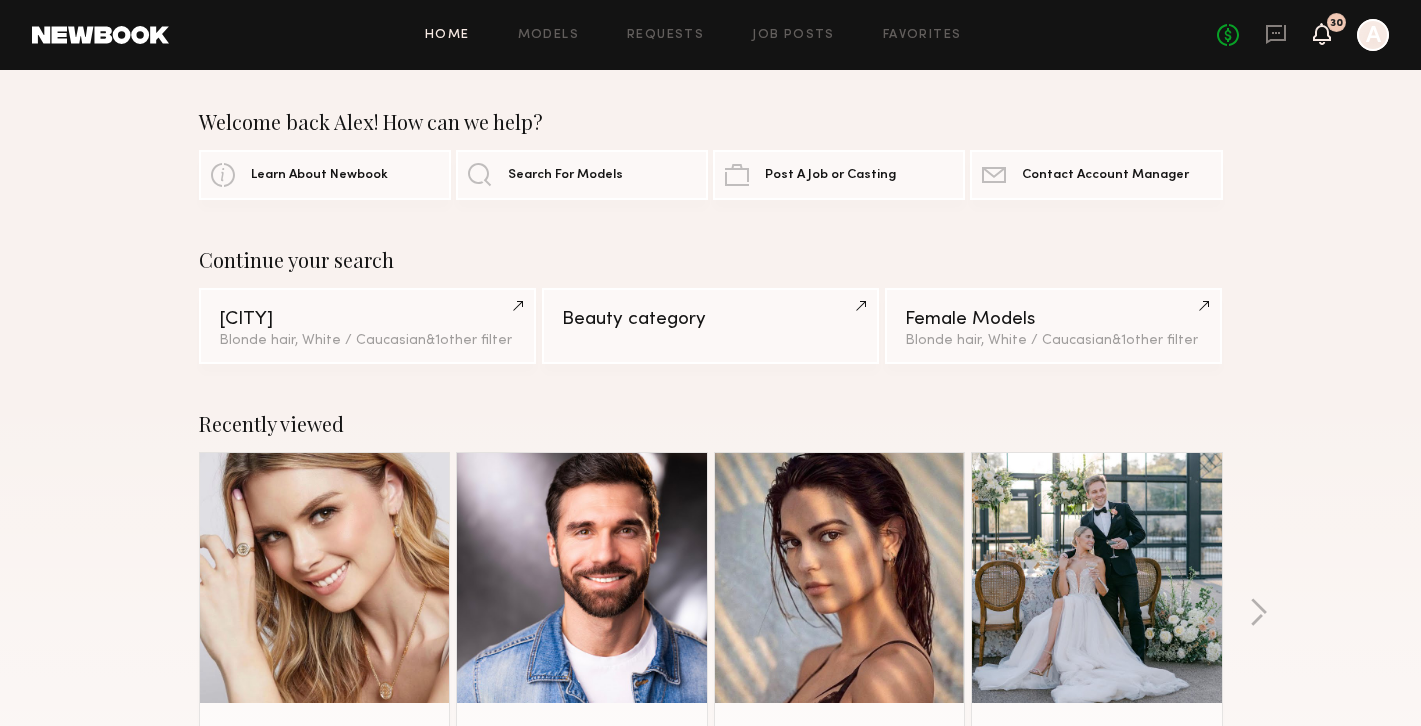 click 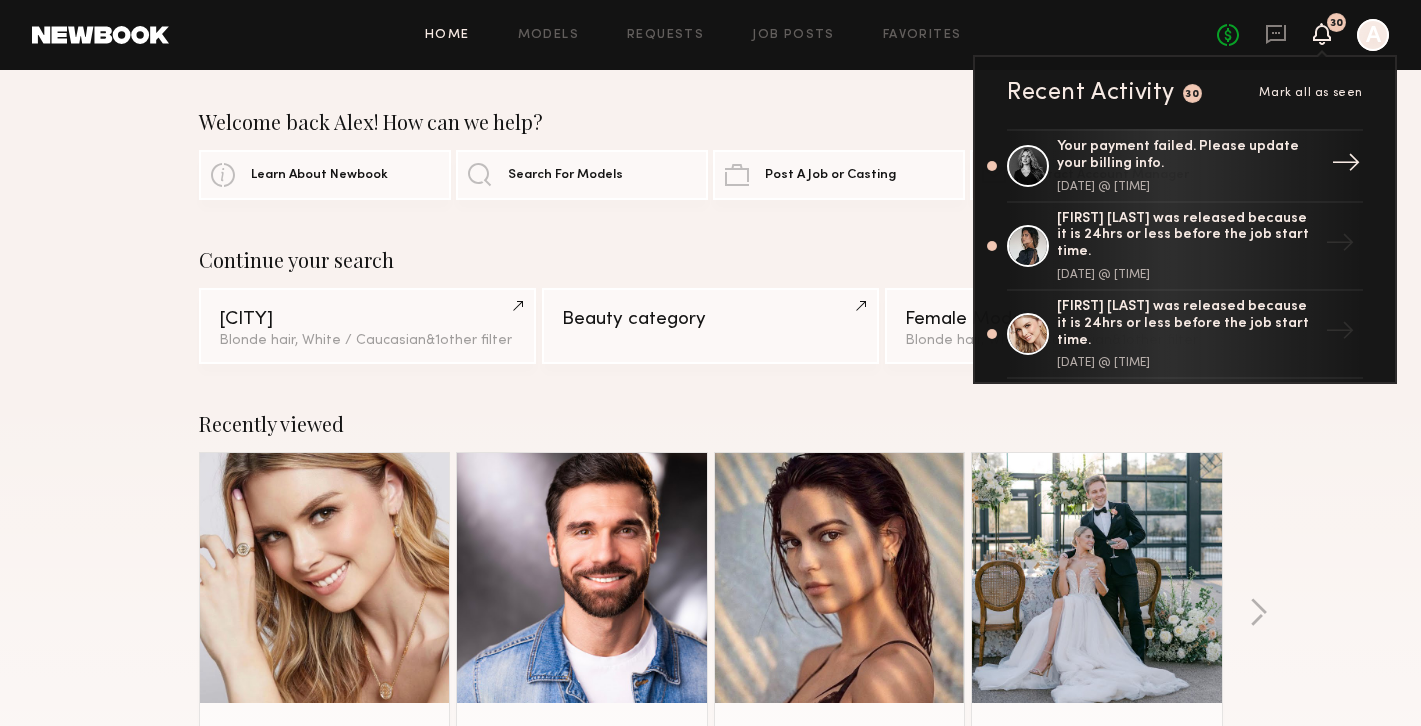 click on "Your payment failed. Please update your billing info. [DATE] @ [TIME]" 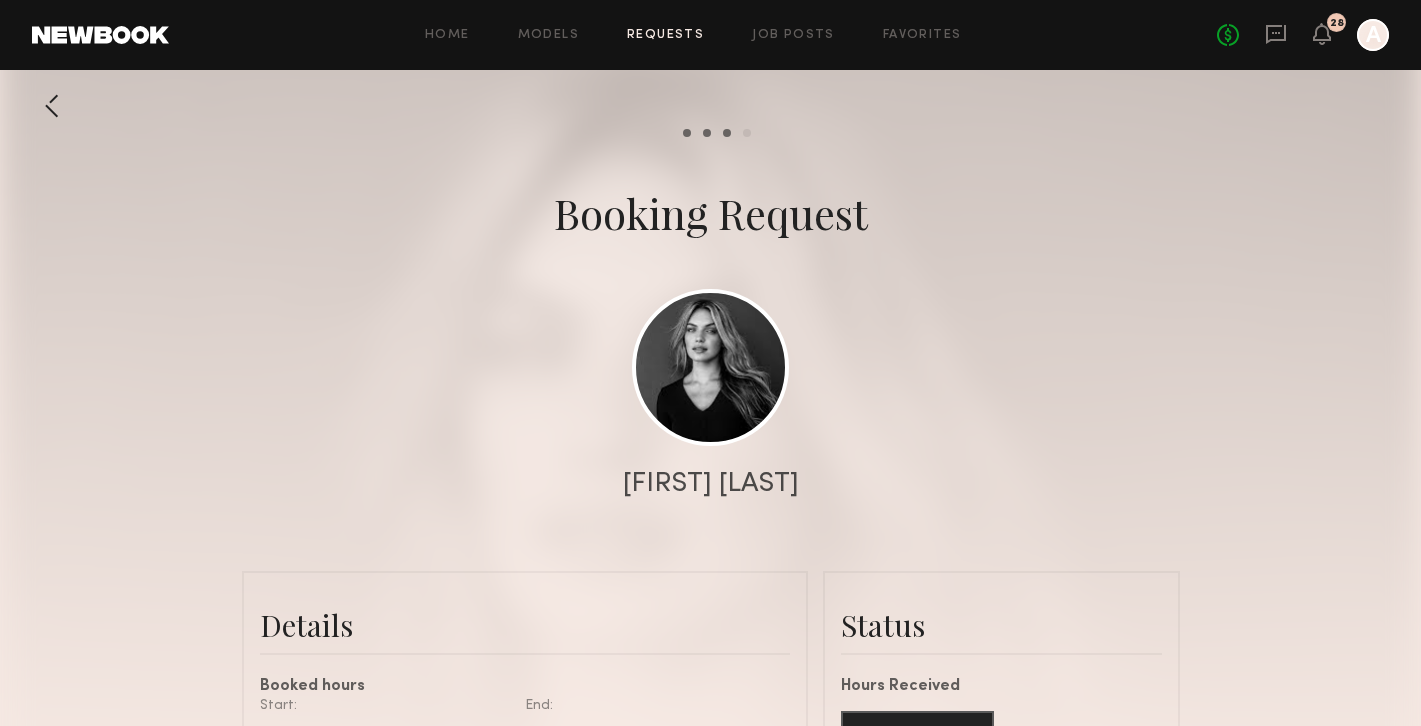 scroll, scrollTop: 1344, scrollLeft: 0, axis: vertical 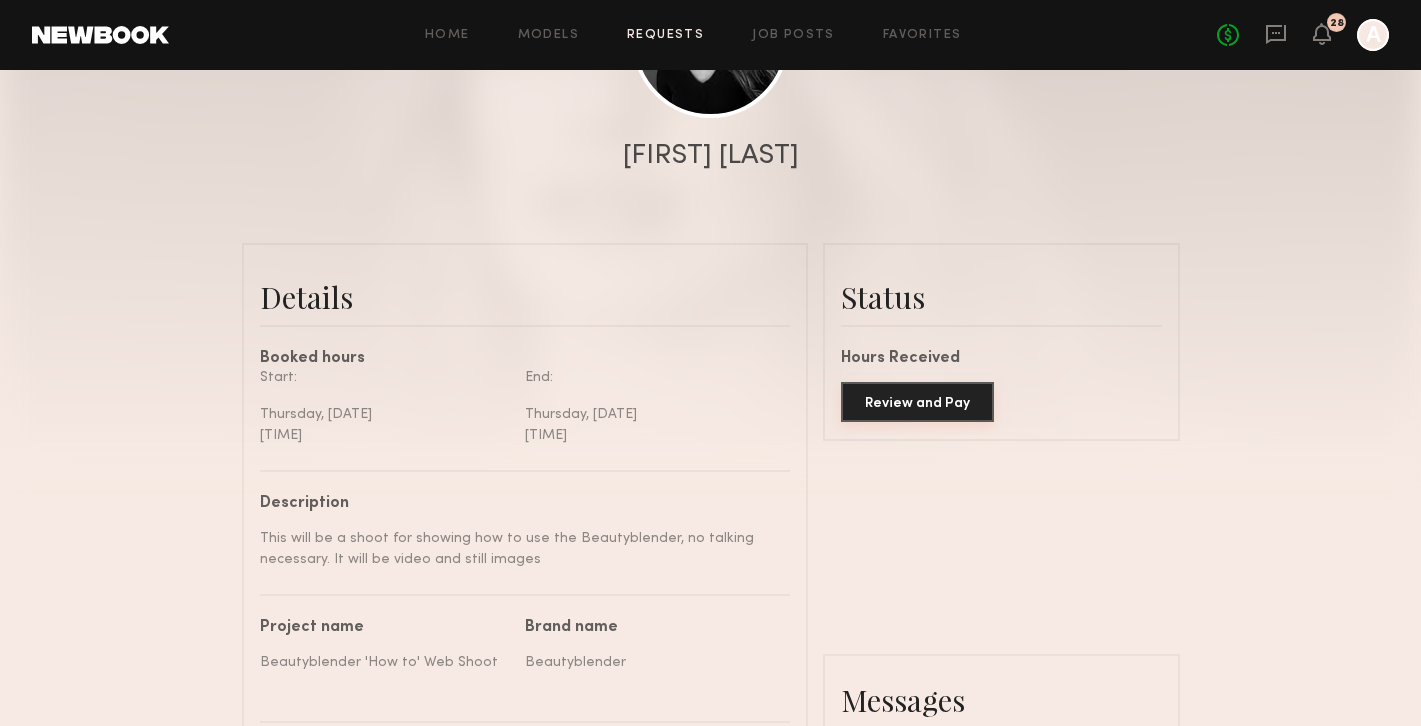 click on "Review and Pay" 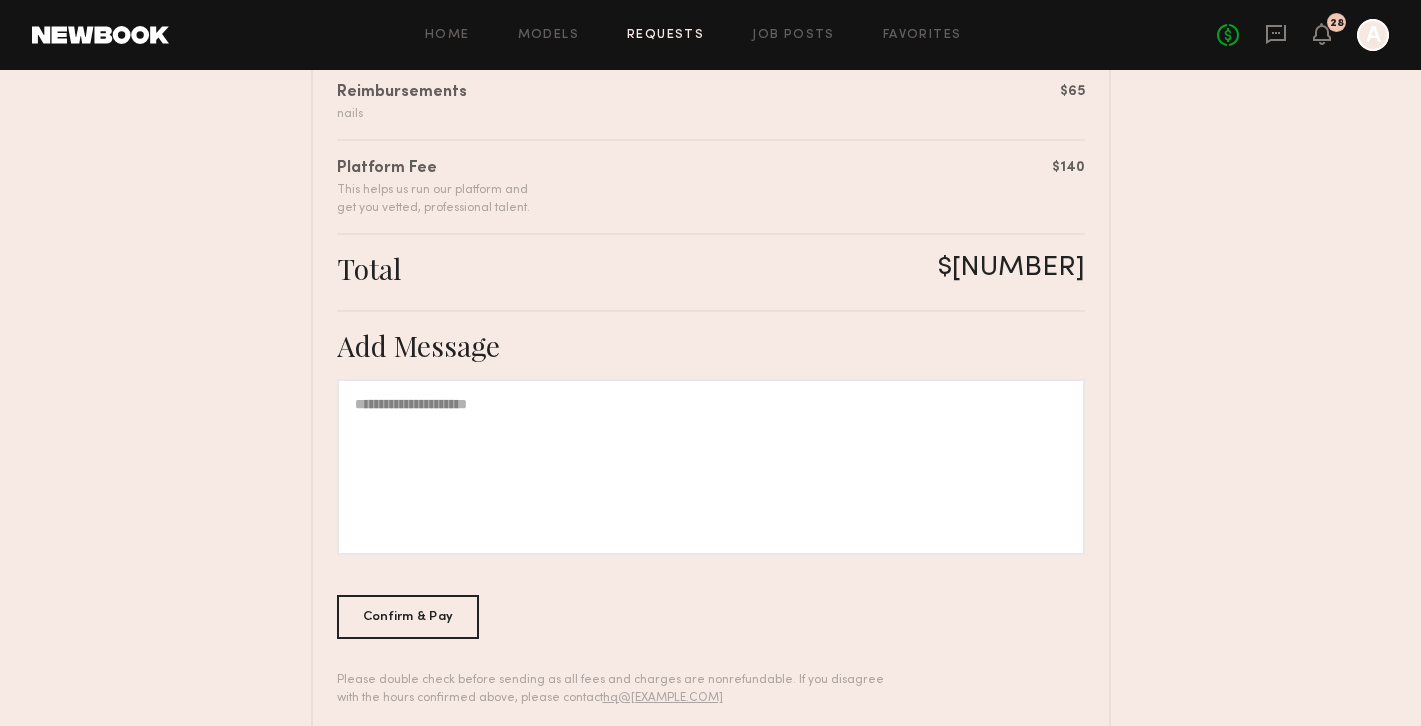 scroll, scrollTop: 627, scrollLeft: 0, axis: vertical 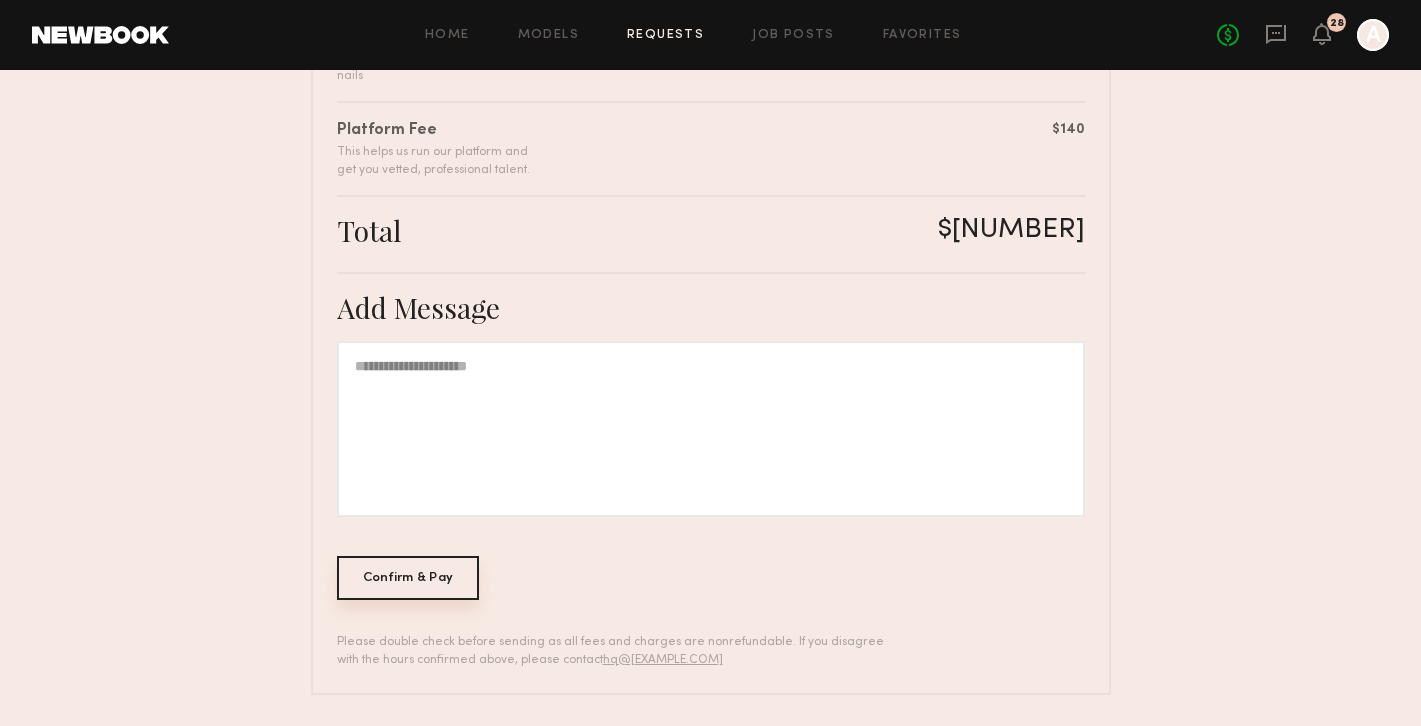 click on "Confirm & Pay" 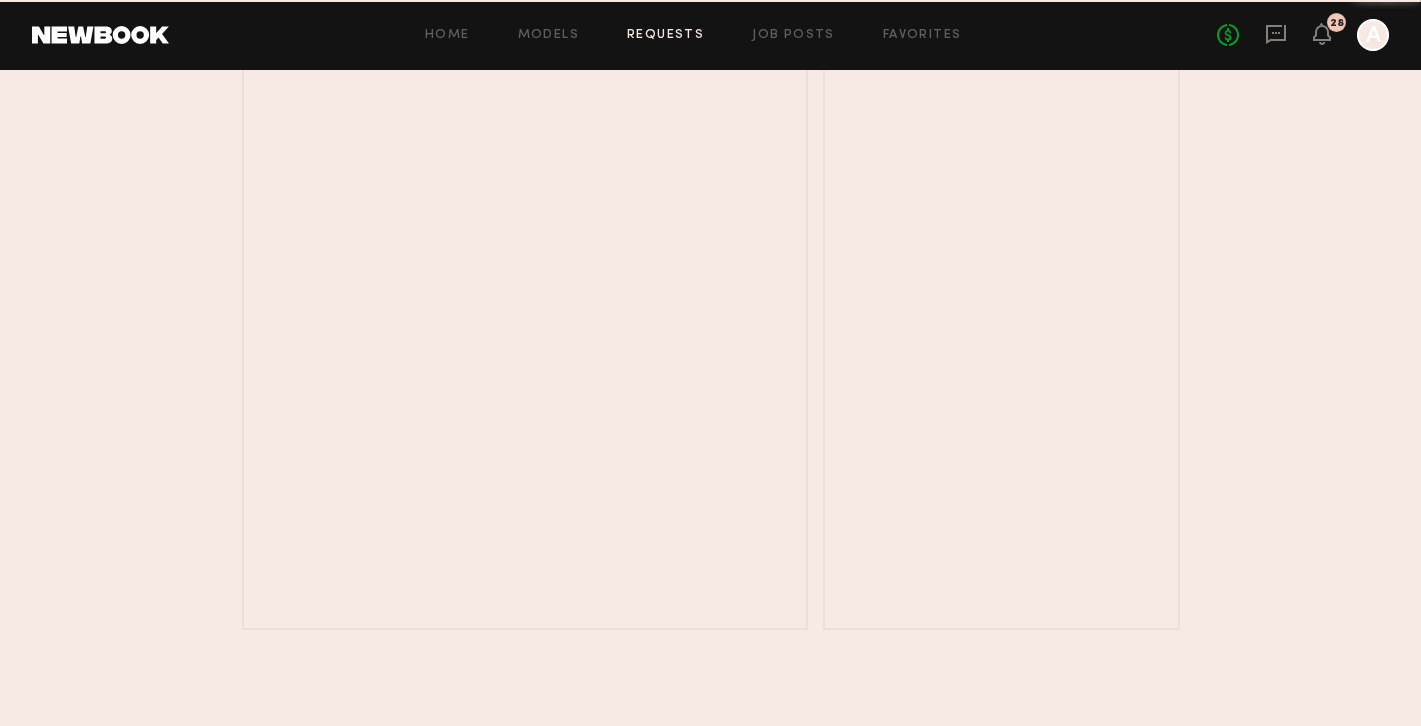 scroll, scrollTop: 0, scrollLeft: 0, axis: both 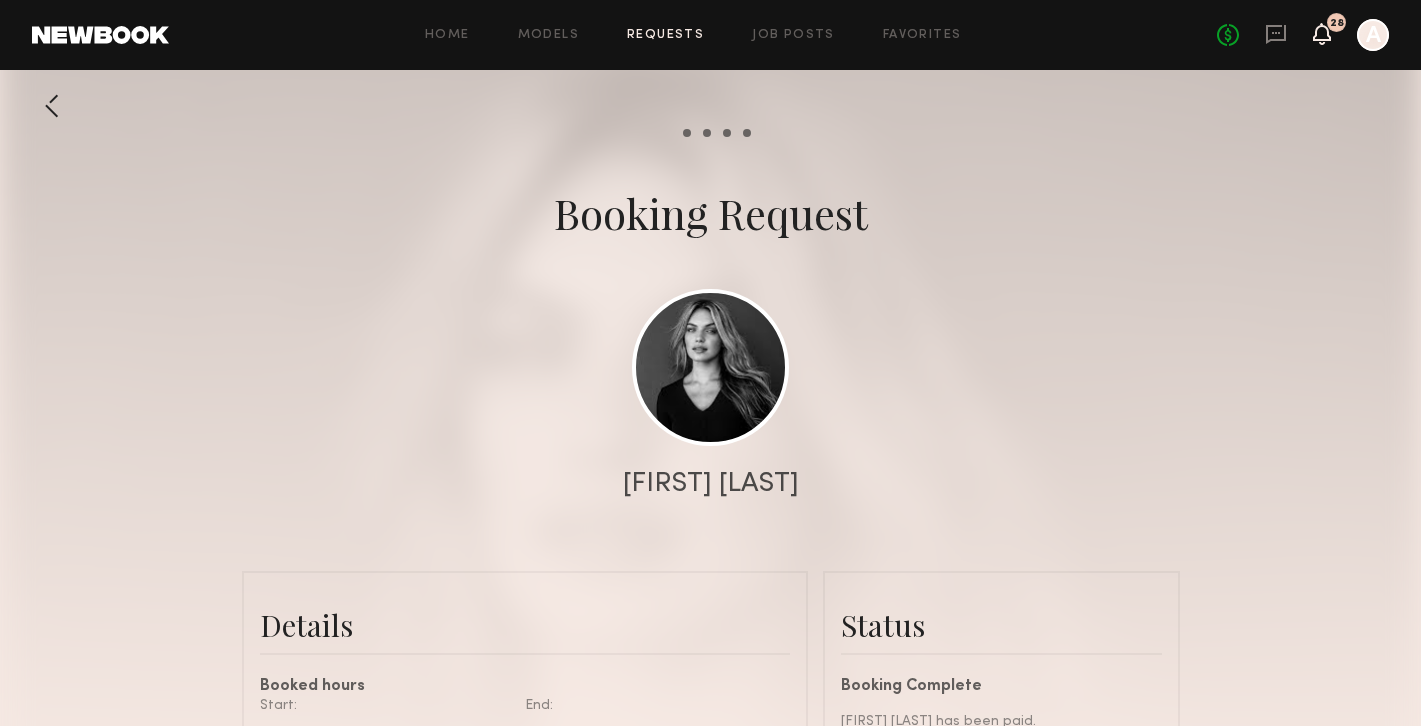 click 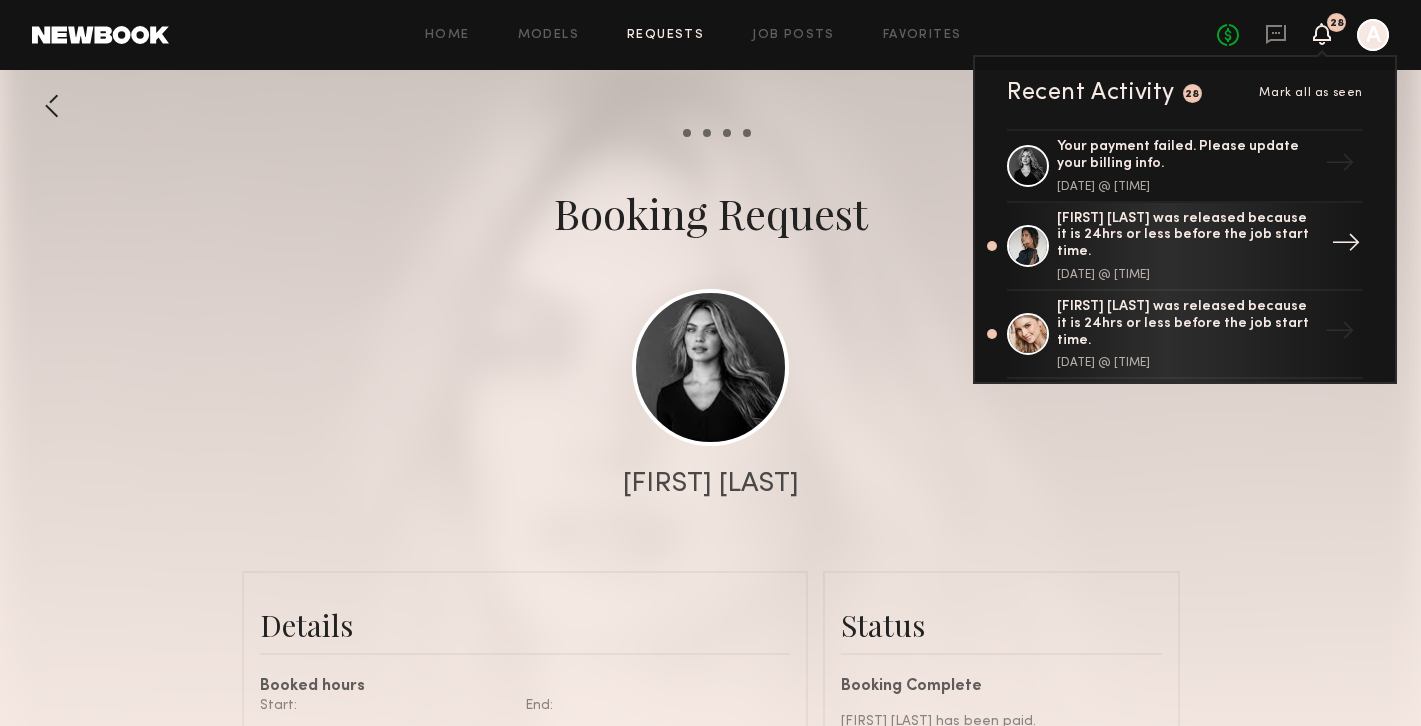click on "[FIRST] [LAST] was released because it is 24hrs or less before the job start time." 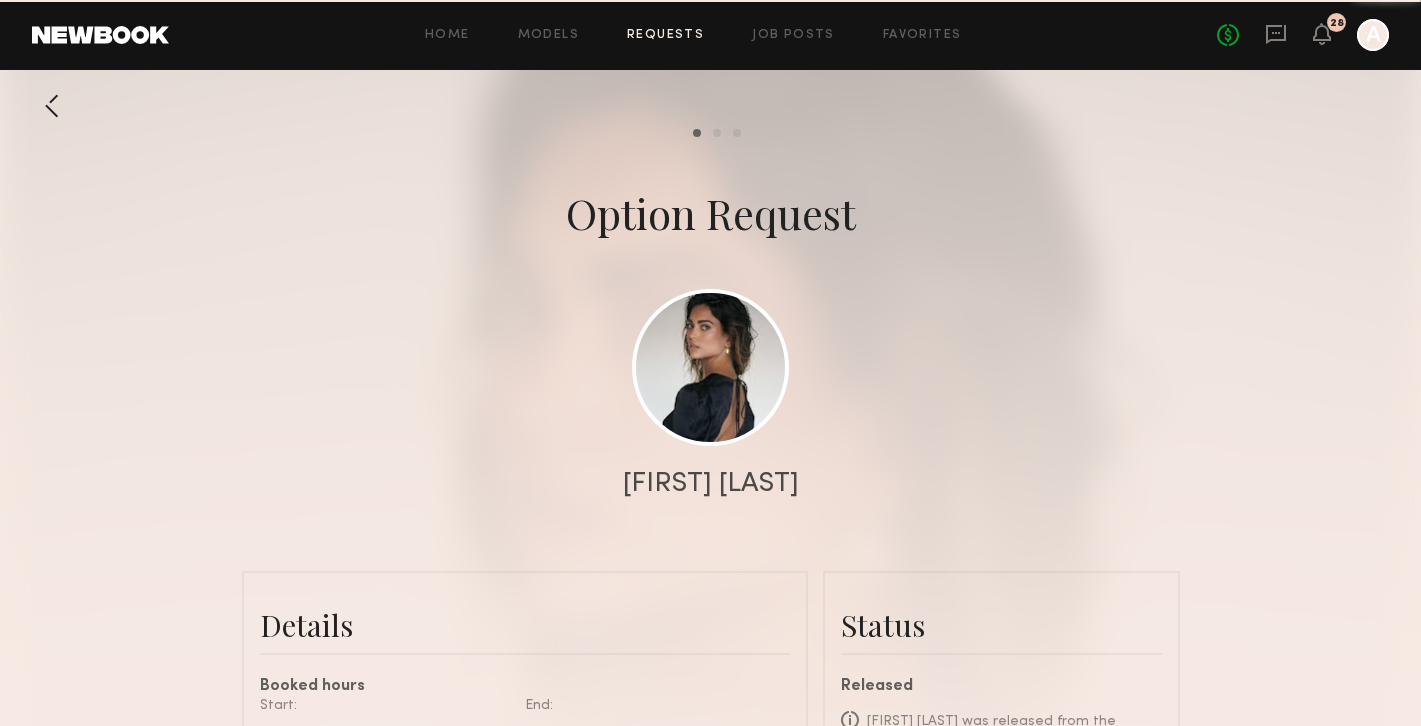 scroll, scrollTop: 1053, scrollLeft: 0, axis: vertical 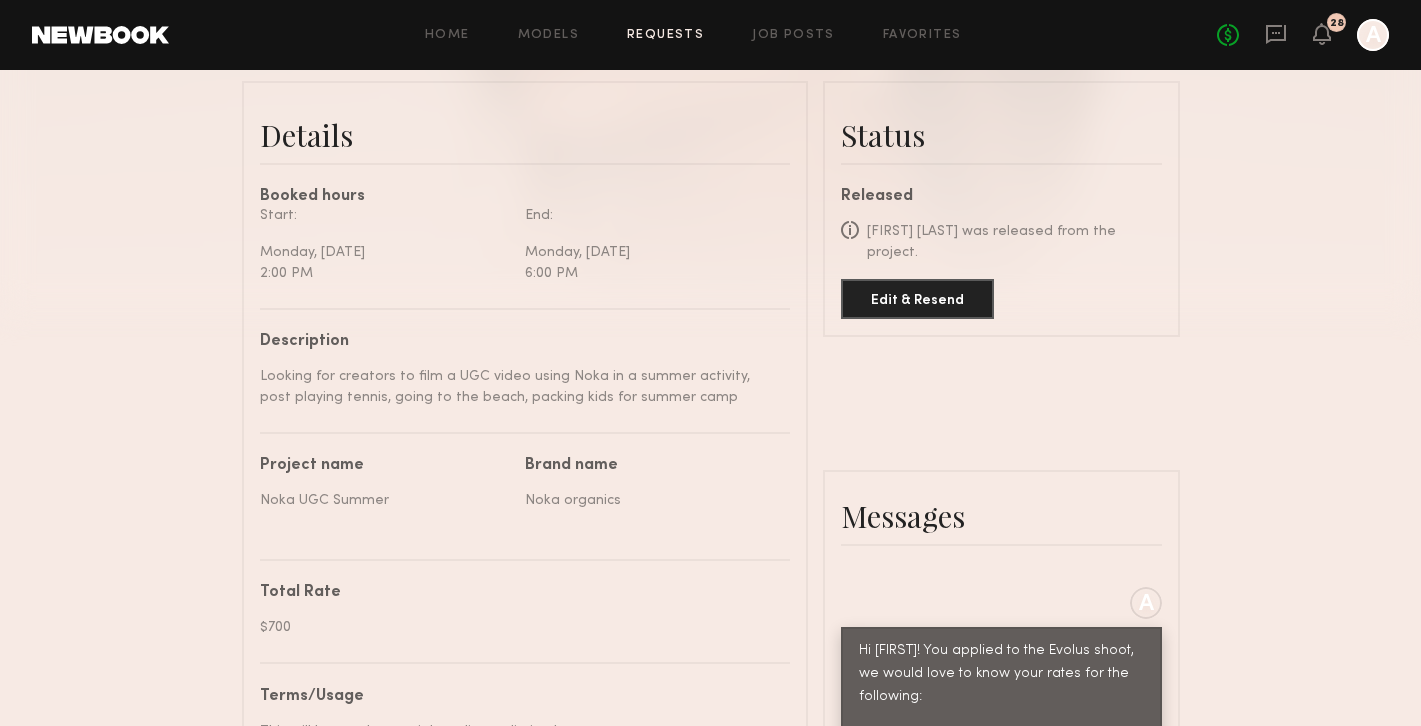 click on "Edit & Resend" 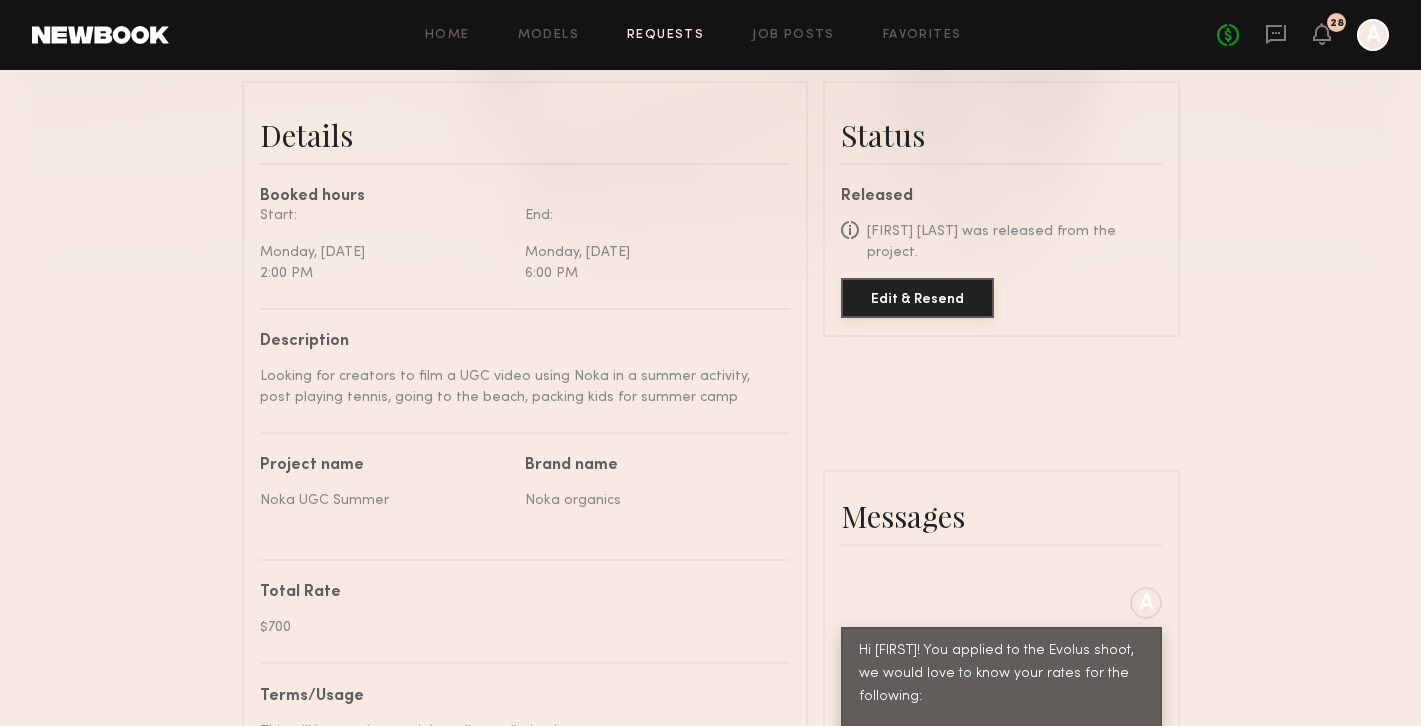 click on "Edit & Resend" 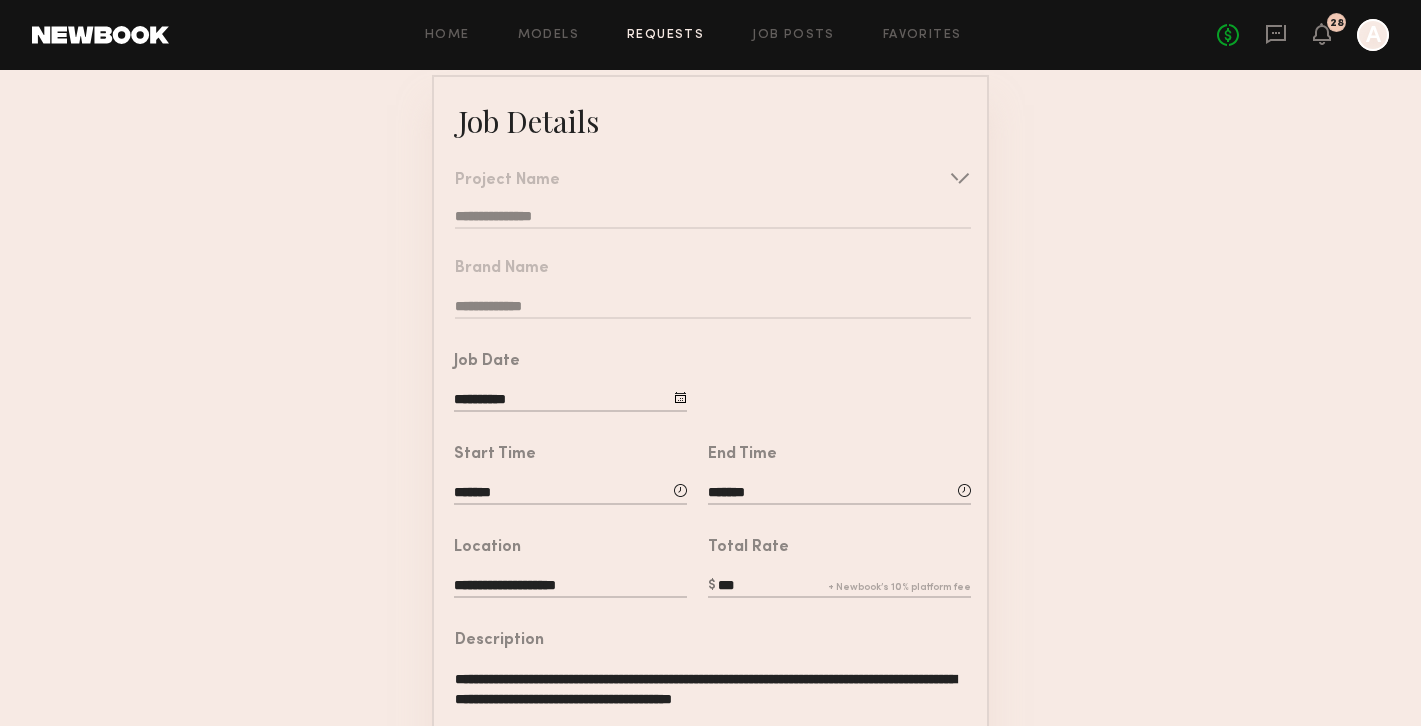 scroll, scrollTop: 119, scrollLeft: 0, axis: vertical 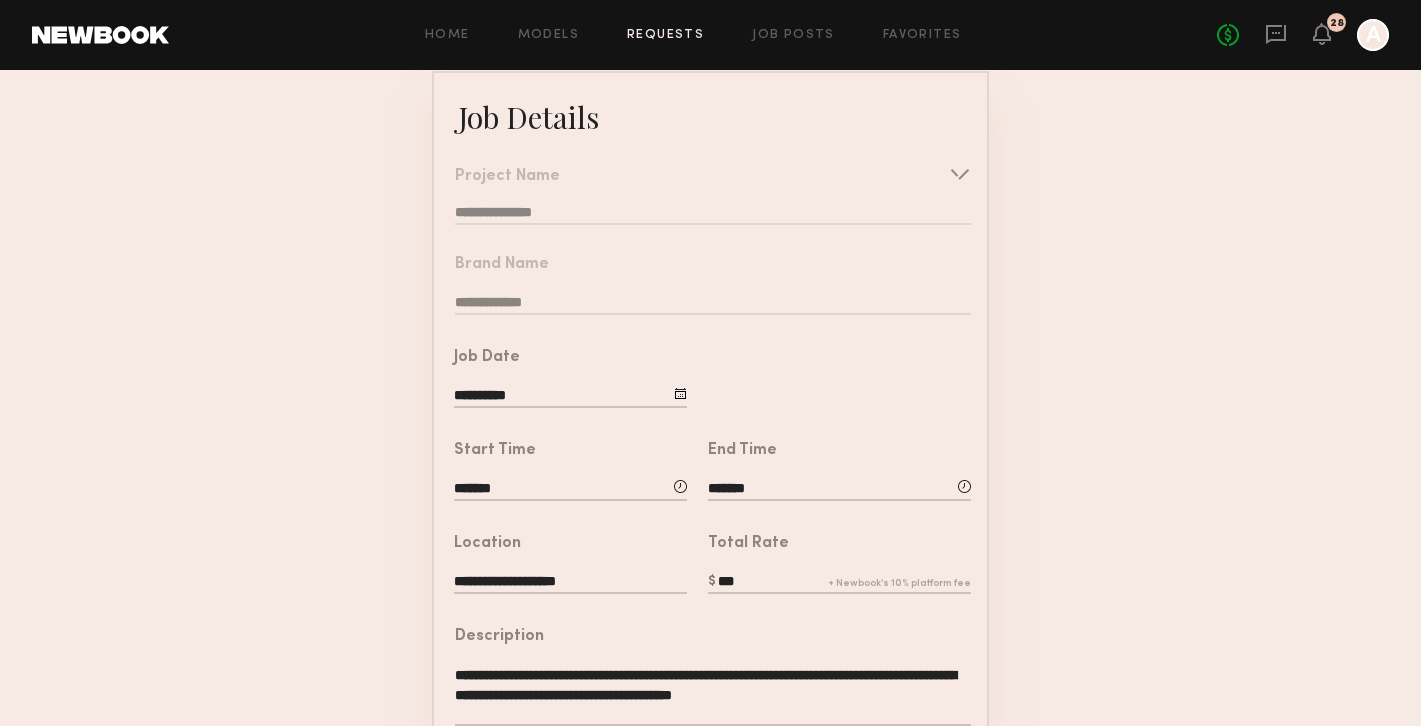 click on "**********" 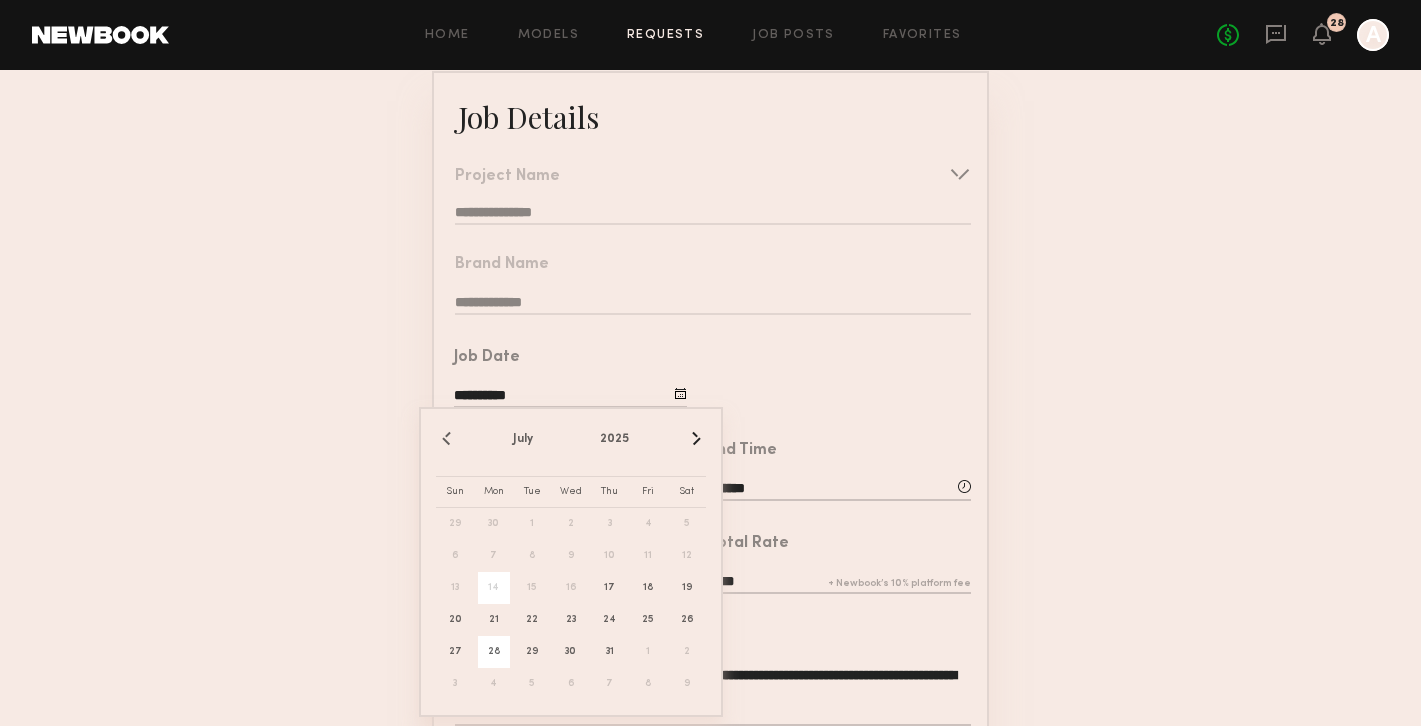 click on "28" 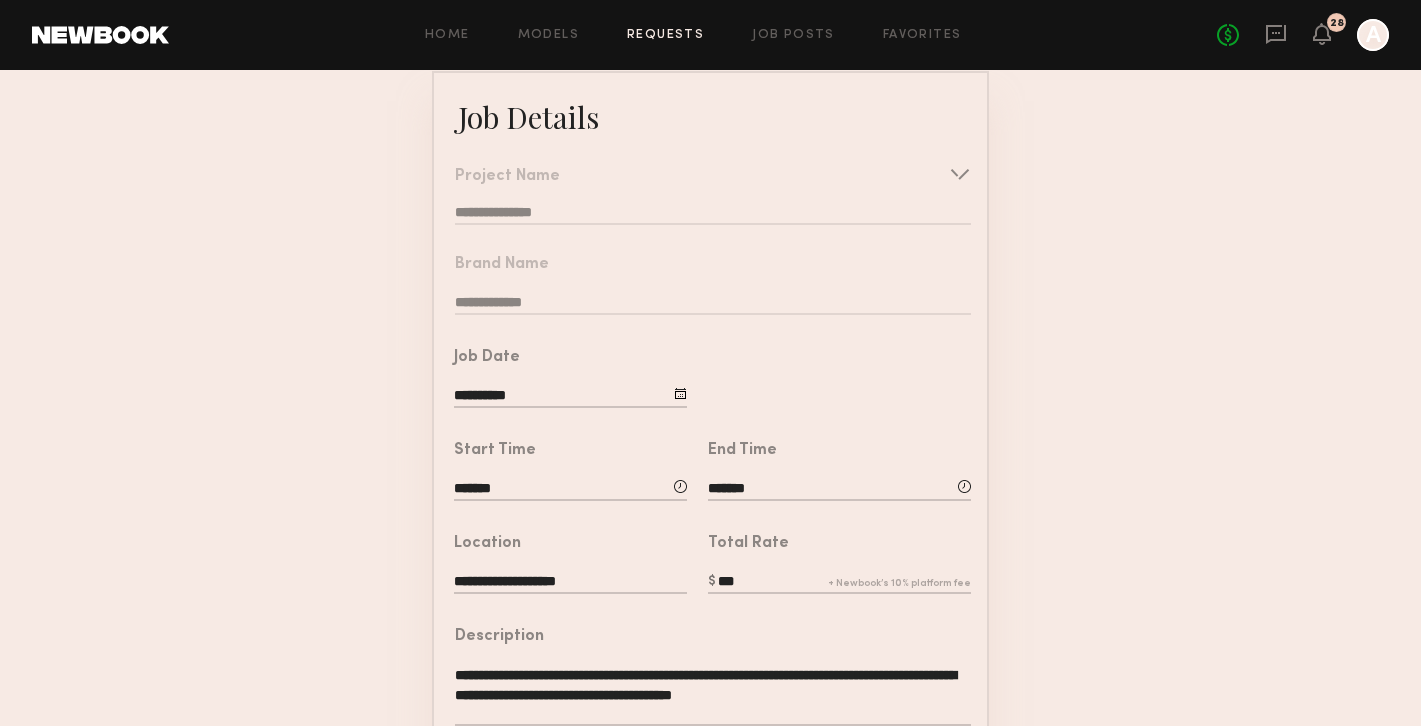 click on "**********" 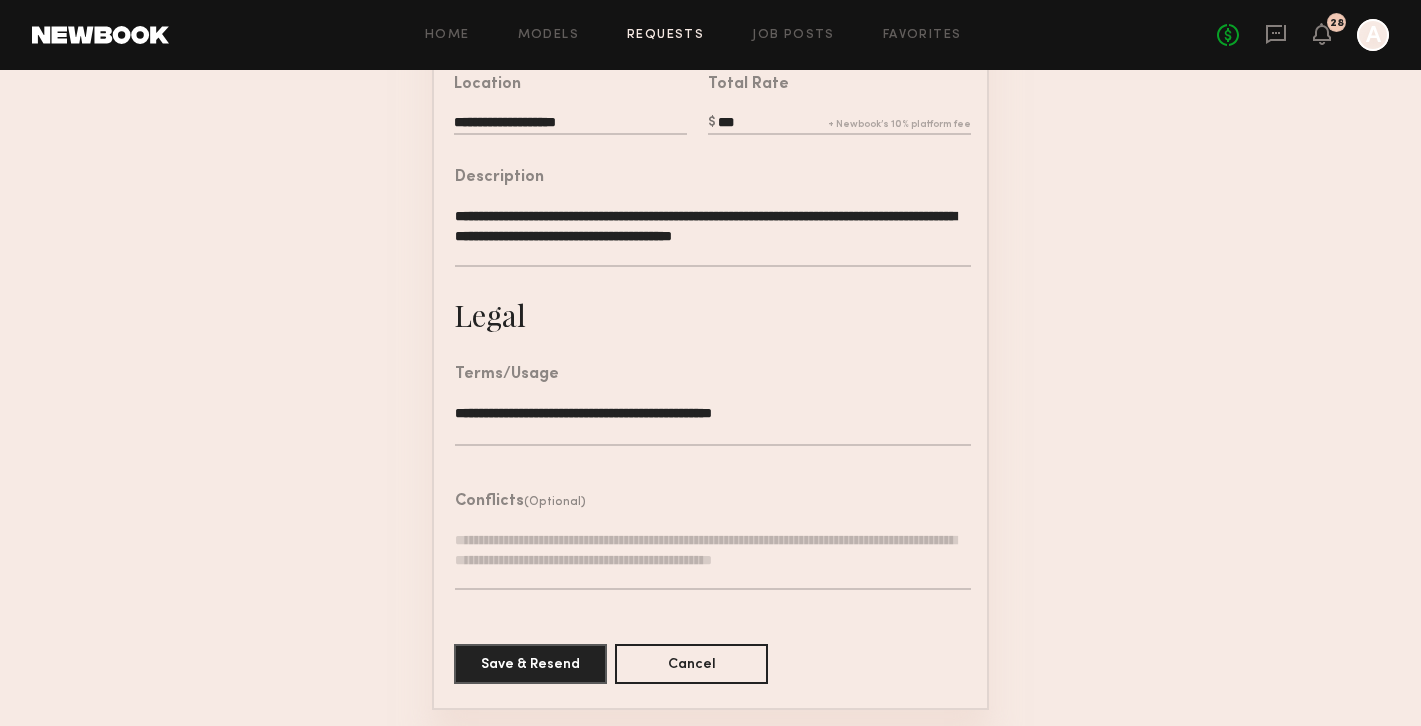 scroll, scrollTop: 577, scrollLeft: 0, axis: vertical 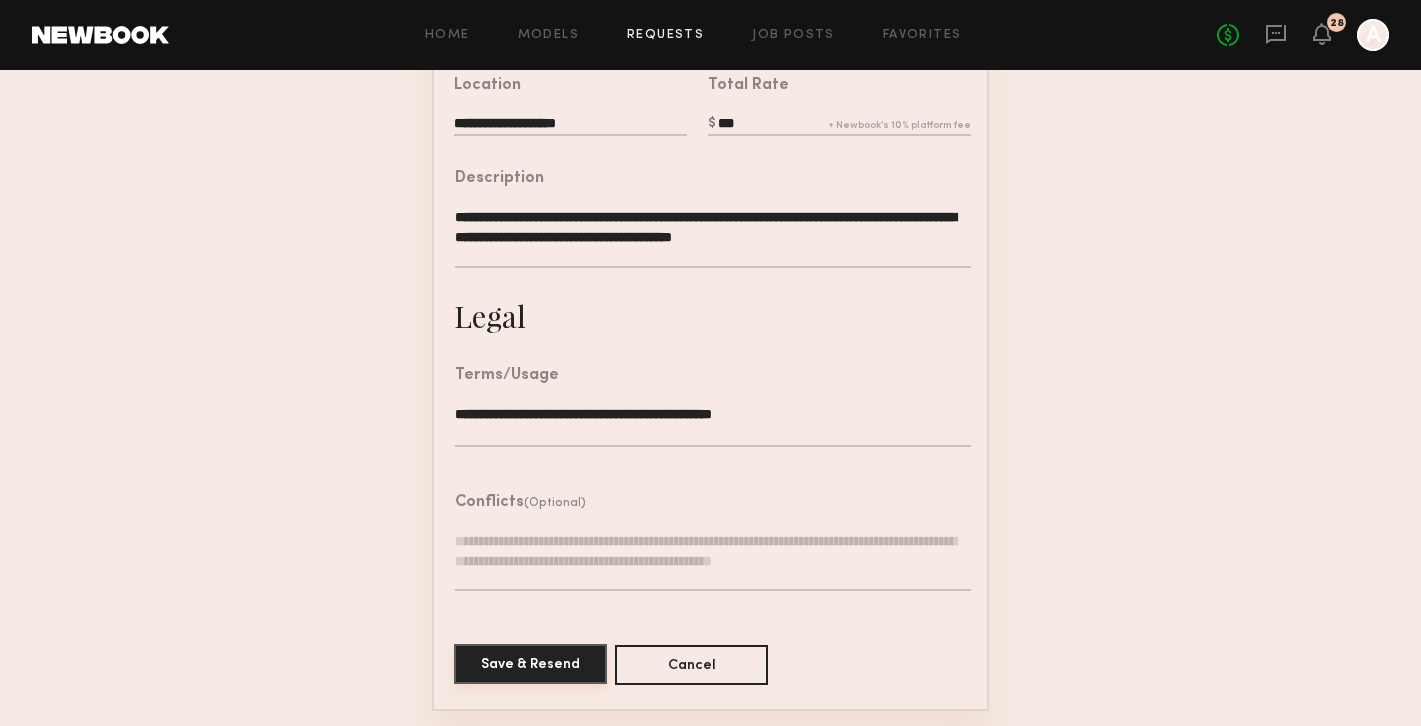 click on "Save & Resend" 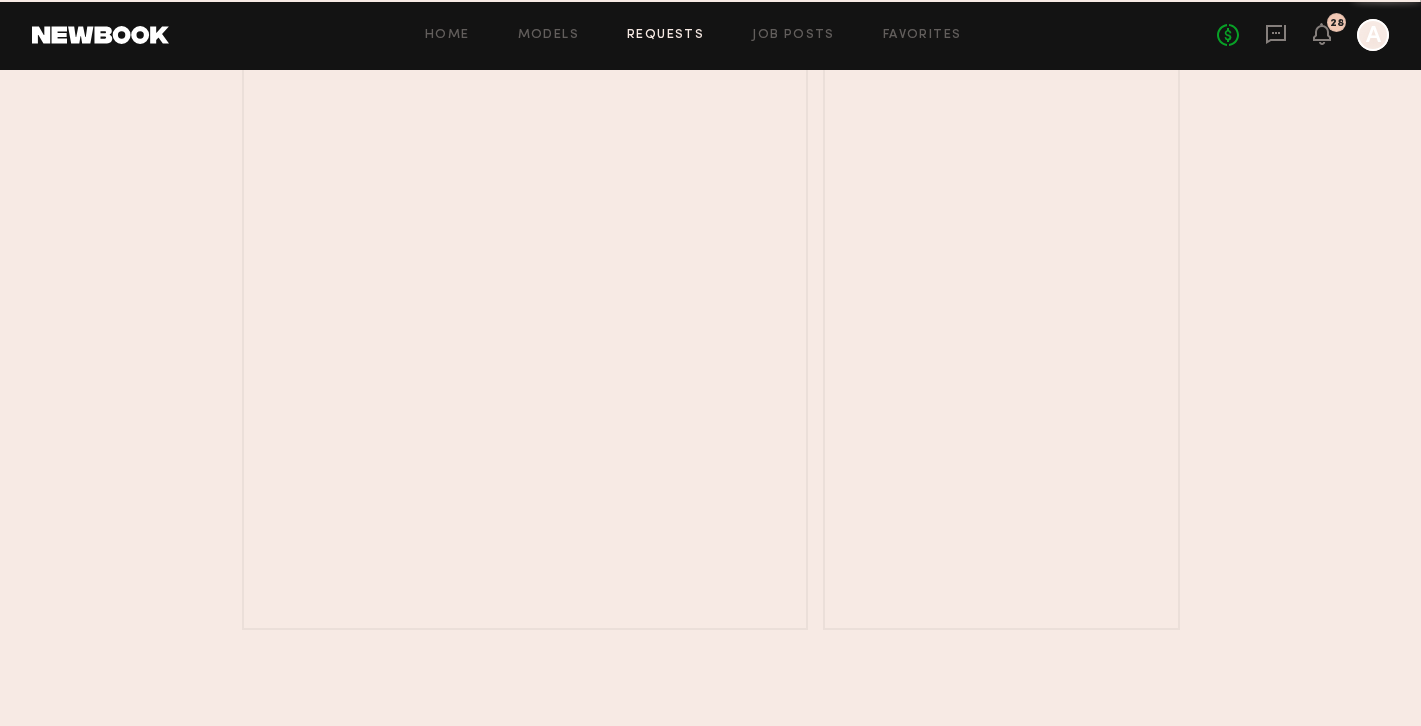 scroll, scrollTop: 0, scrollLeft: 0, axis: both 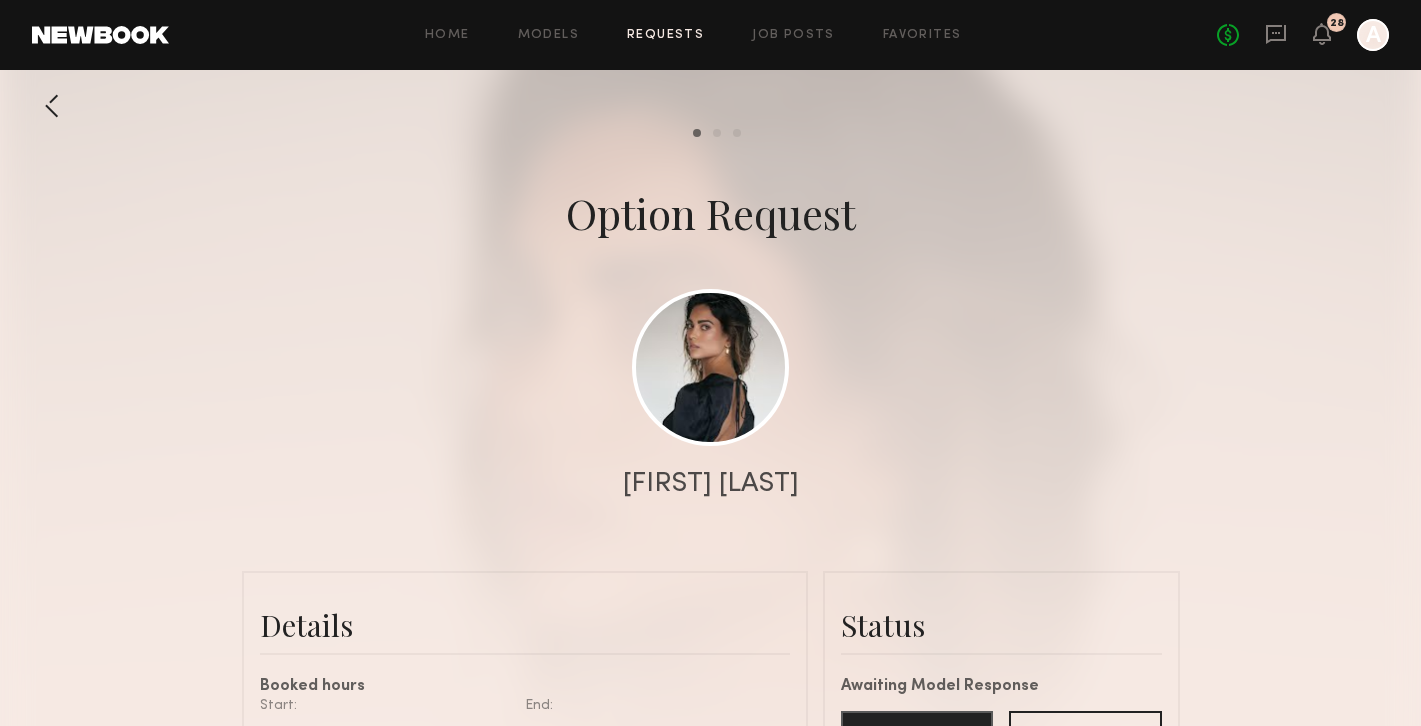 click on "28" 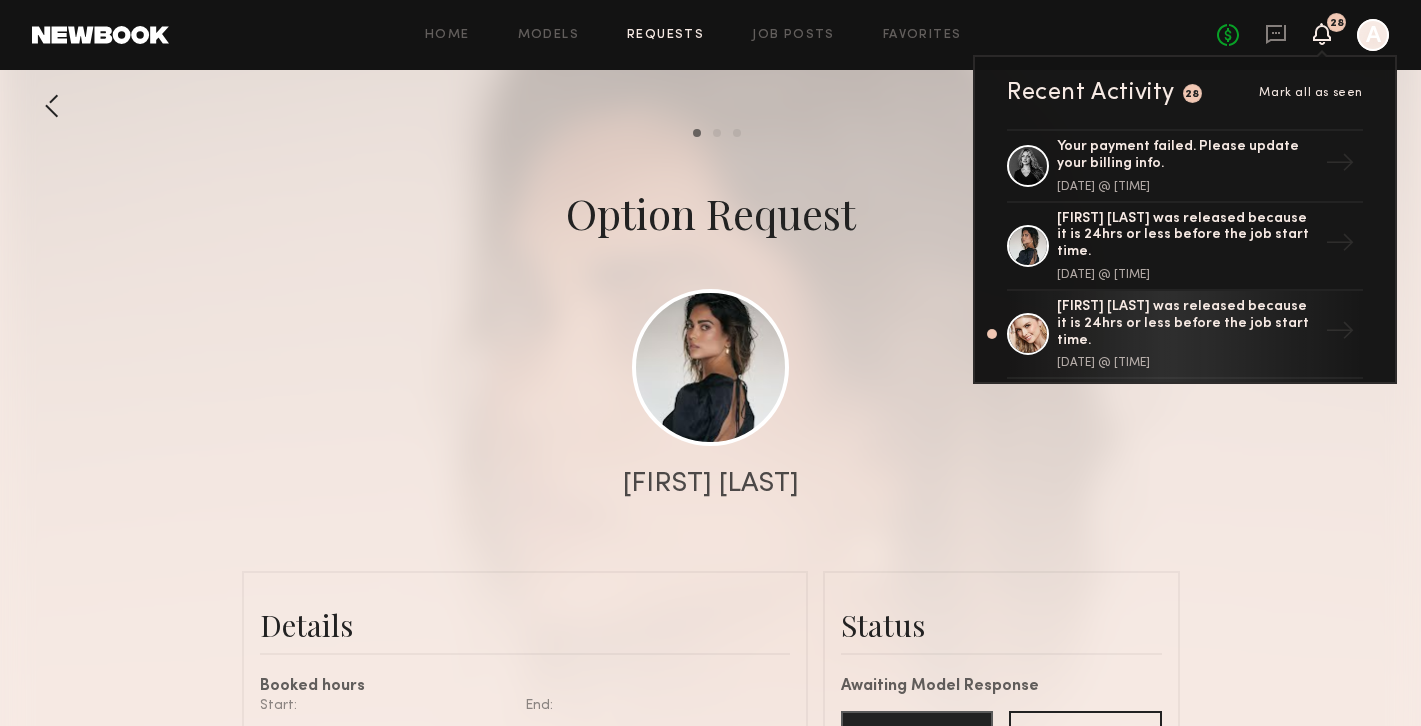 click on "[FIRST] [LAST] was released because it is 24hrs or less before the job start time." 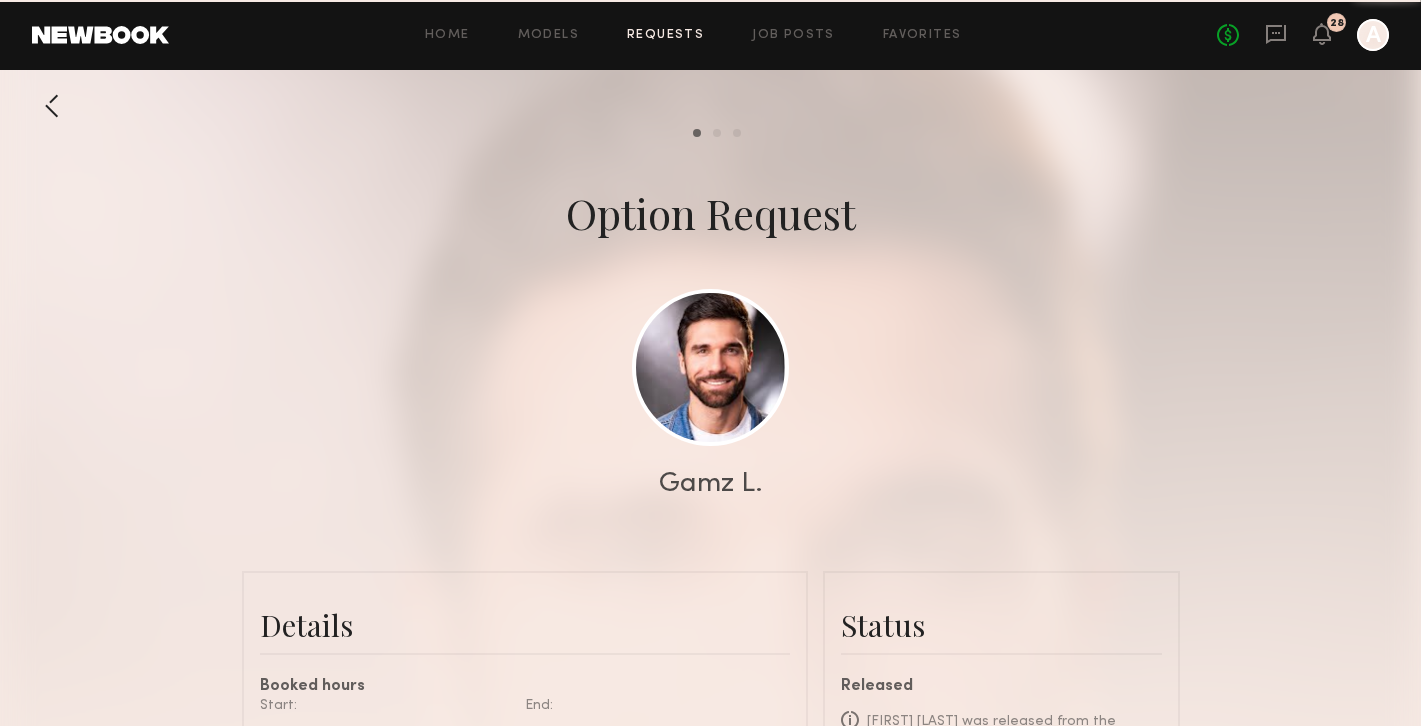 scroll, scrollTop: 2377, scrollLeft: 0, axis: vertical 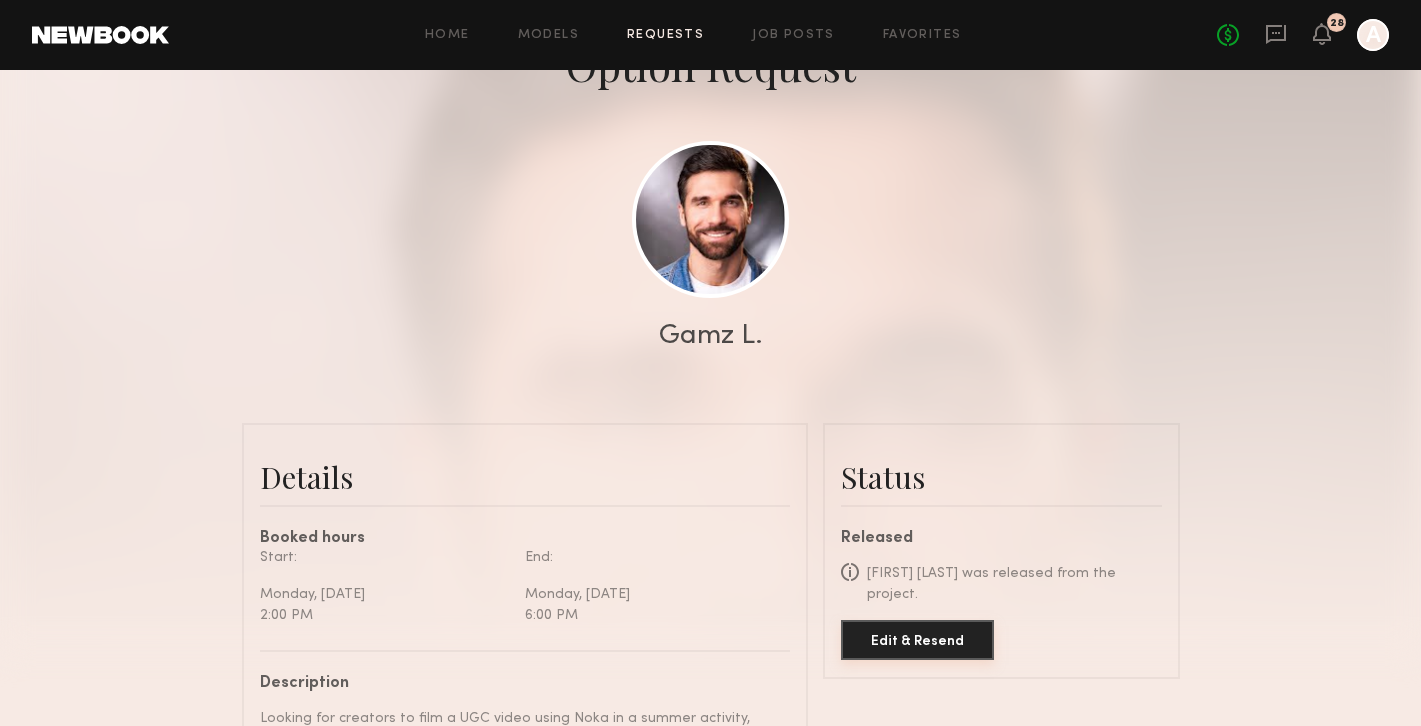 click on "Edit & Resend" 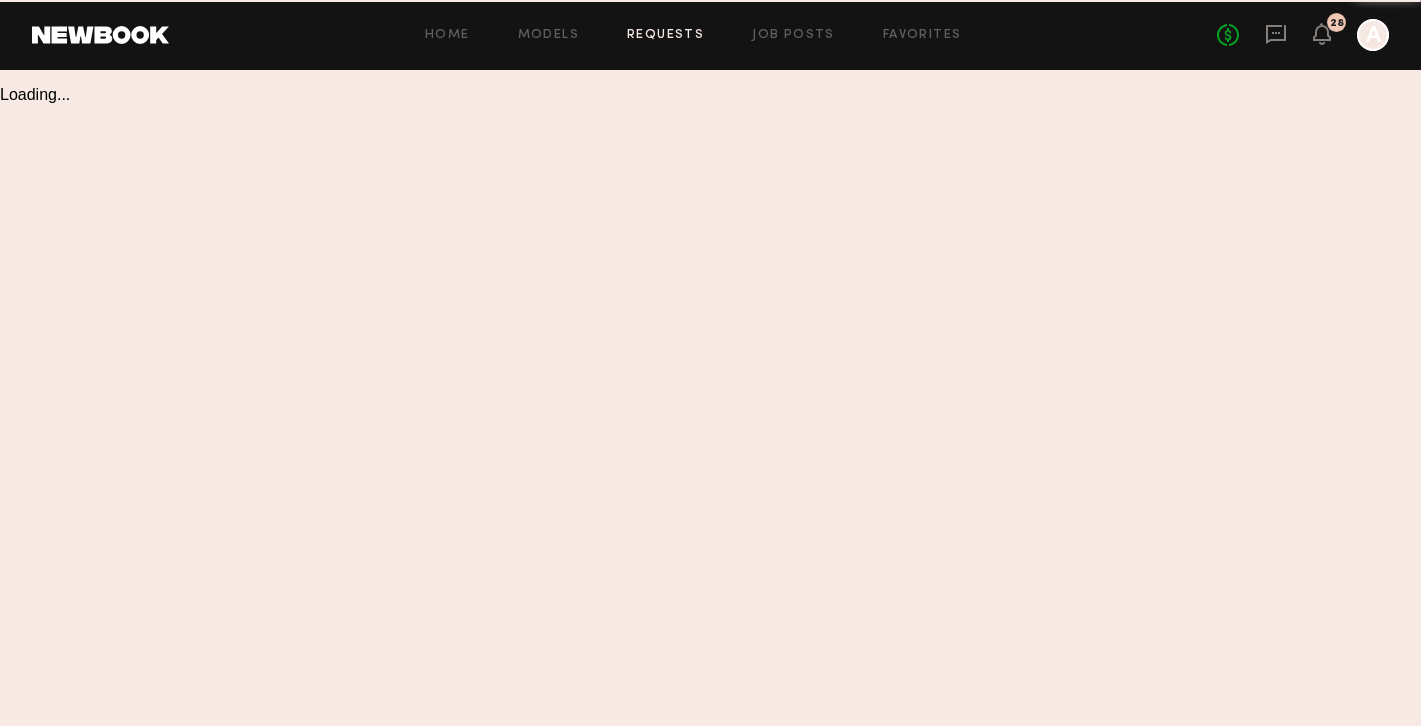 scroll, scrollTop: 0, scrollLeft: 0, axis: both 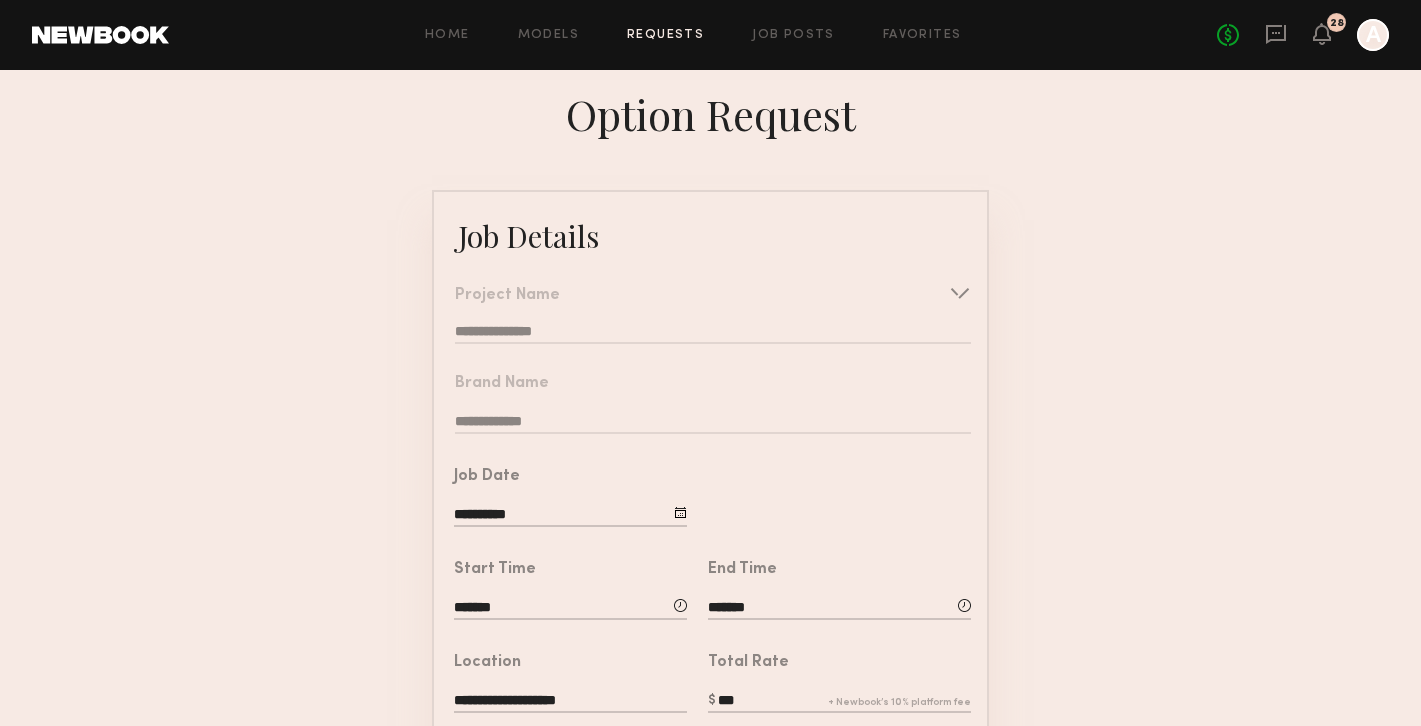 click on "**********" 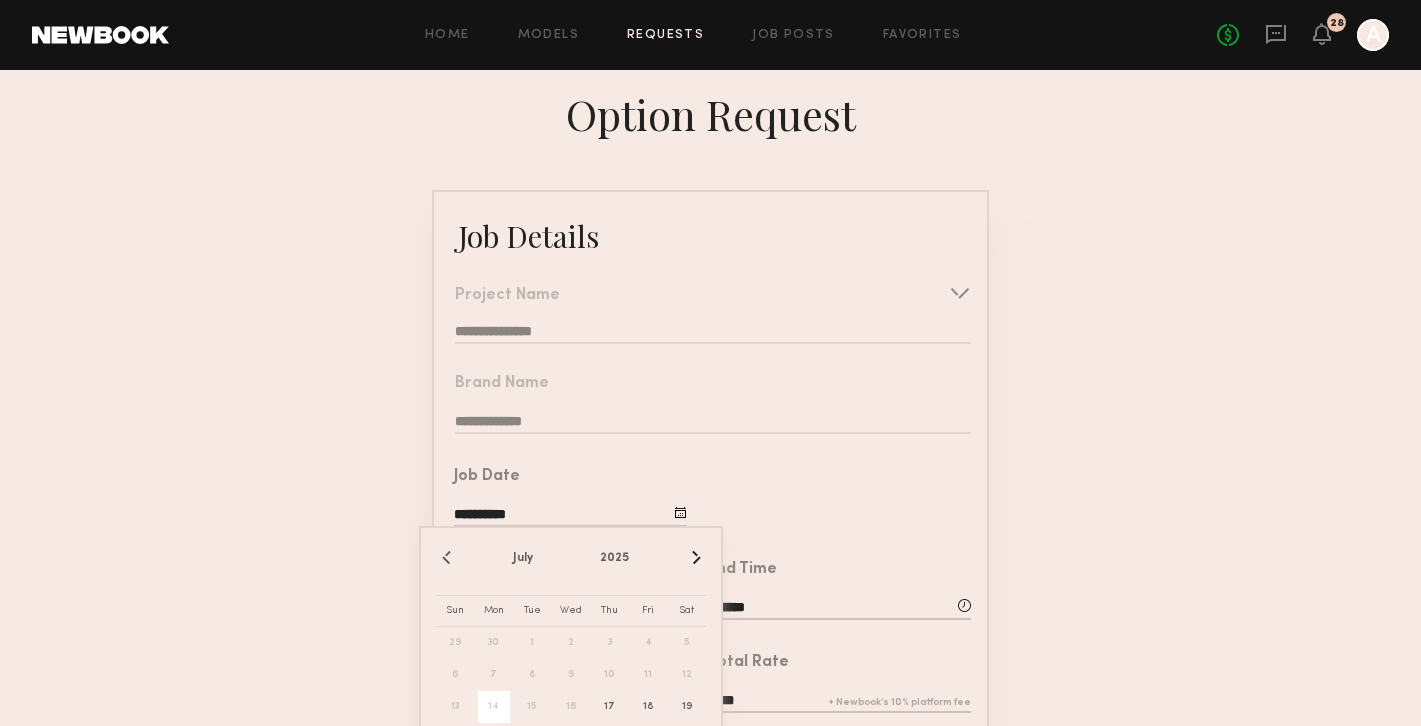 click on "**********" 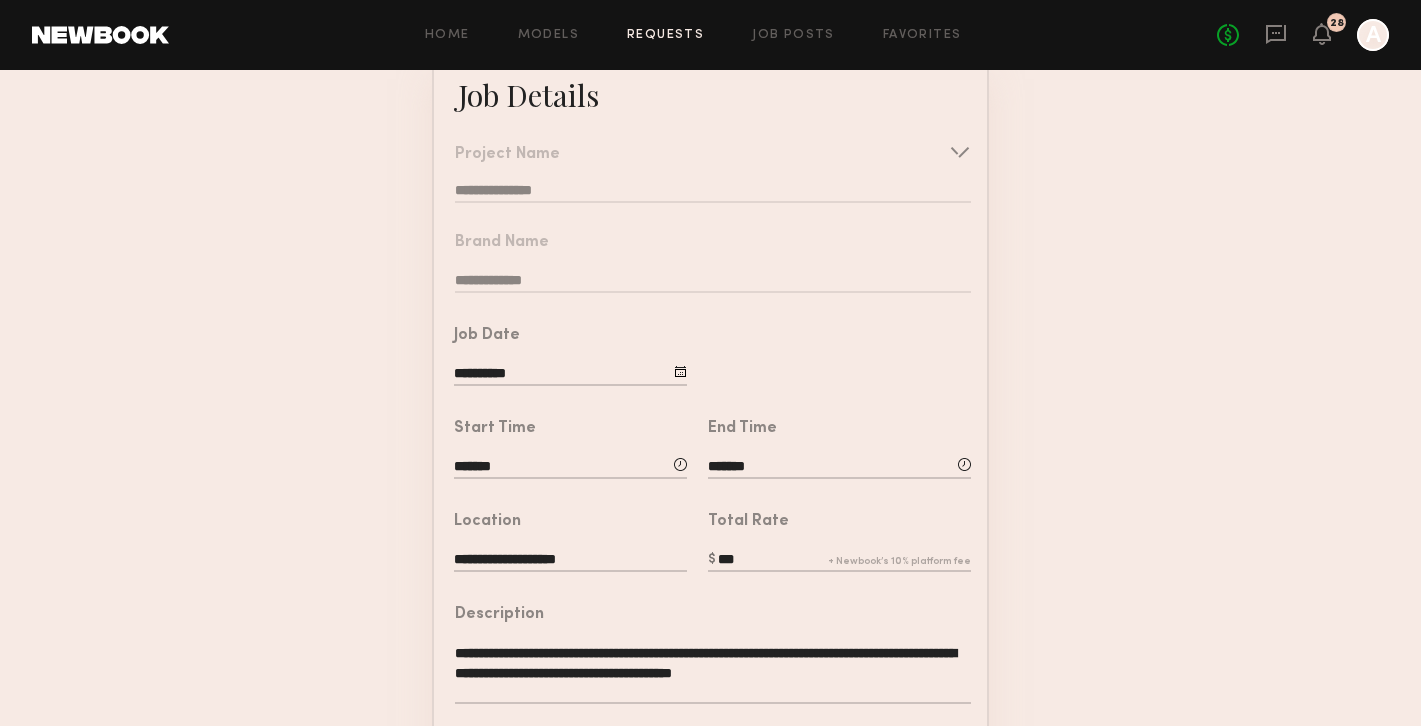 scroll, scrollTop: 150, scrollLeft: 0, axis: vertical 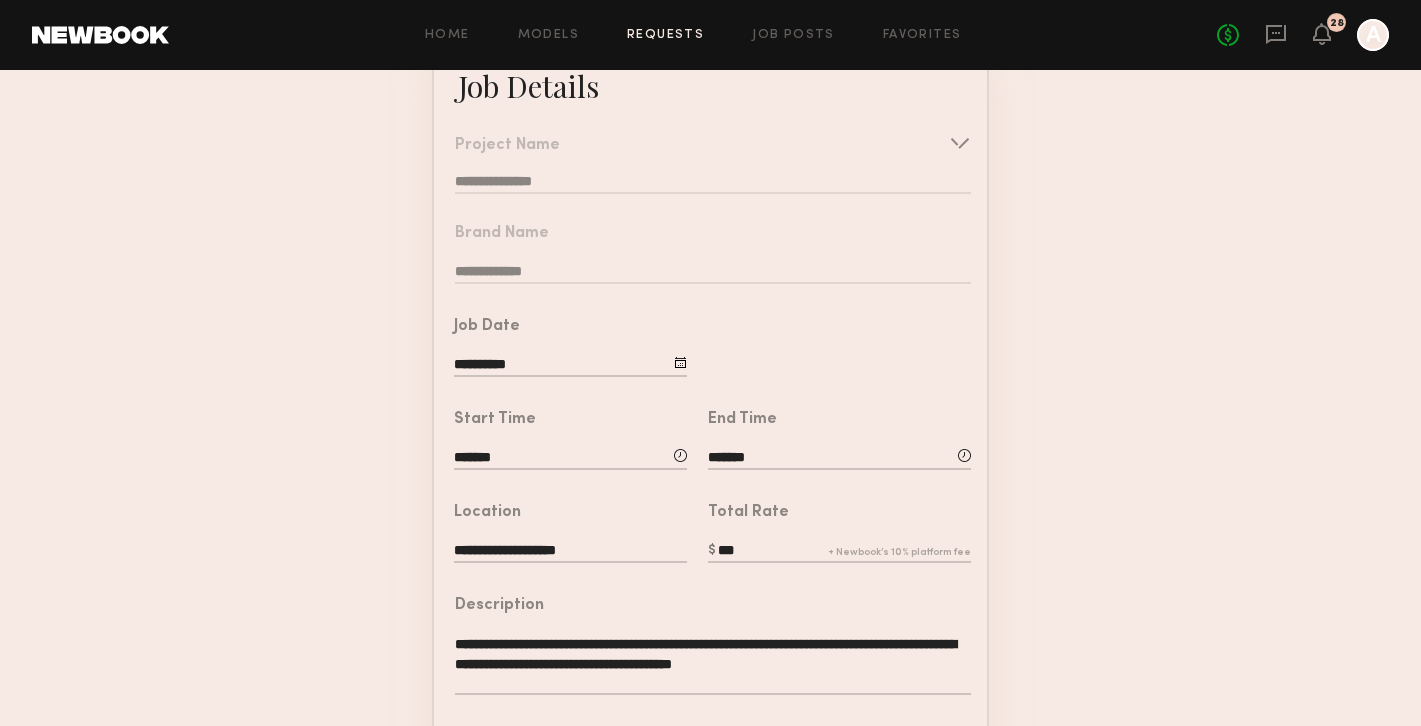 click 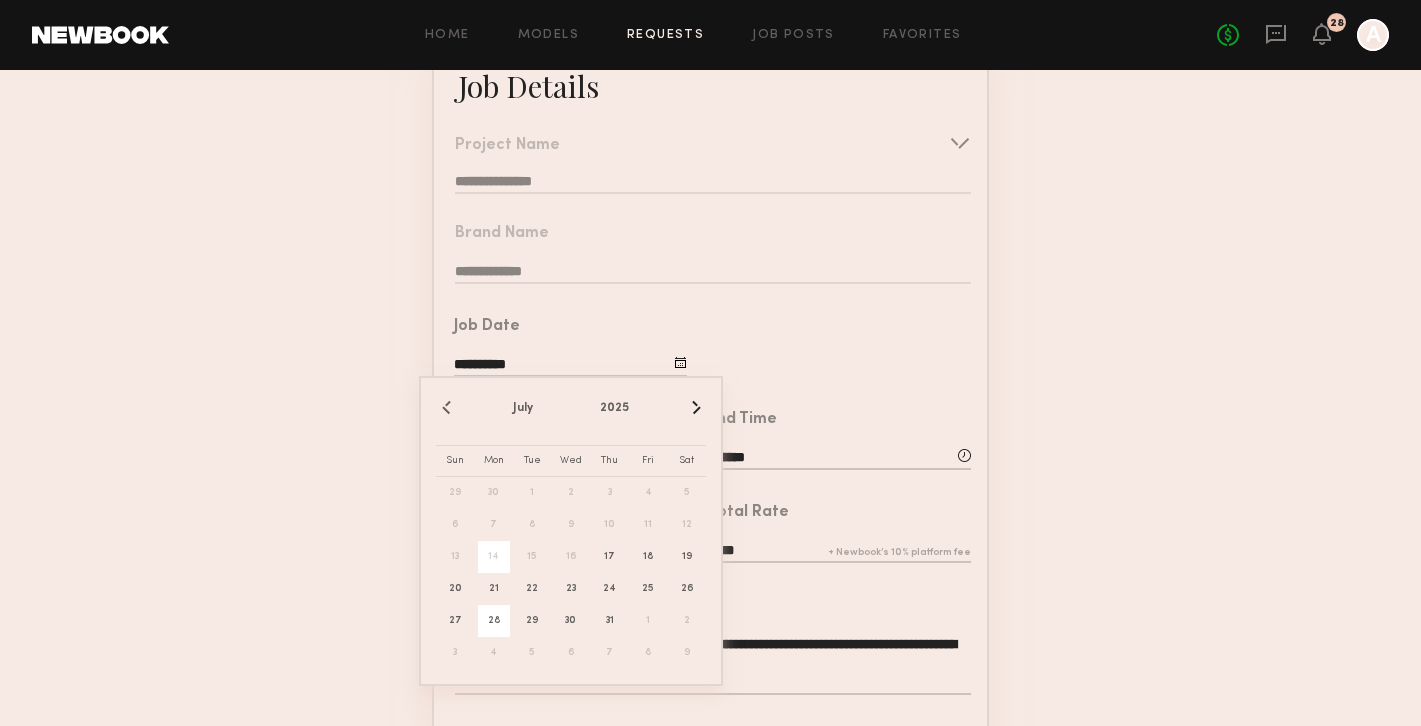click on "28" 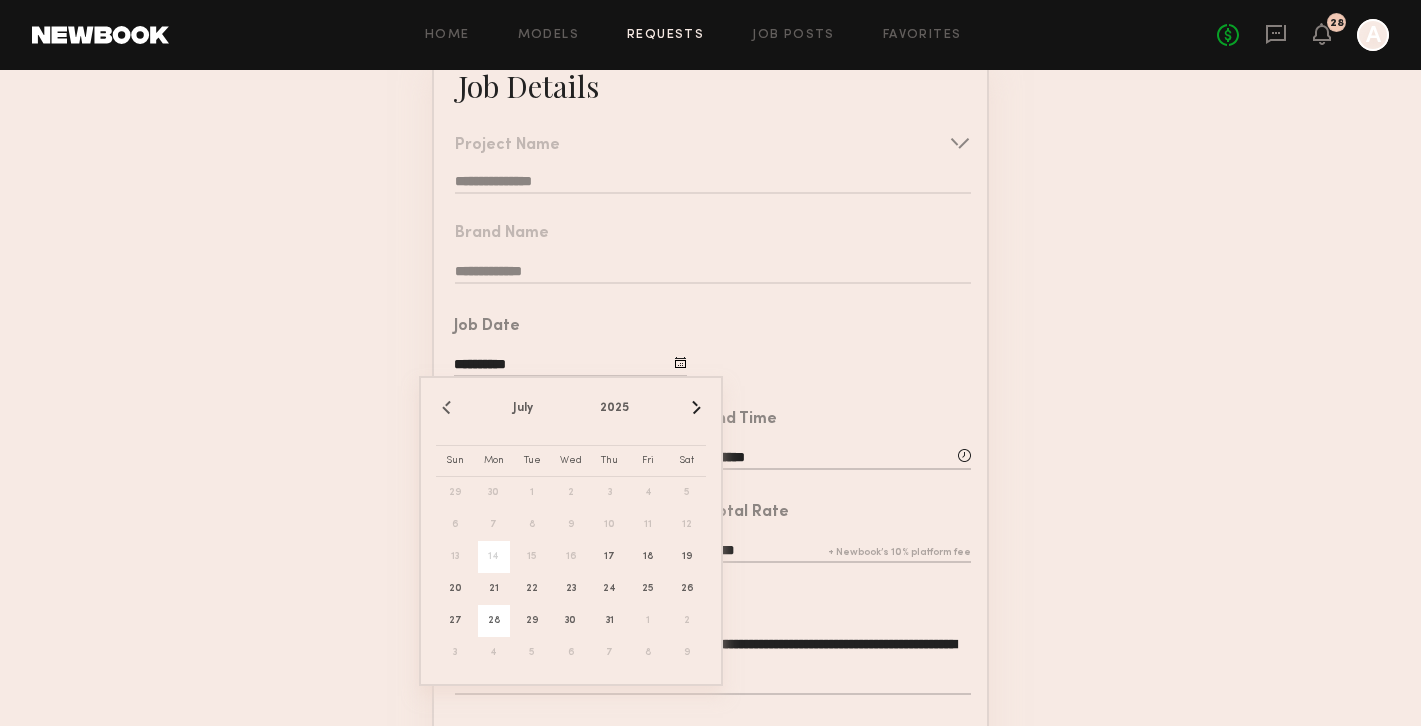 type on "**********" 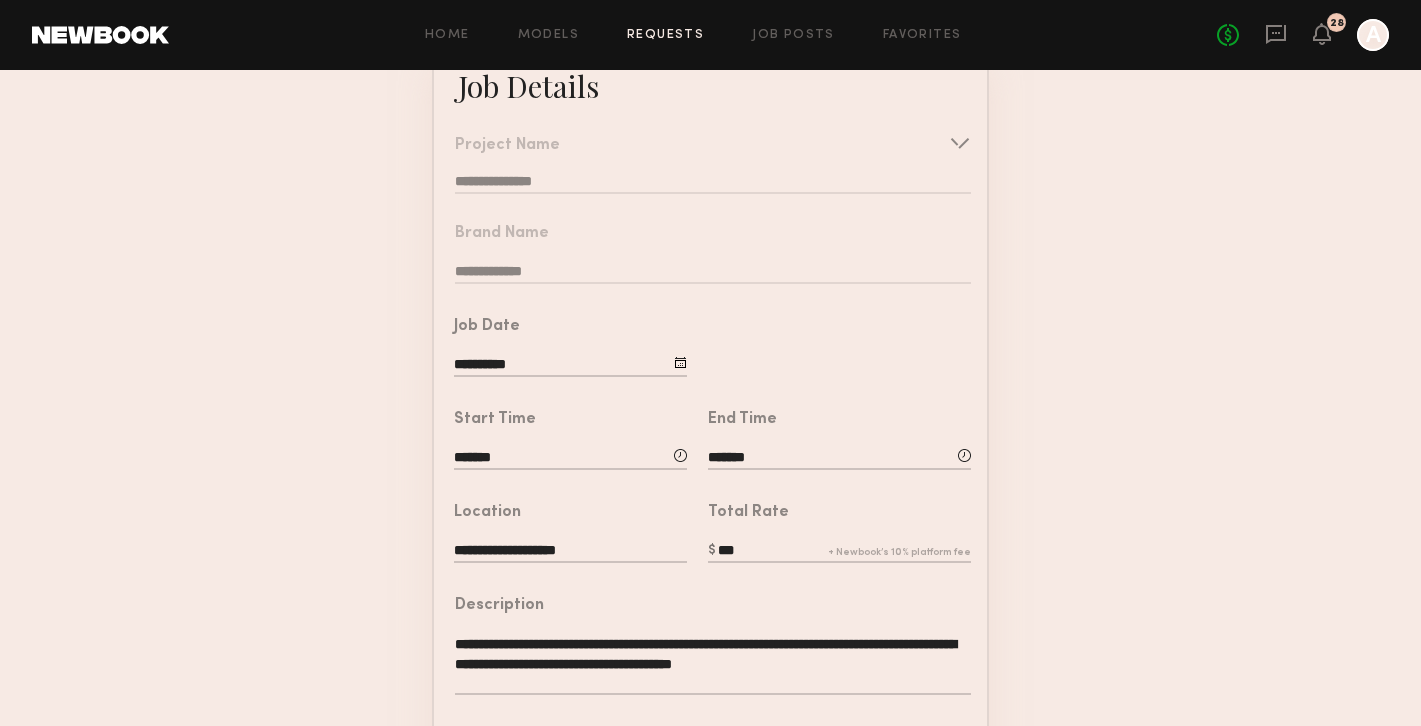 click on "**********" 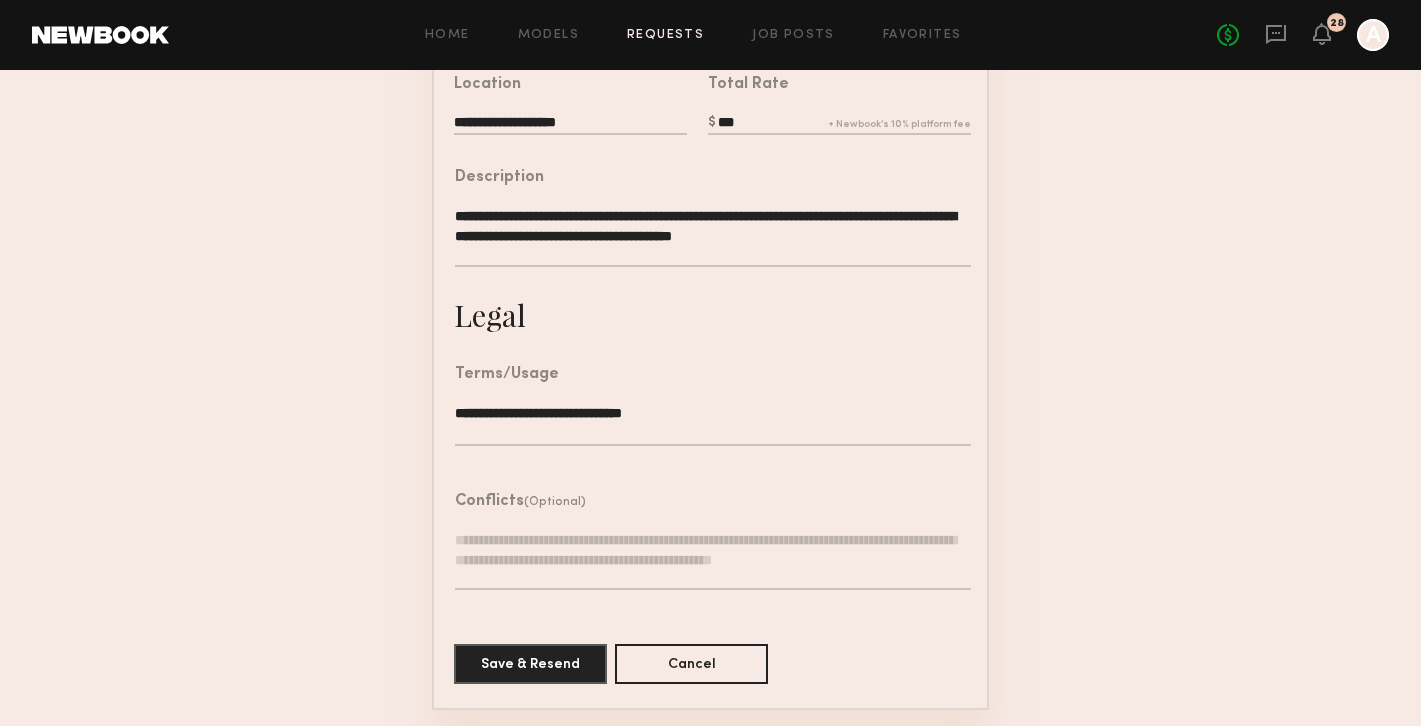 scroll, scrollTop: 577, scrollLeft: 0, axis: vertical 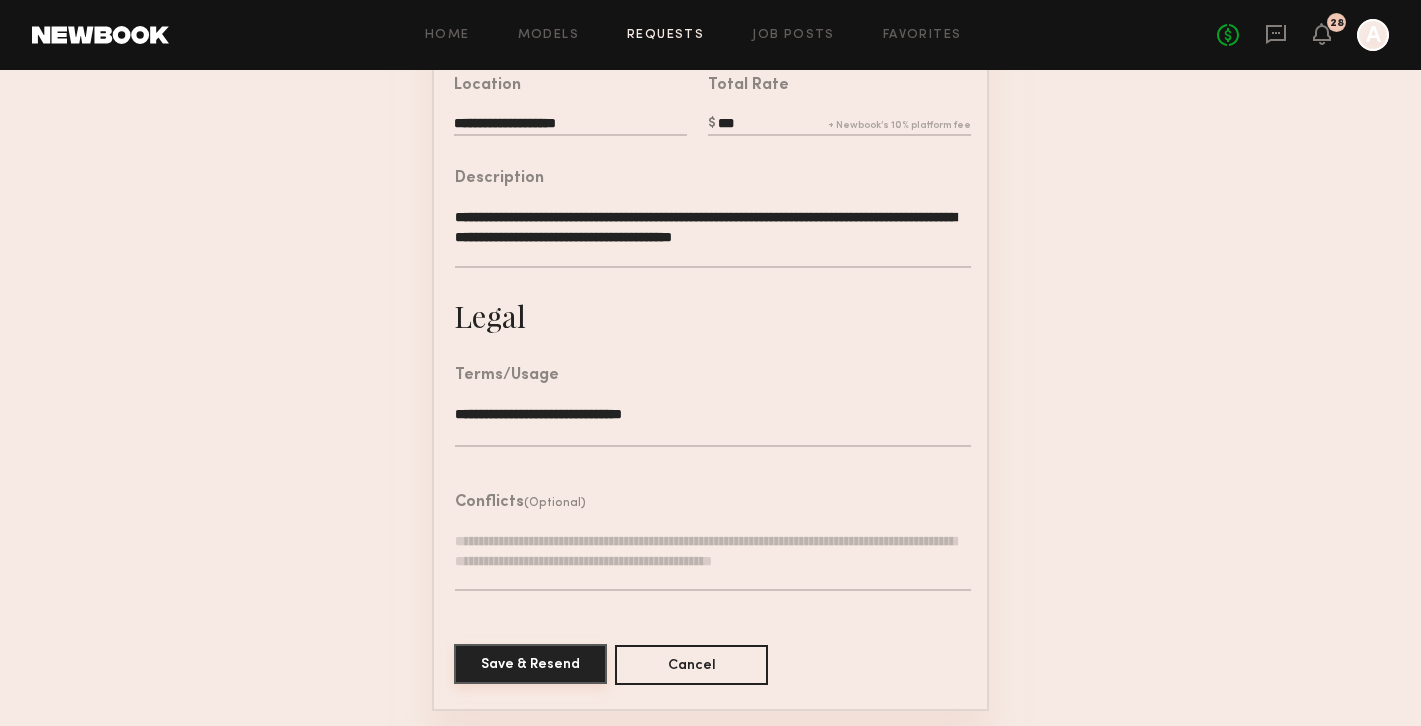 click on "Save & Resend" 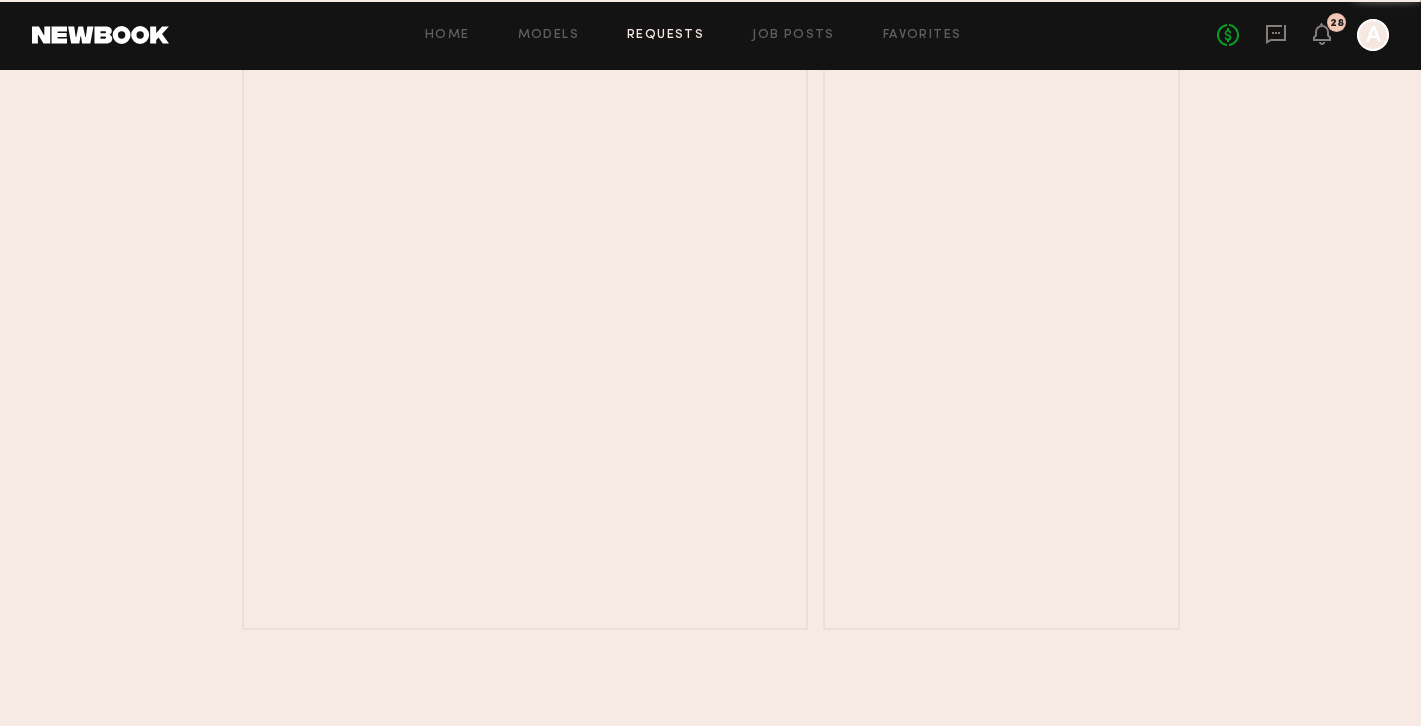 scroll, scrollTop: 0, scrollLeft: 0, axis: both 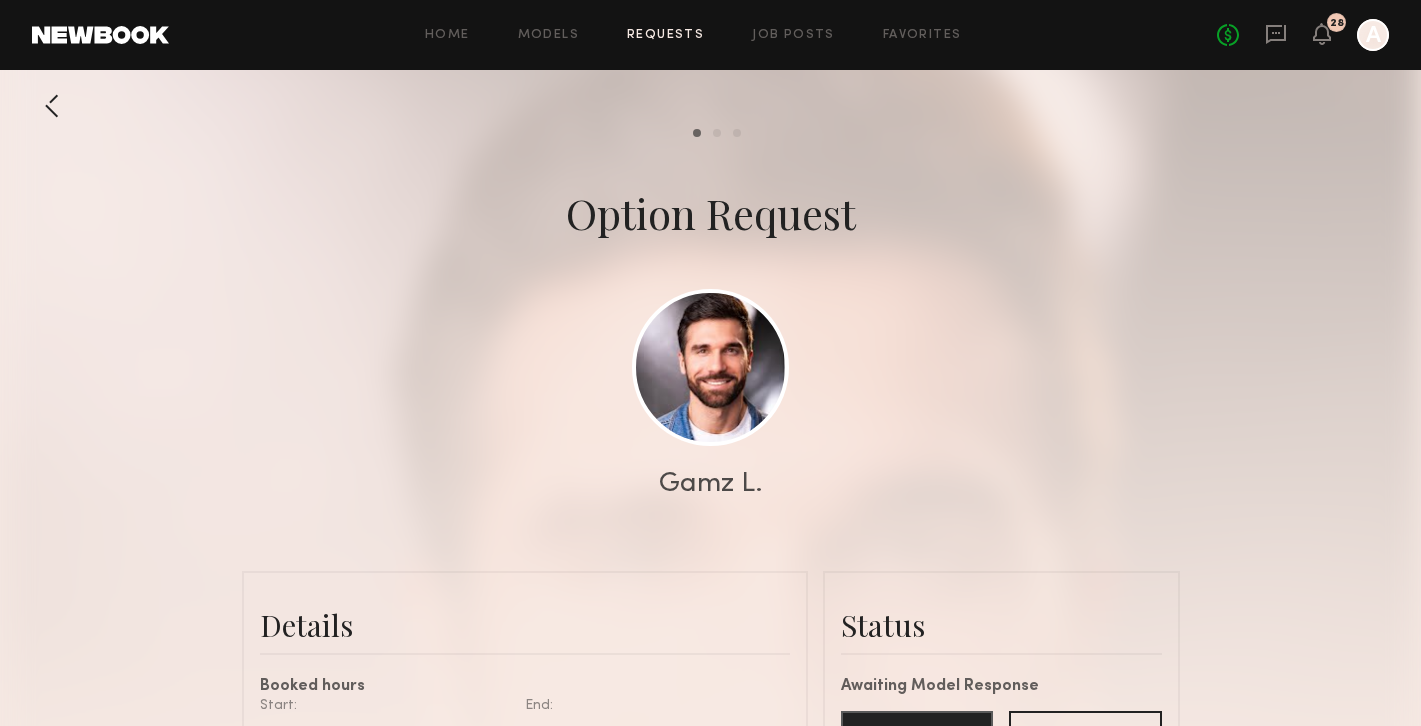 click on "No fees up to $5,000 28 A" 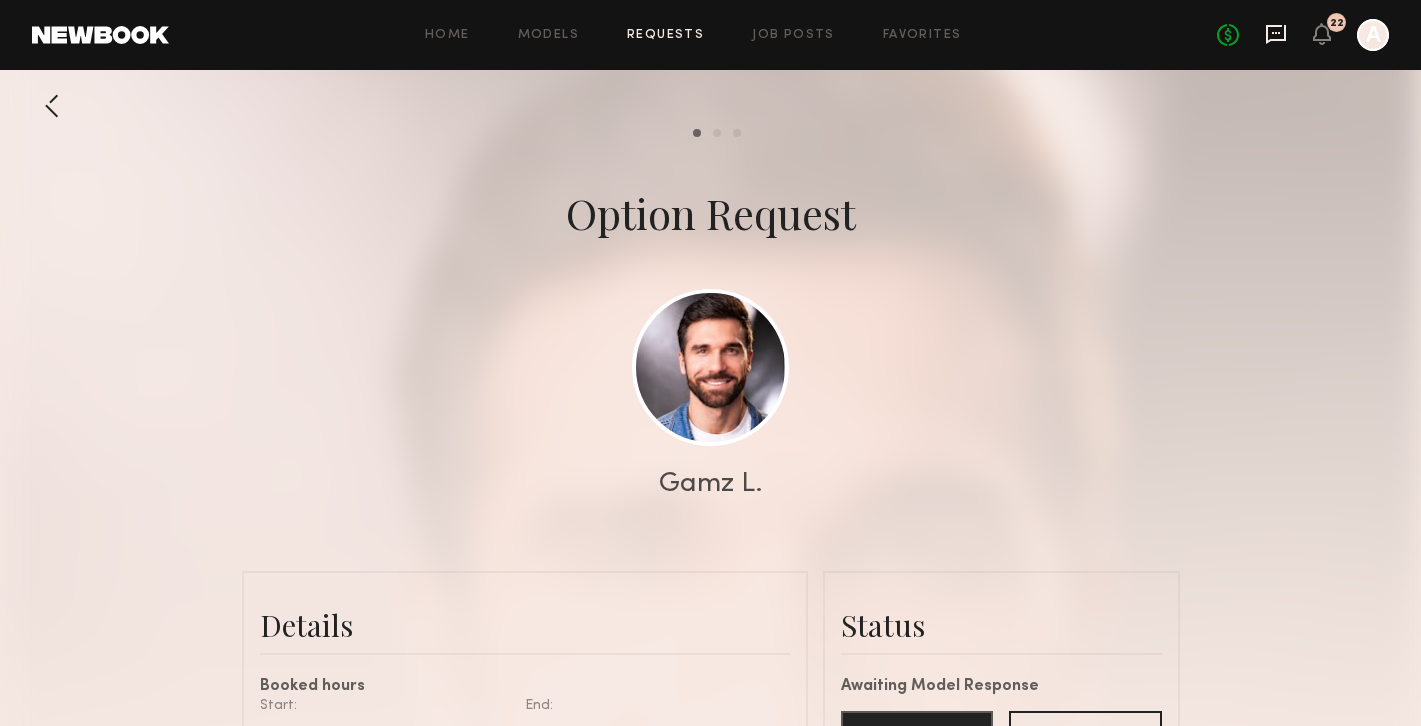 click 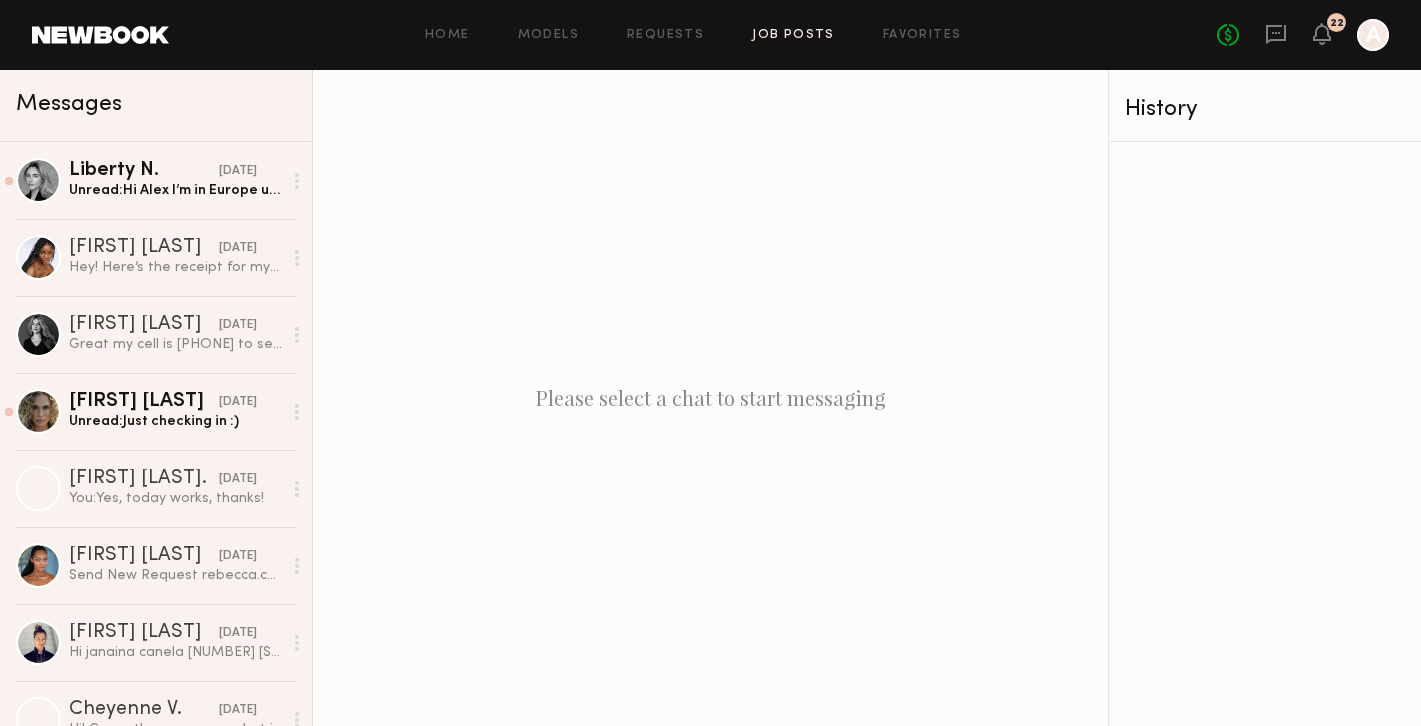 click on "Job Posts" 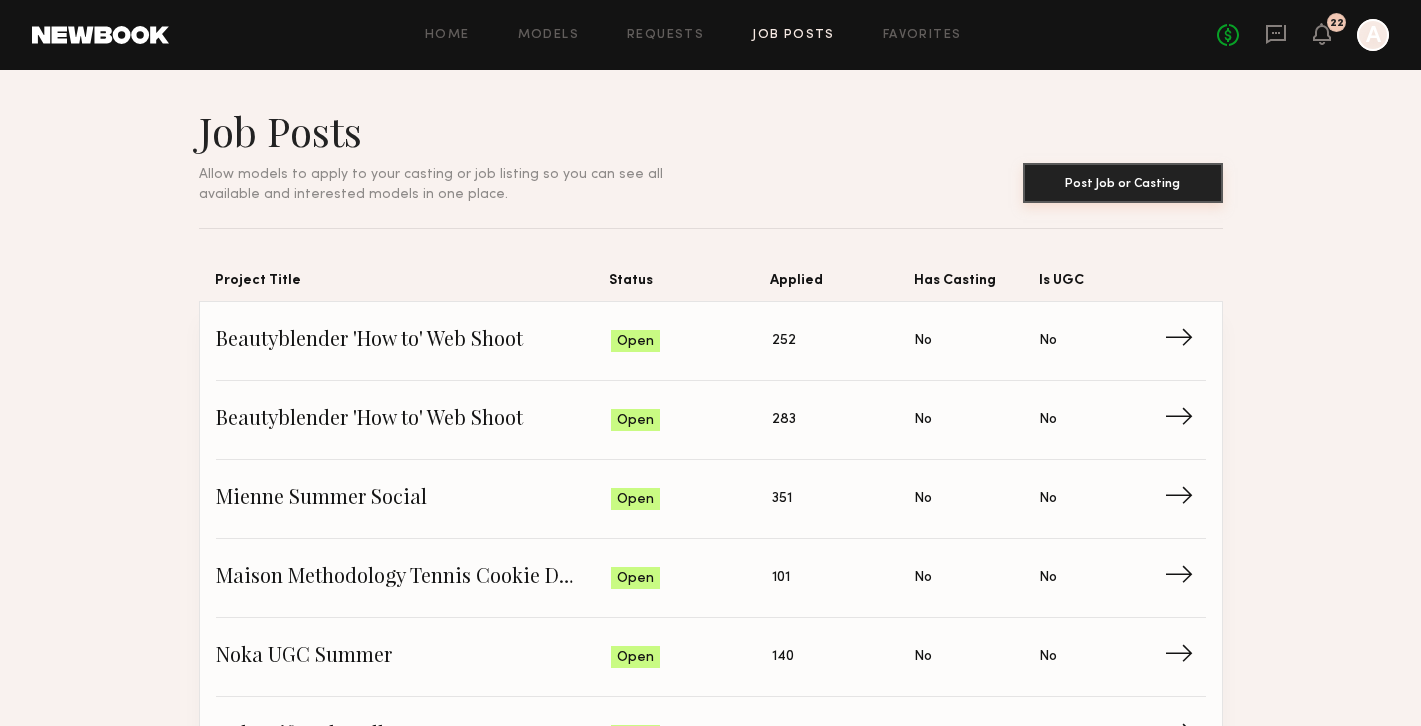 click on "Post Job or Casting" 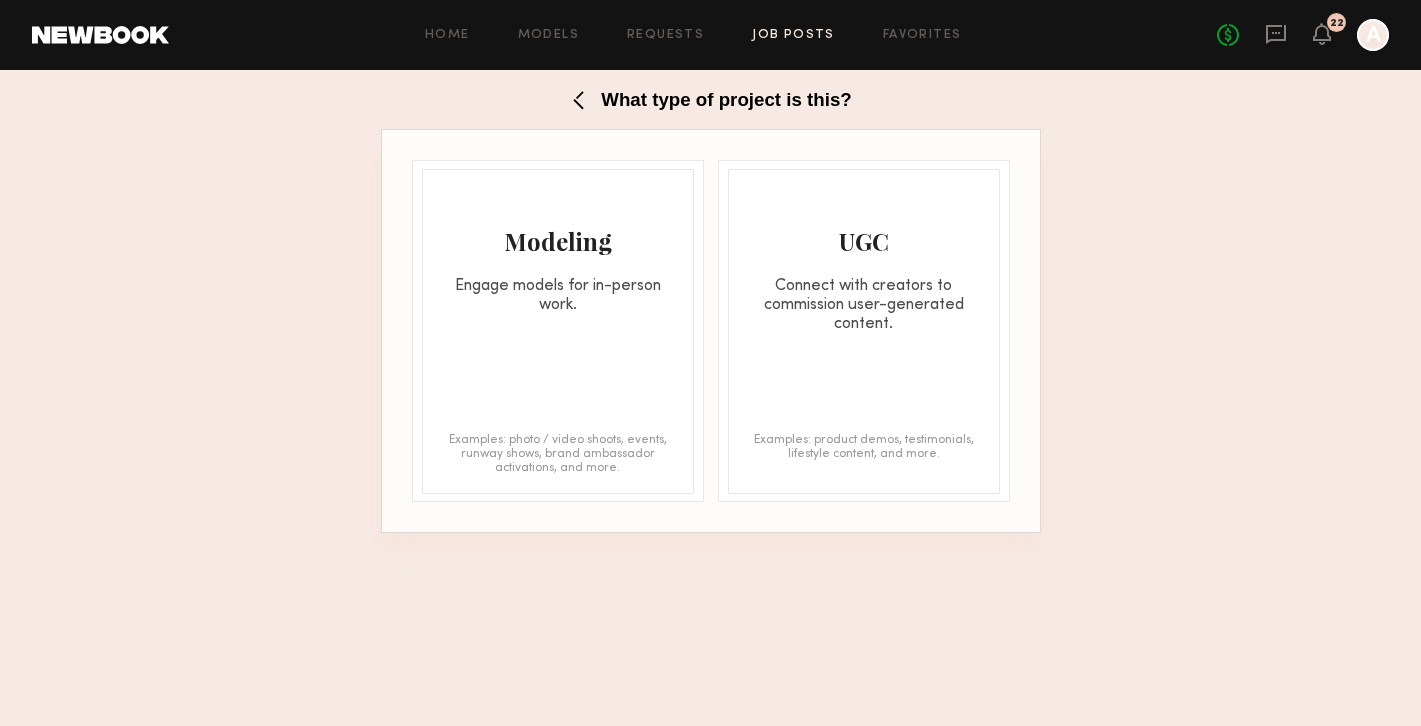 click on "Engage models for in-person work." 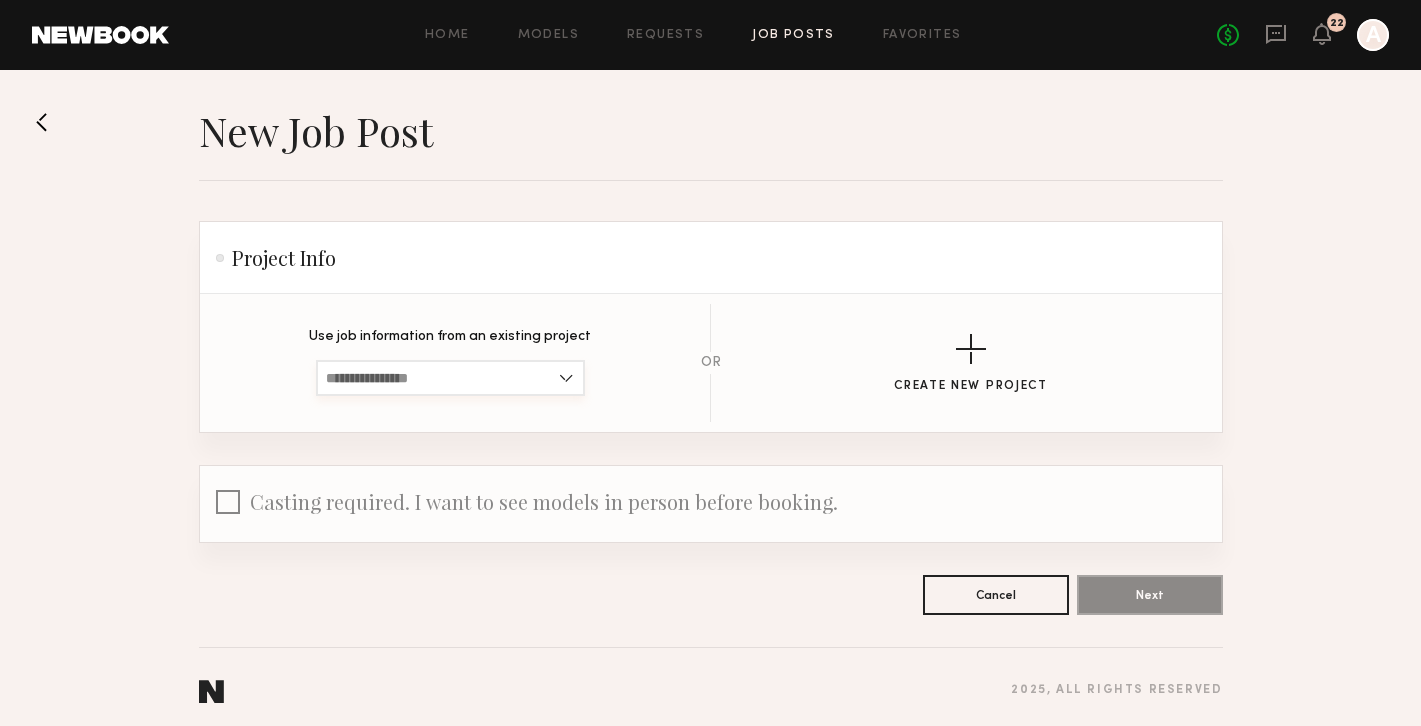 click at bounding box center (450, 378) 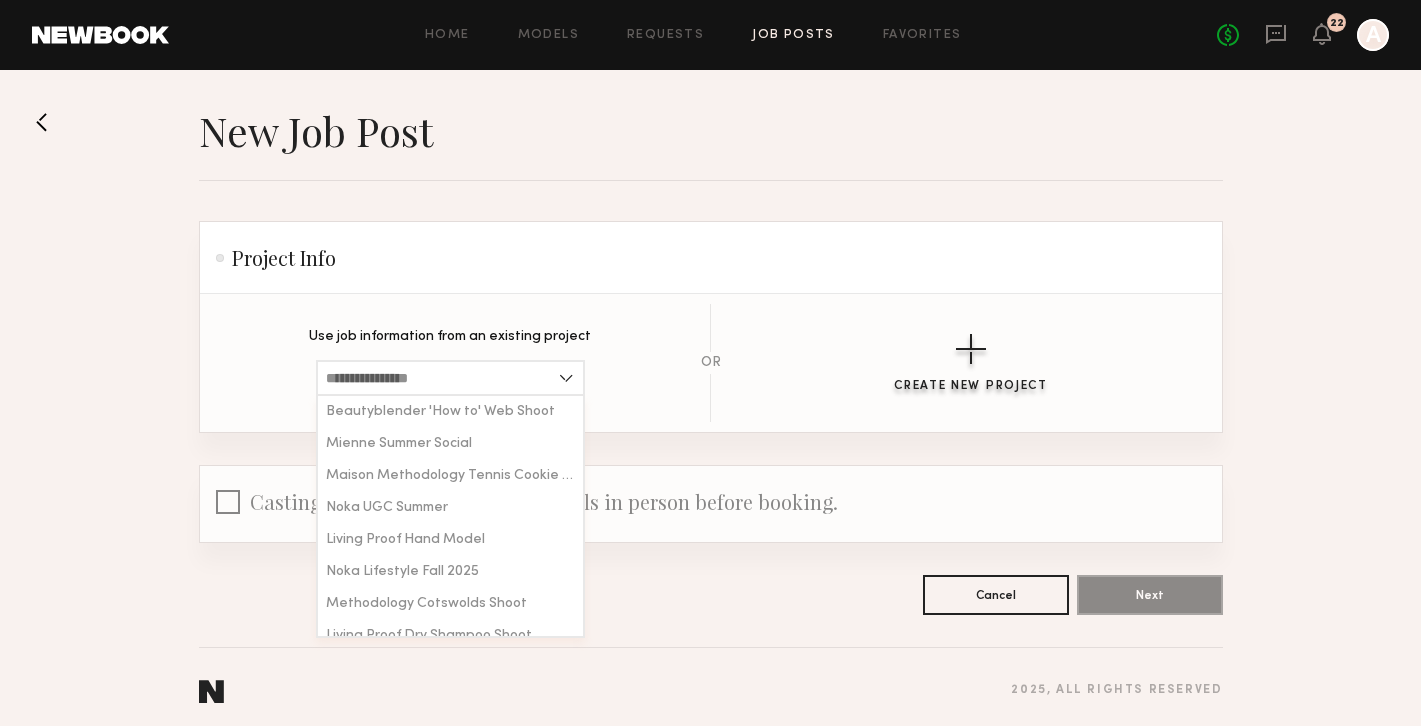 click 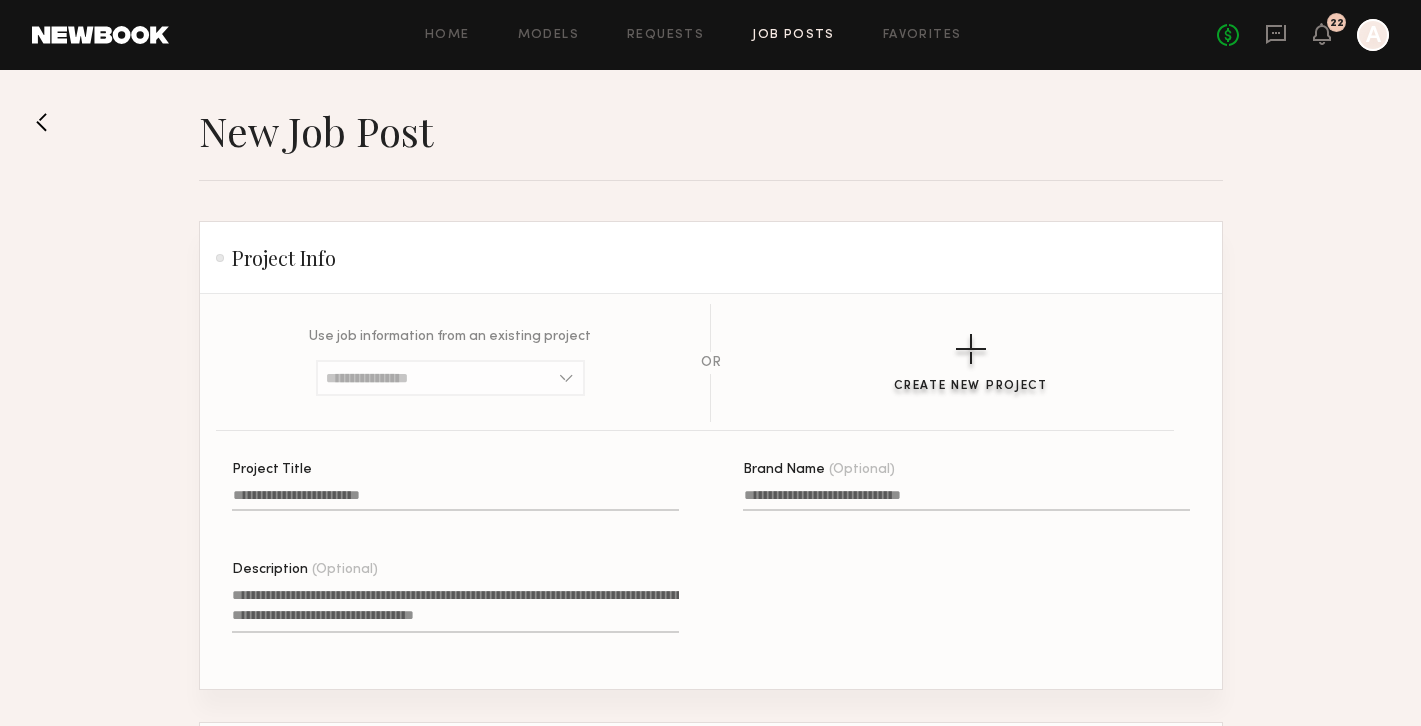 click 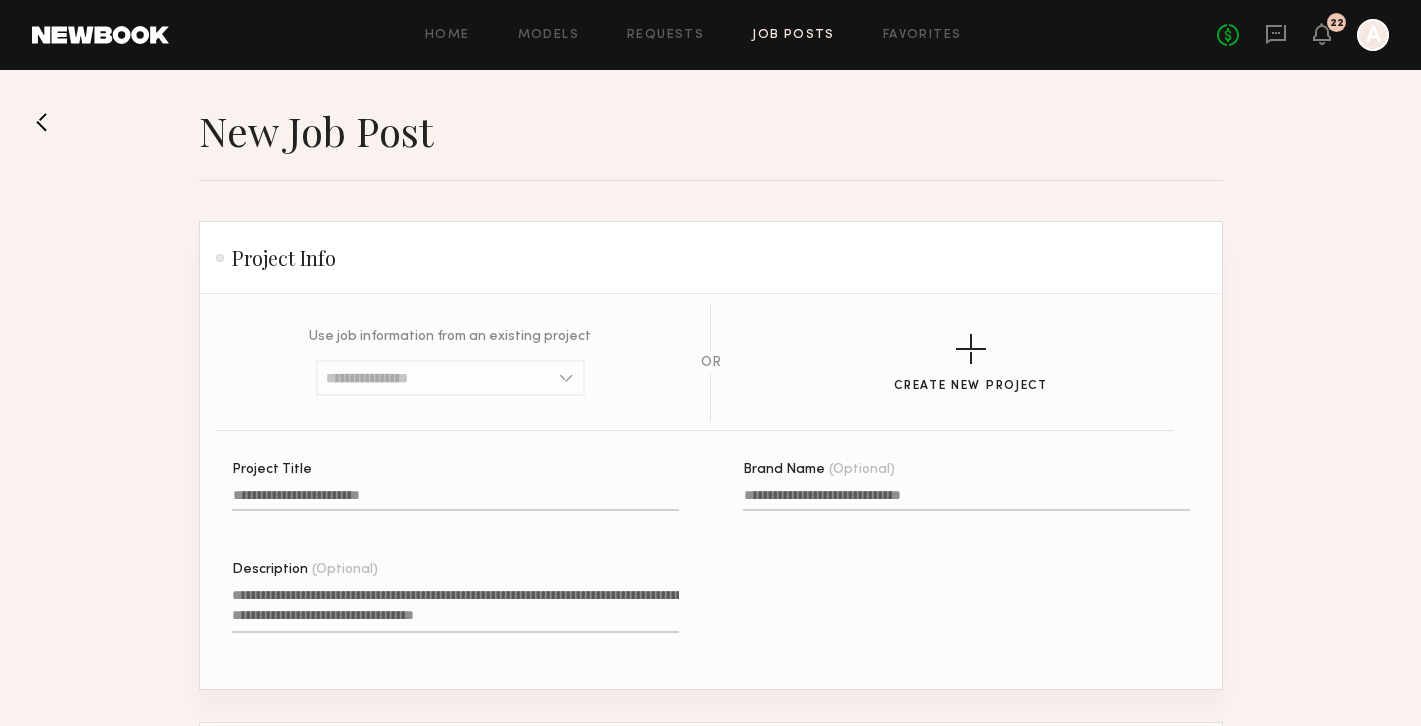 click on "Brand Name (Optional)" 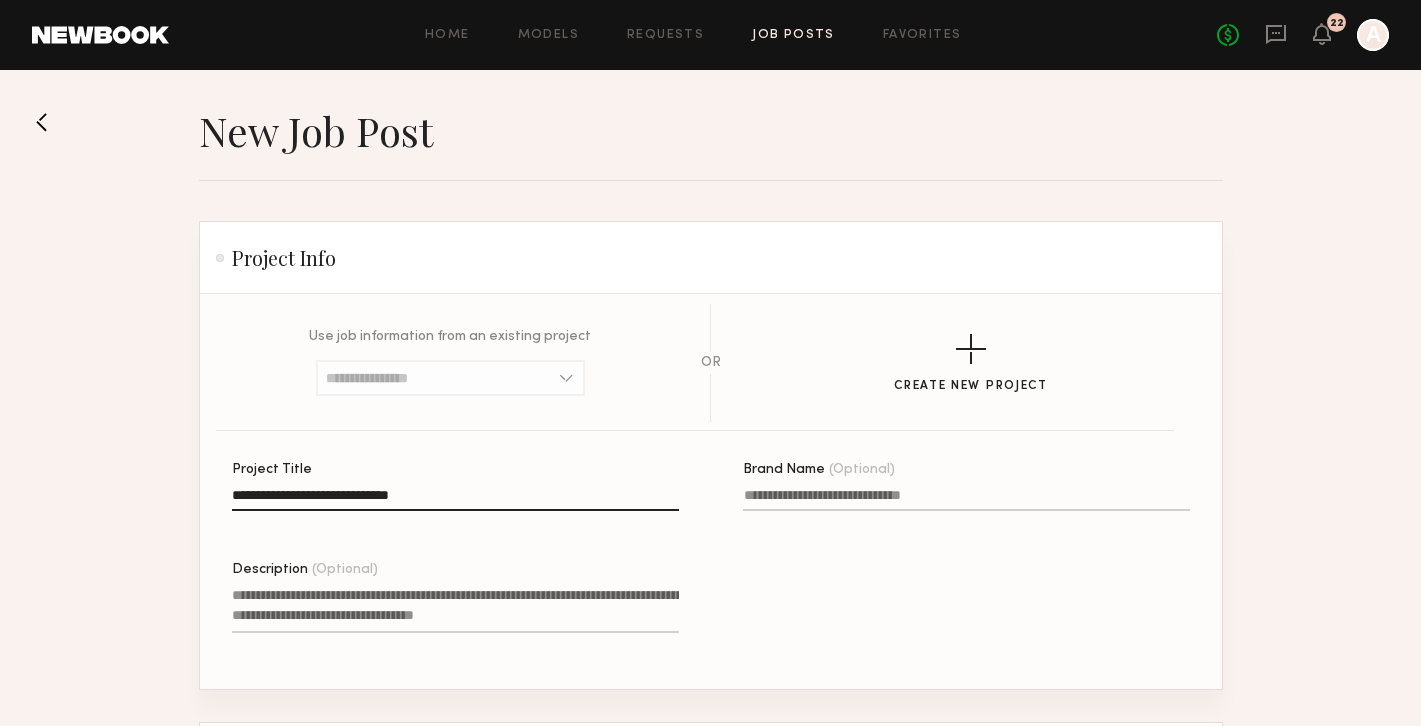 type on "**********" 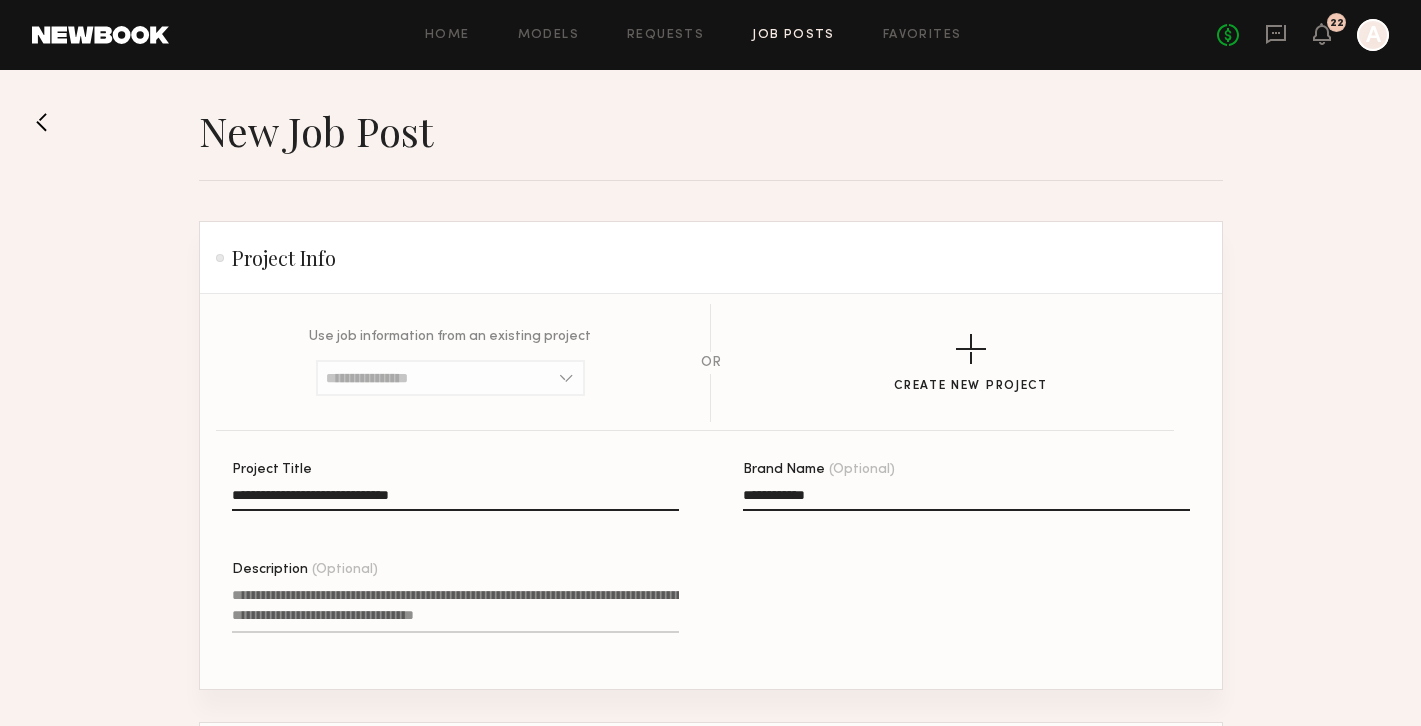 type on "**********" 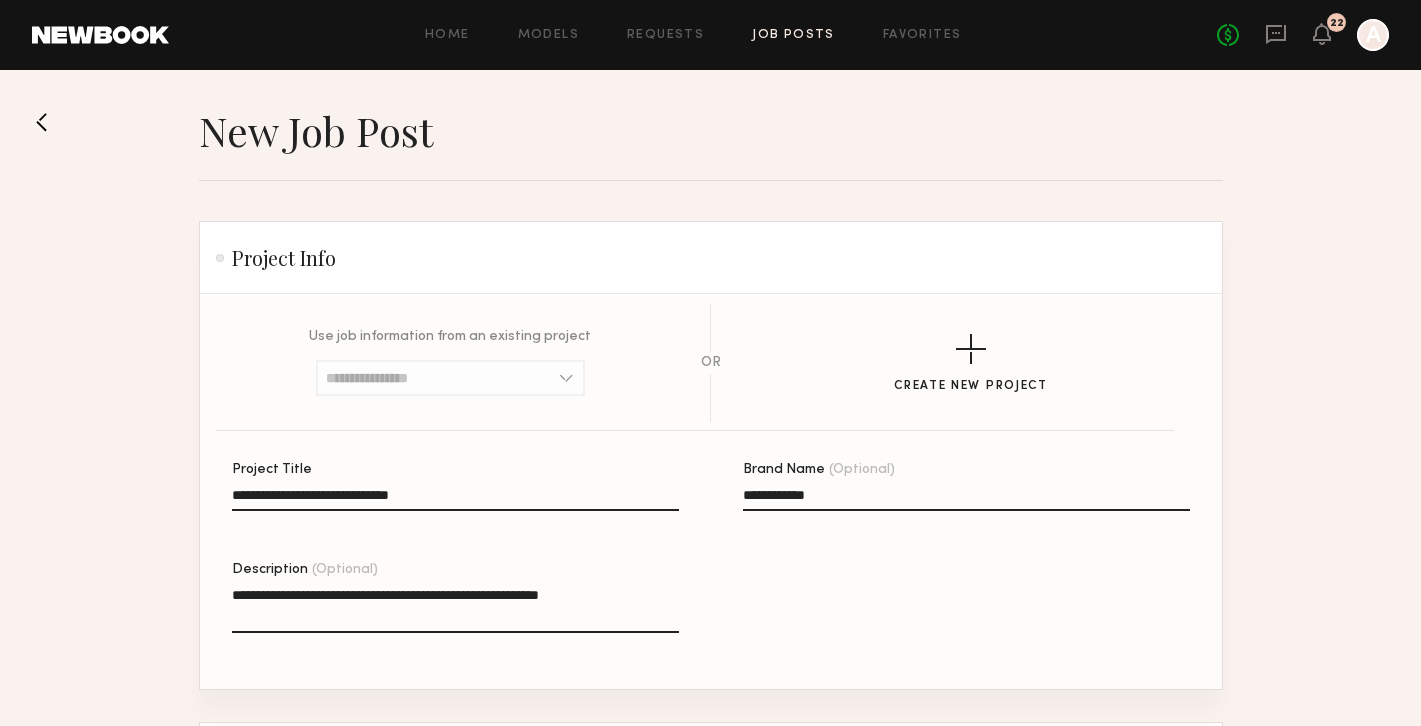 type on "**********" 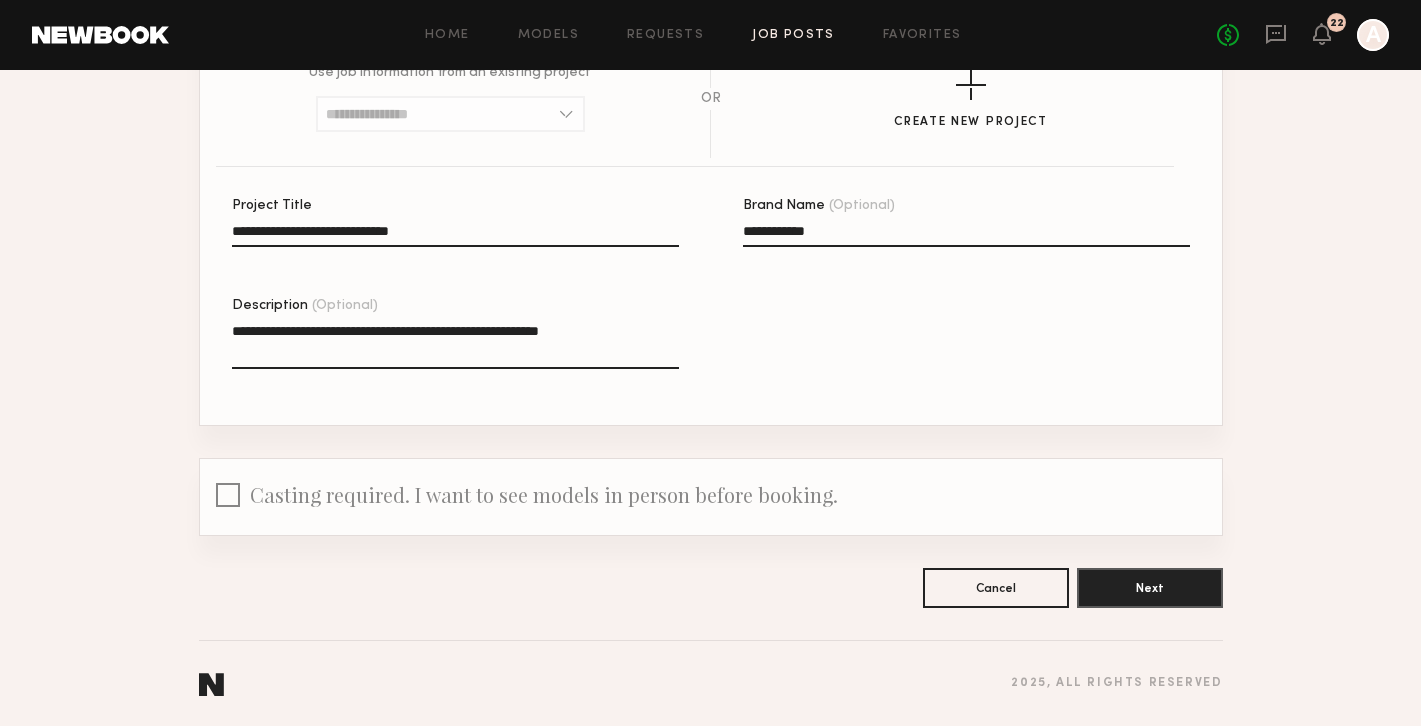 scroll, scrollTop: 264, scrollLeft: 0, axis: vertical 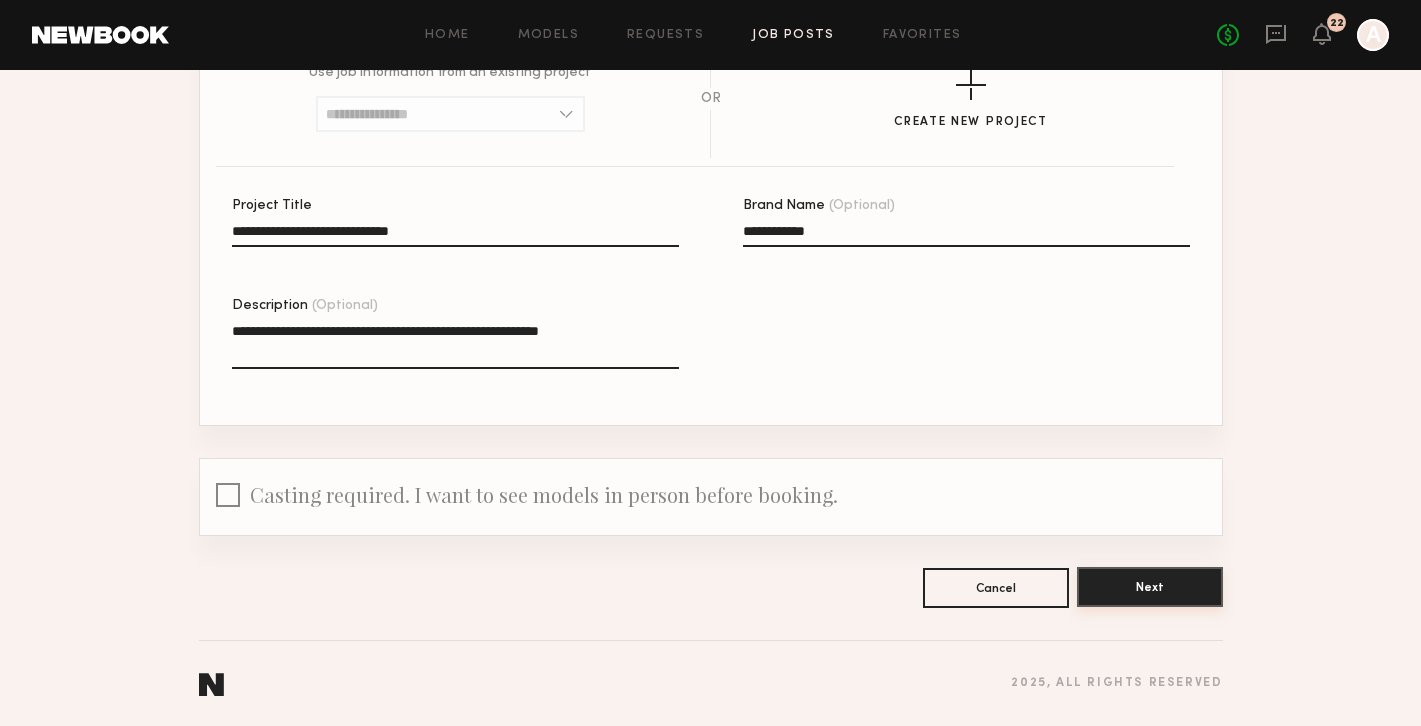 click on "Next" 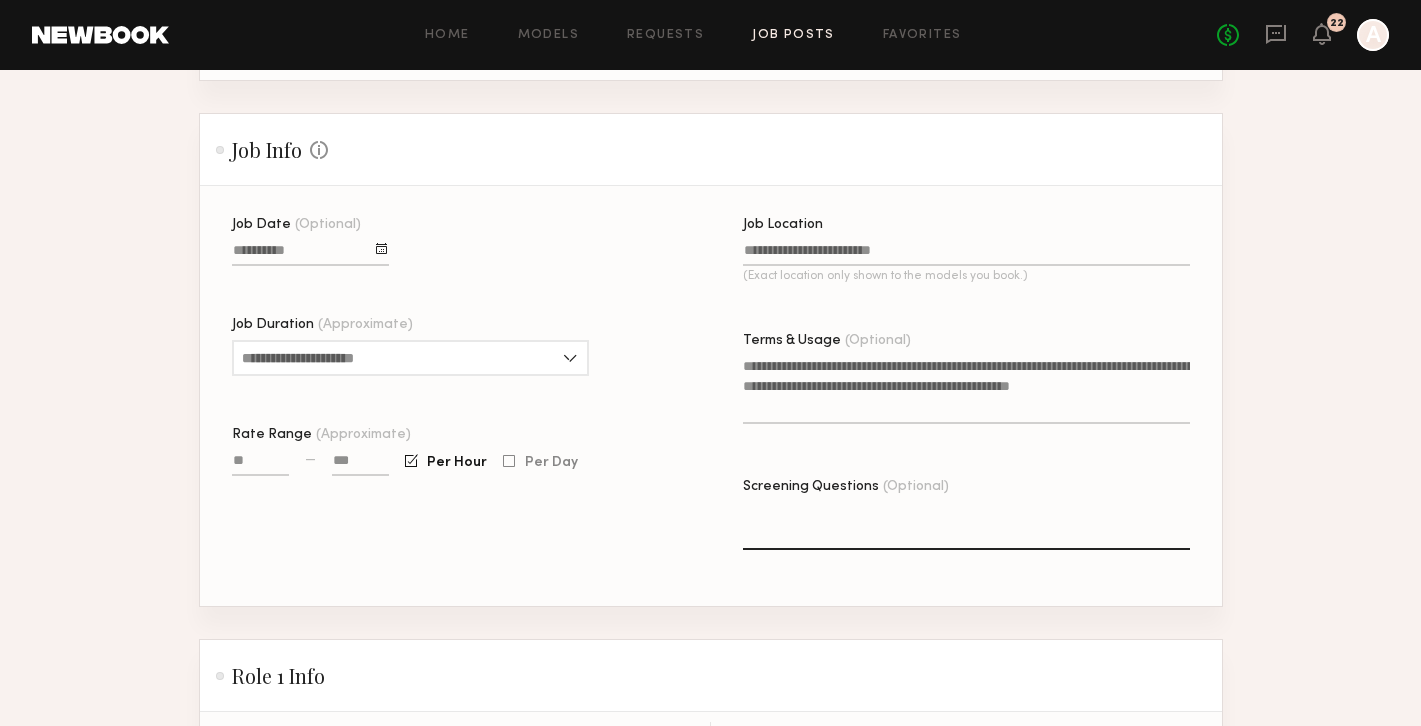 scroll, scrollTop: 413, scrollLeft: 0, axis: vertical 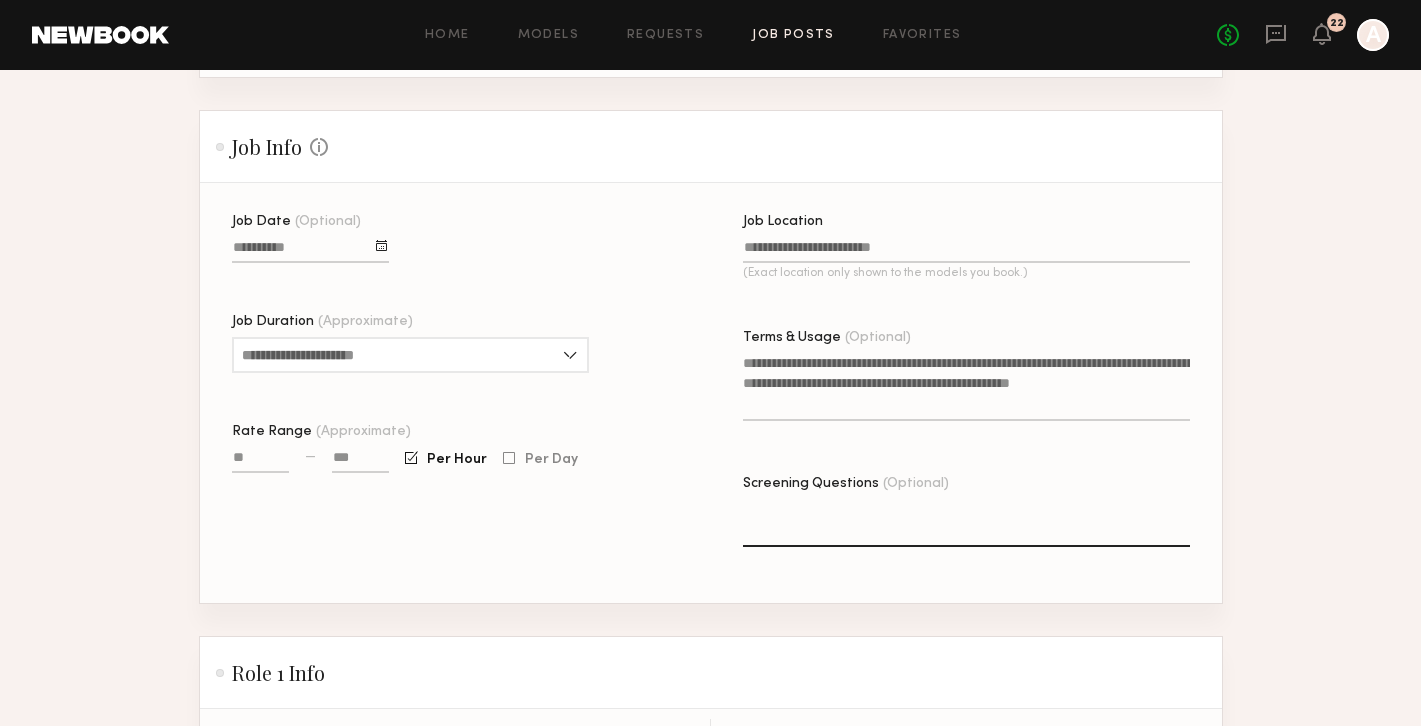 click on "Job Date (Optional)" 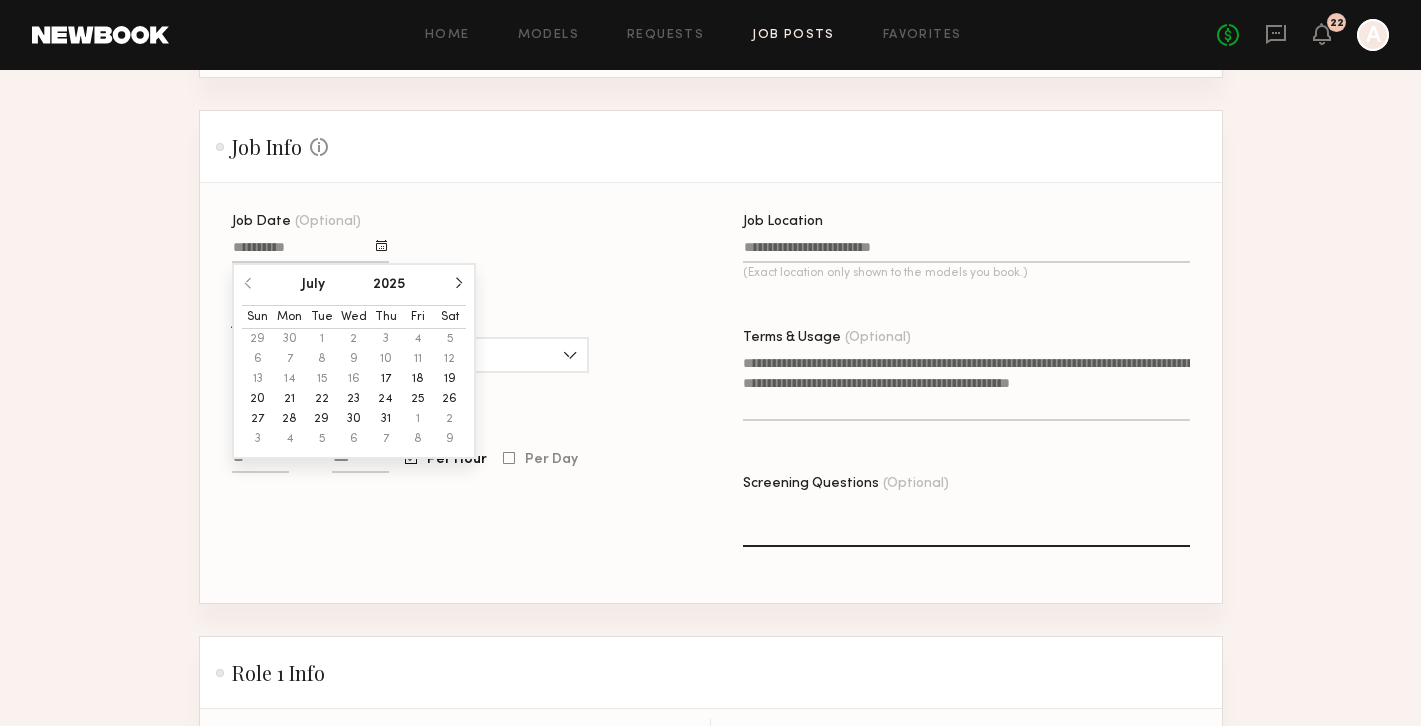 click on "23" 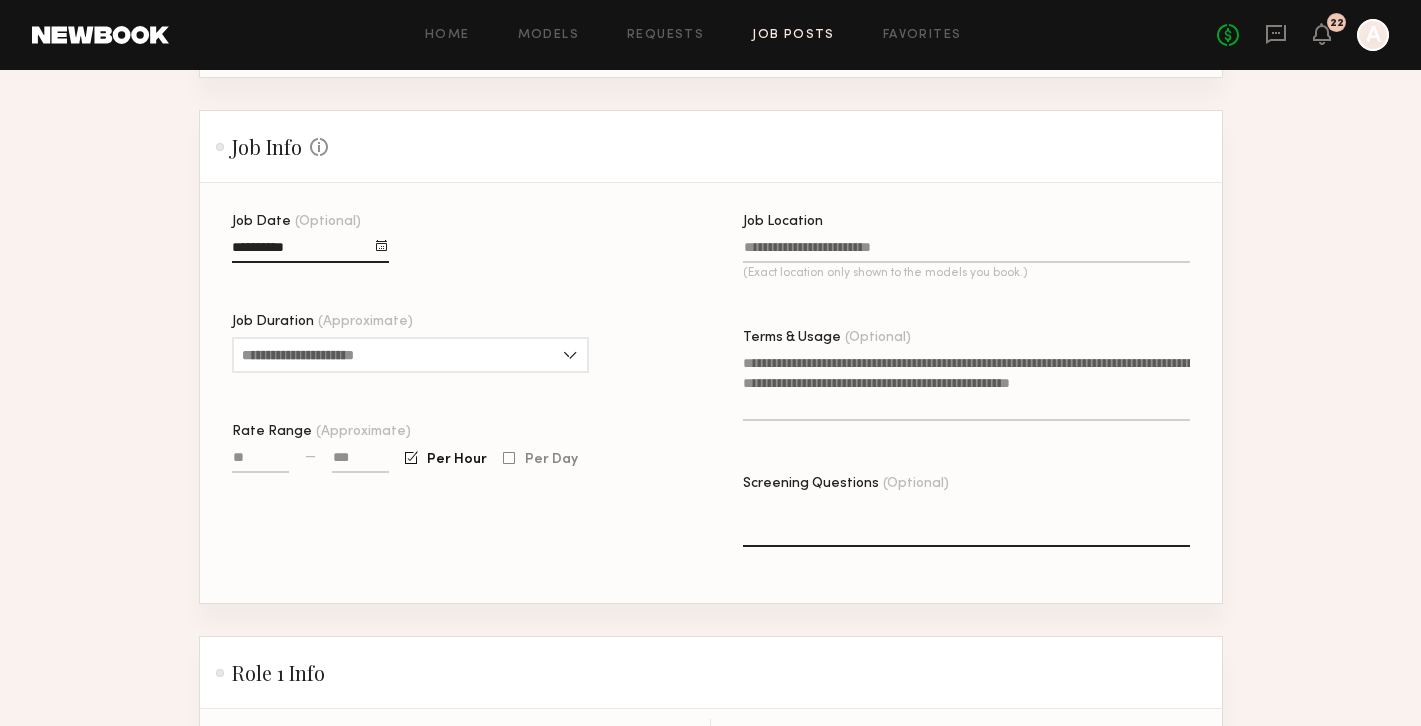 click on "Job Date (Optional) Job Duration (Approximate) 1 hour 2 hours 3 hours 4 hours 5 hours 6 hours 7 hours 8 hours 8+ hours Rate Range (Approximate) — Per Hour Per Day" 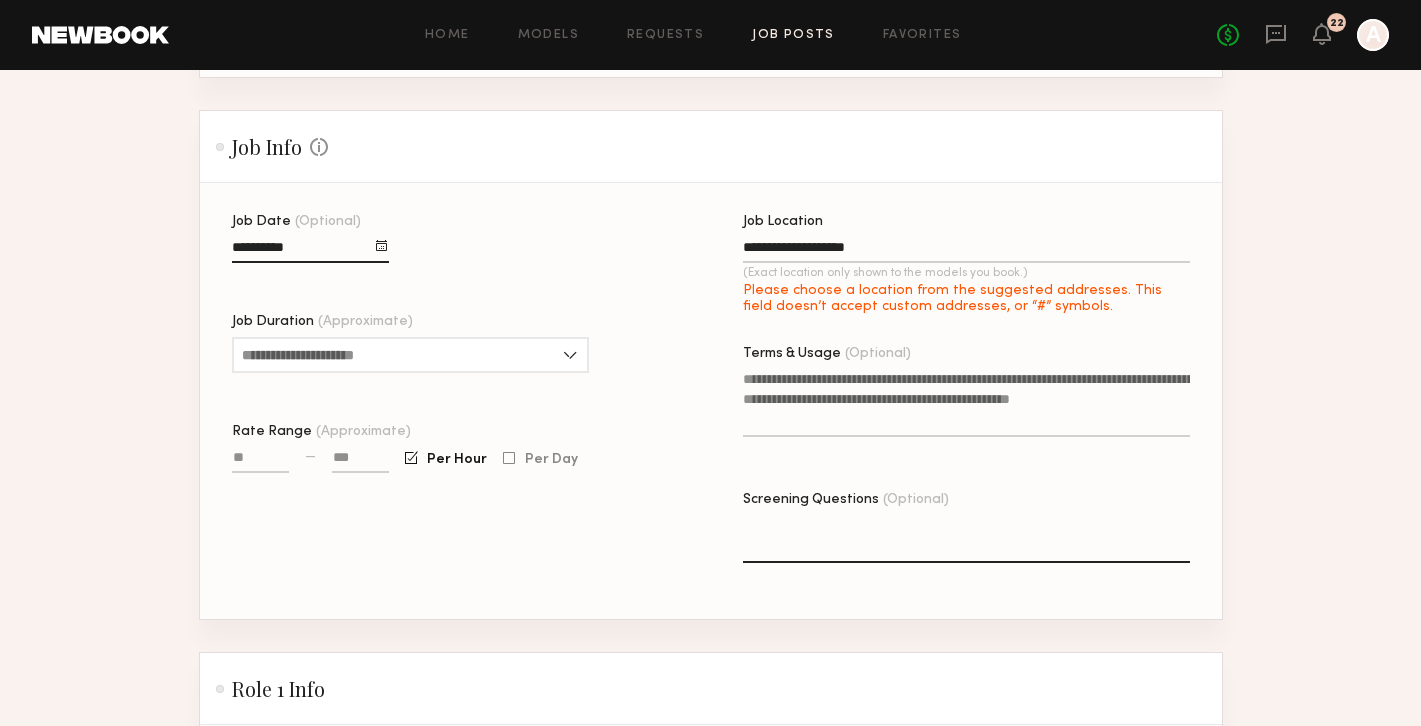 type on "**********" 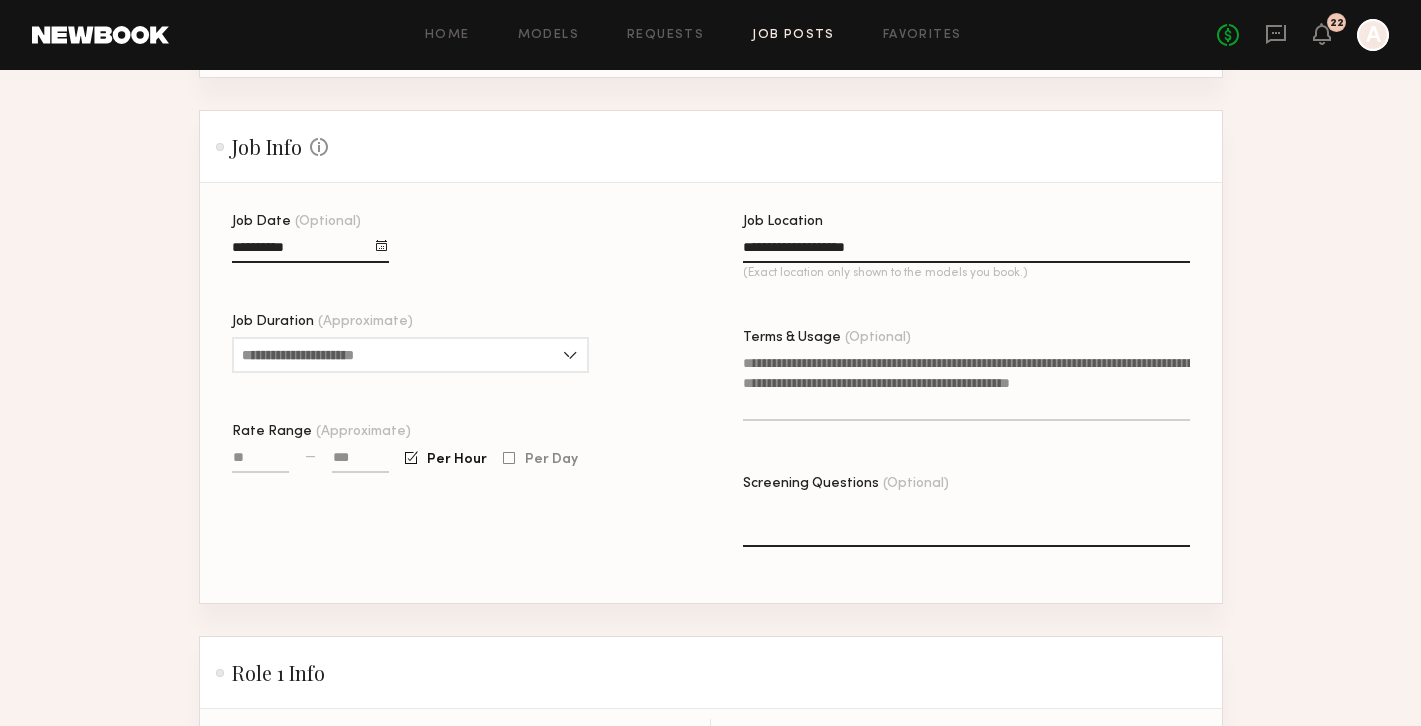 click on "Terms & Usage (Optional)" 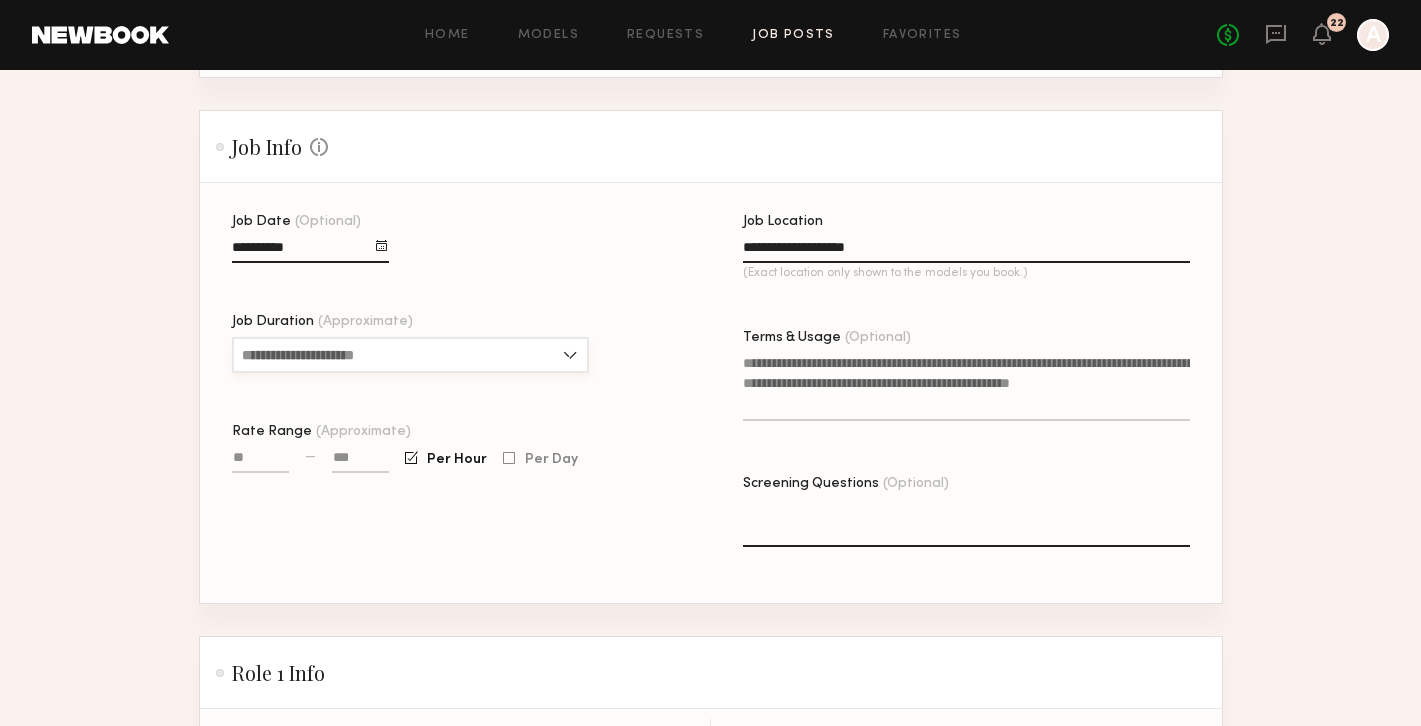 click on "Job Duration (Approximate)" at bounding box center (410, 355) 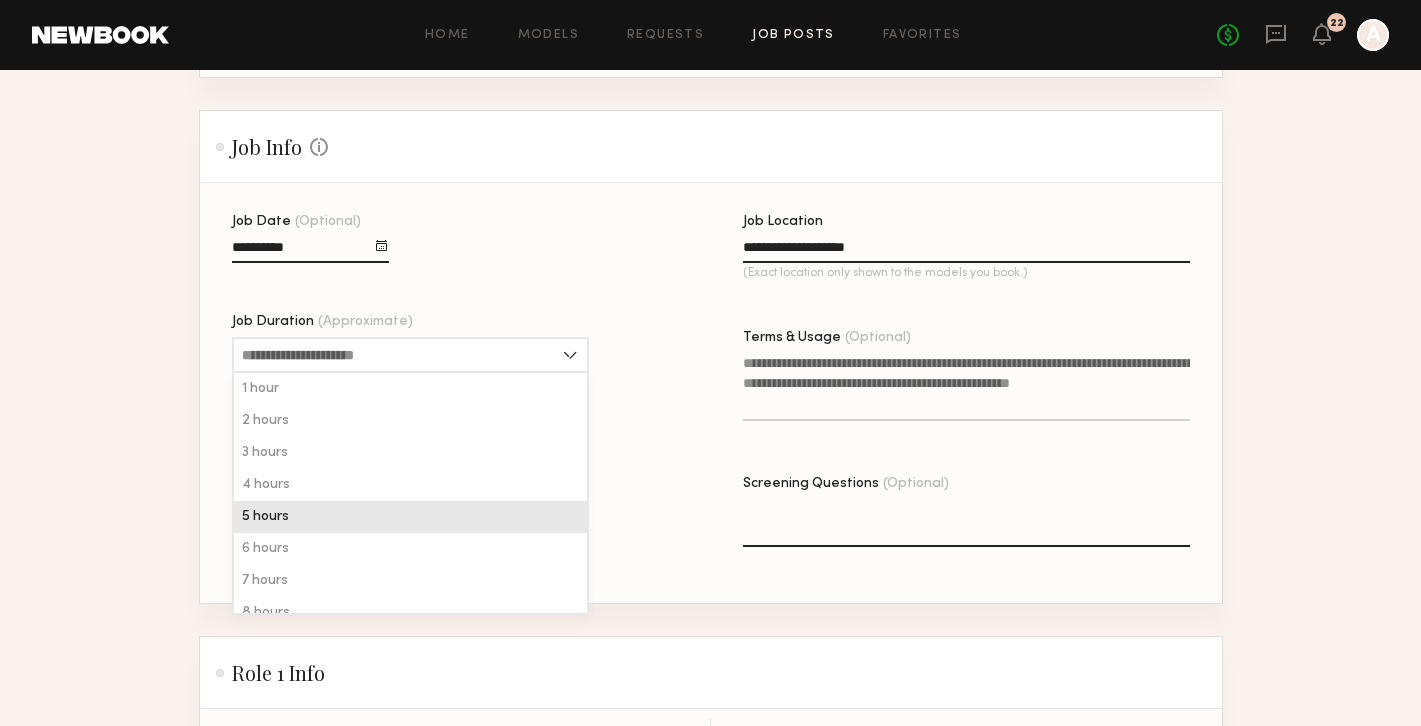 click on "5 hours" 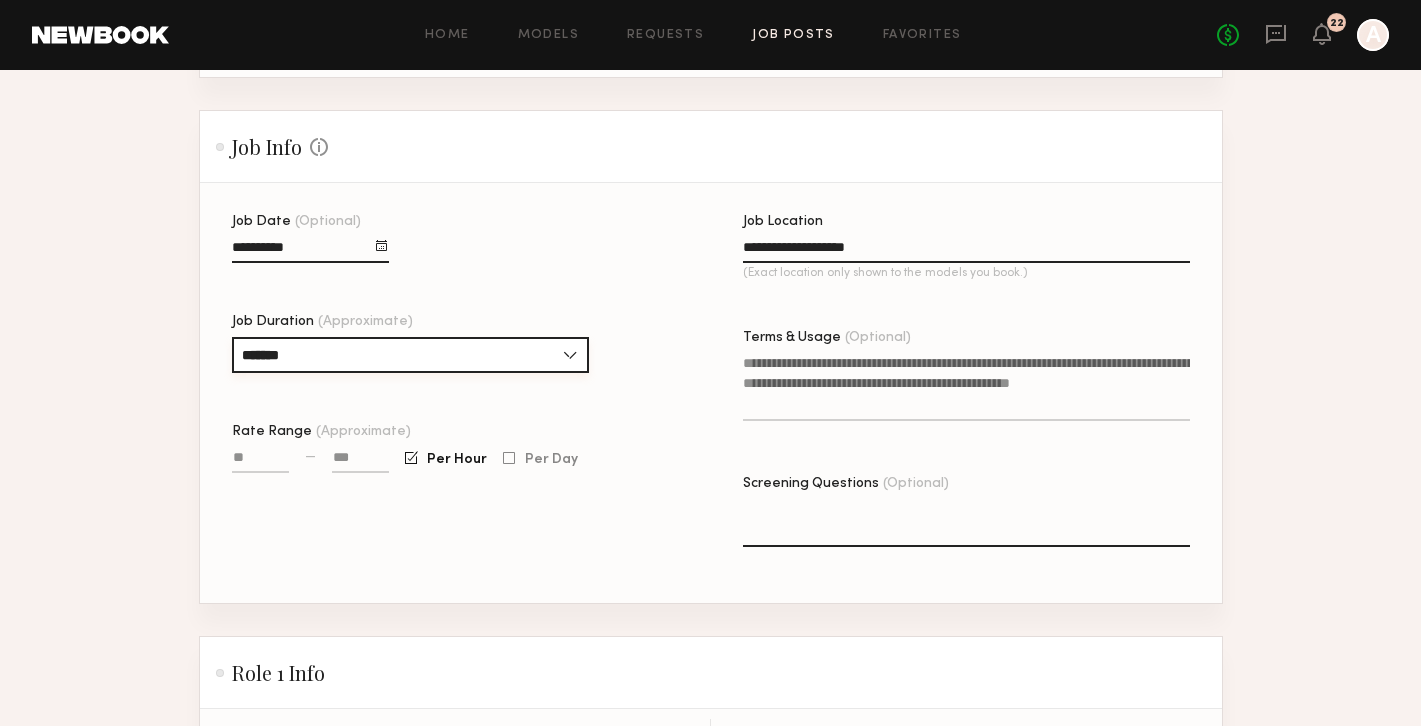 click on "*******" at bounding box center (410, 355) 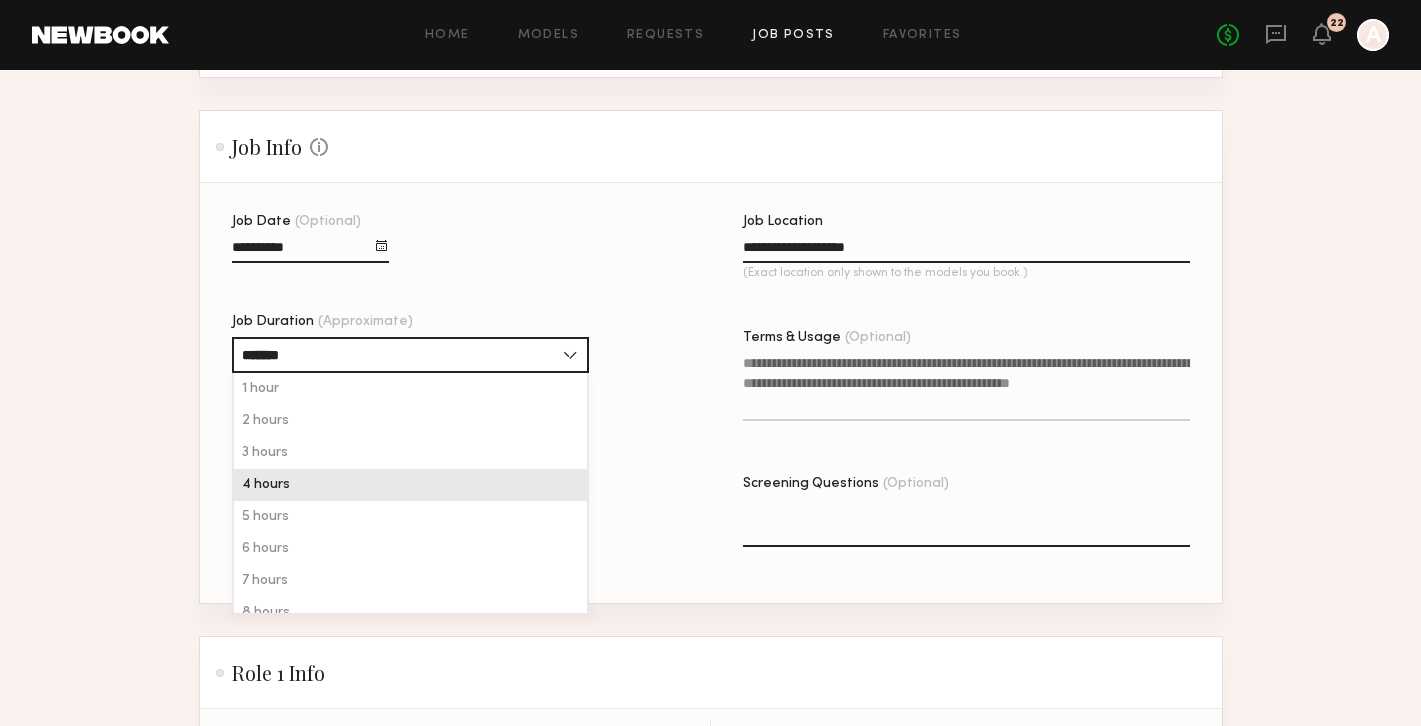 click on "4 hours" 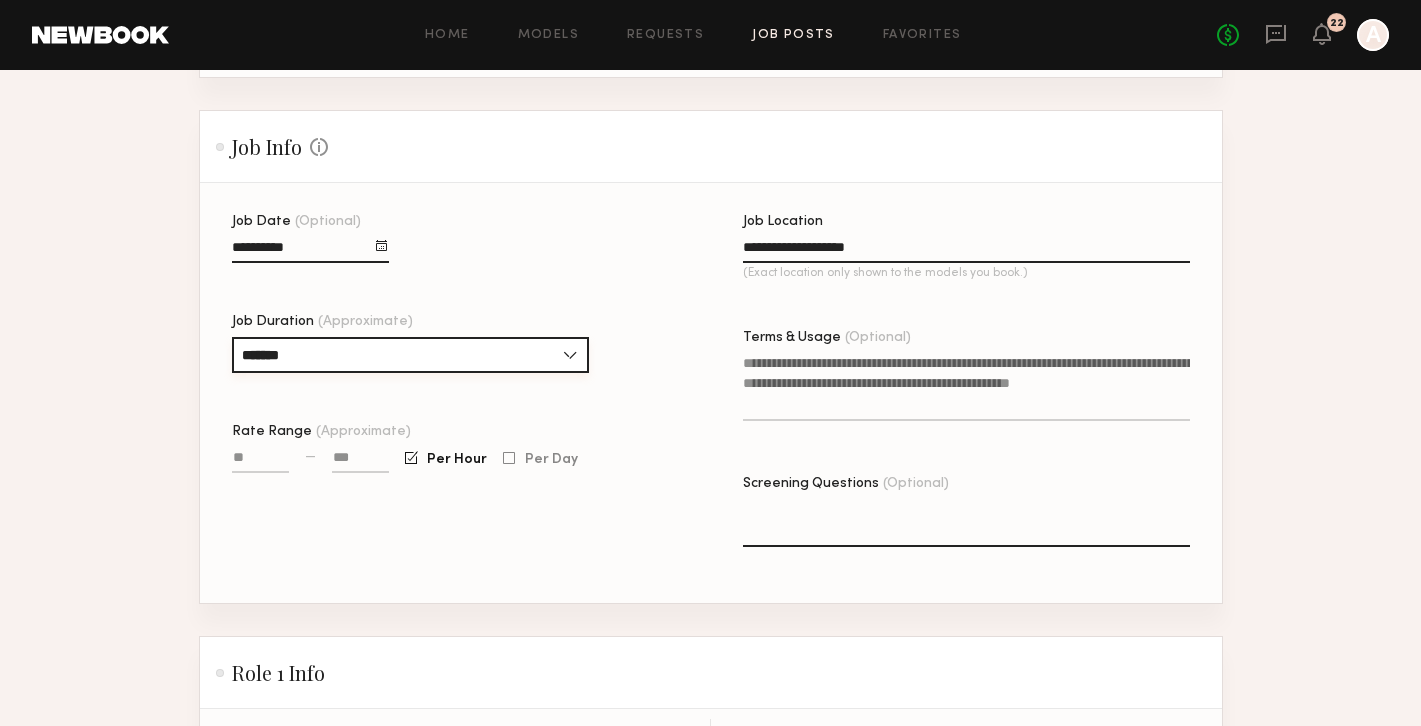 click on "*******" at bounding box center [410, 355] 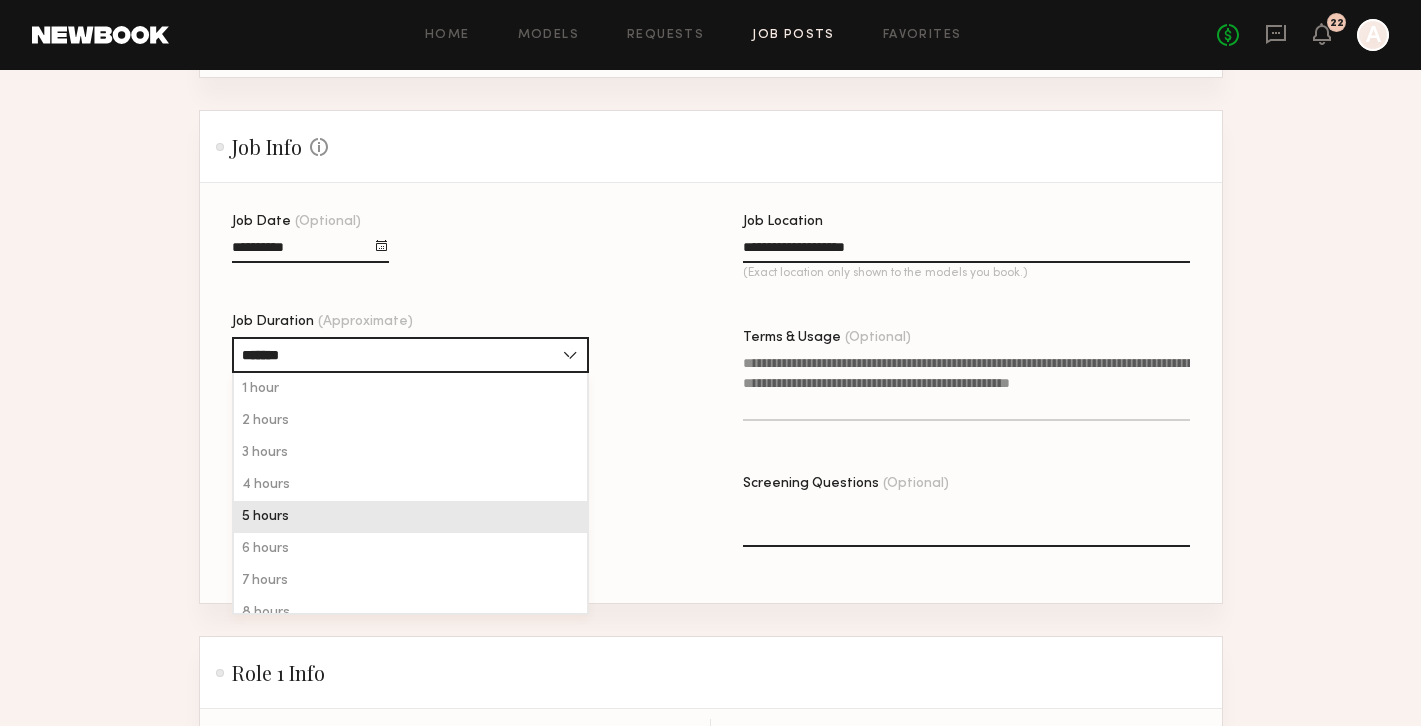 click on "5 hours" 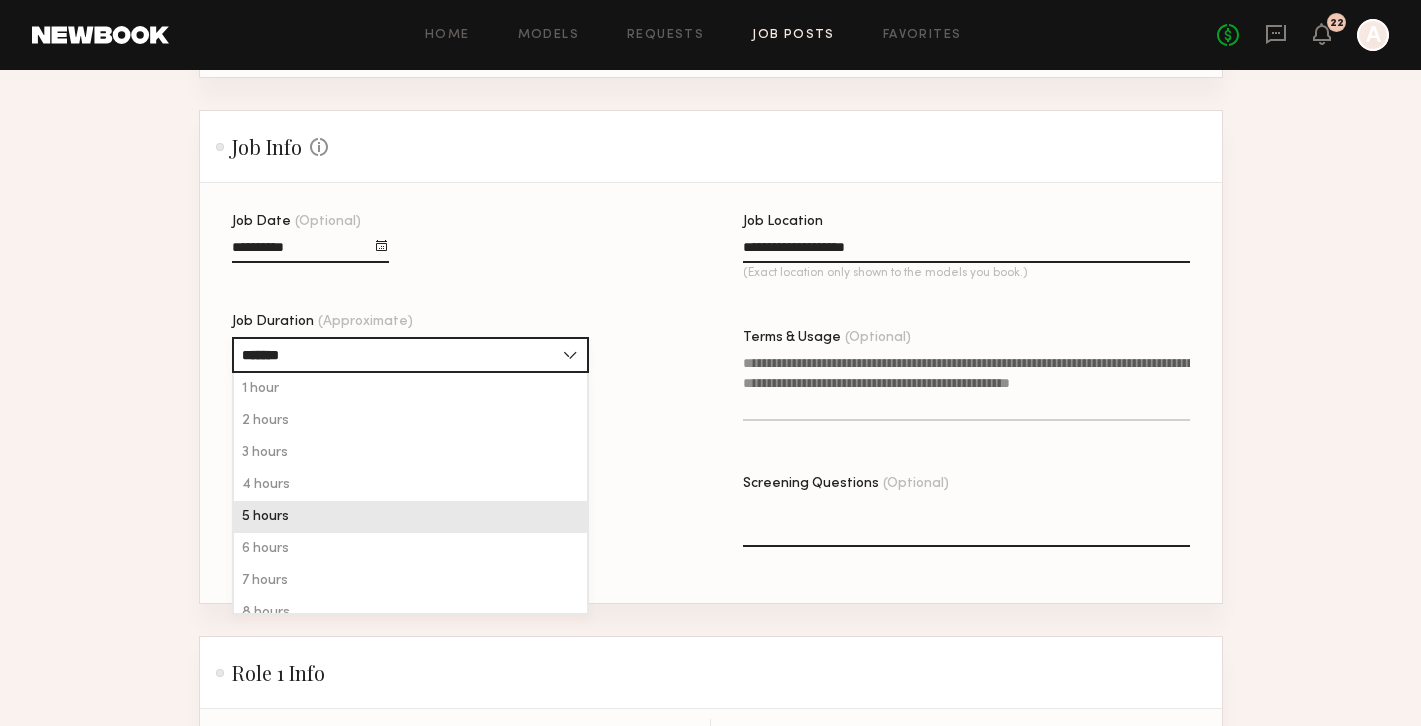 type on "*******" 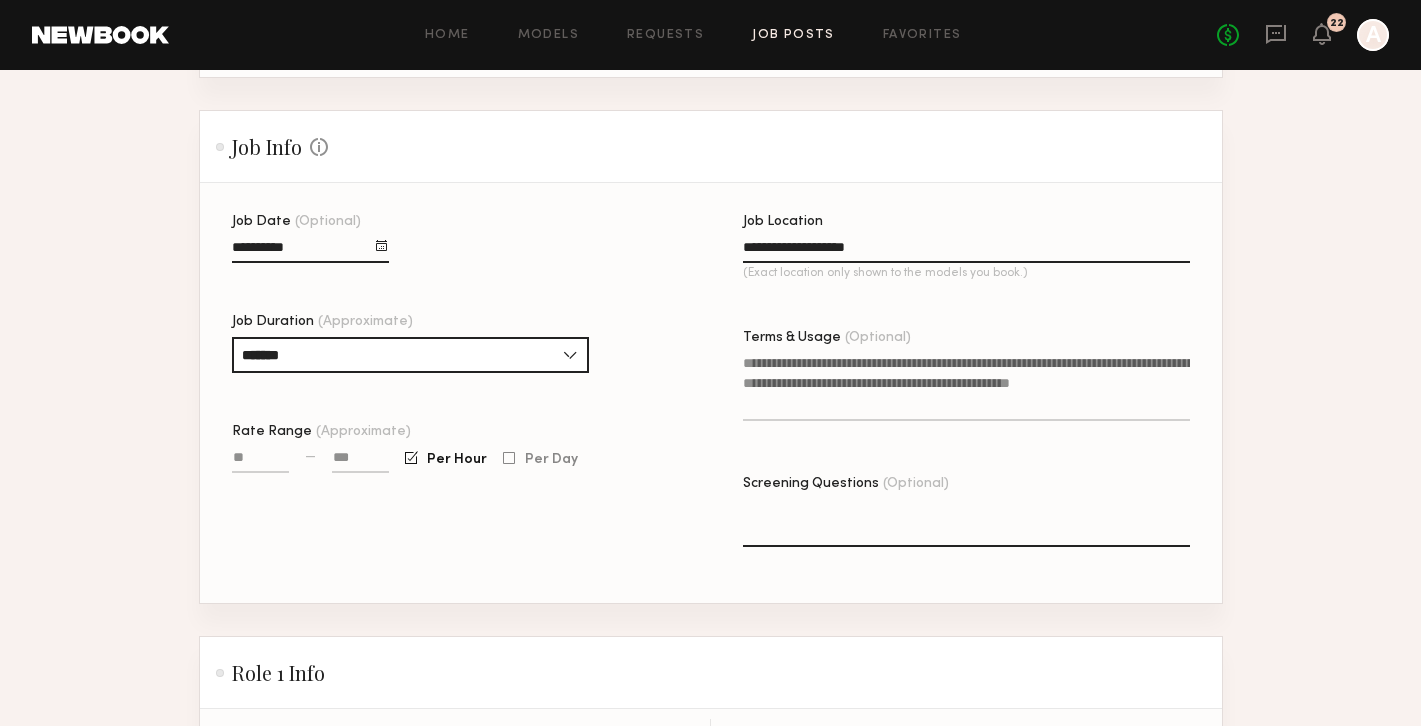 click on "Rate Range (Approximate)" at bounding box center [260, 461] 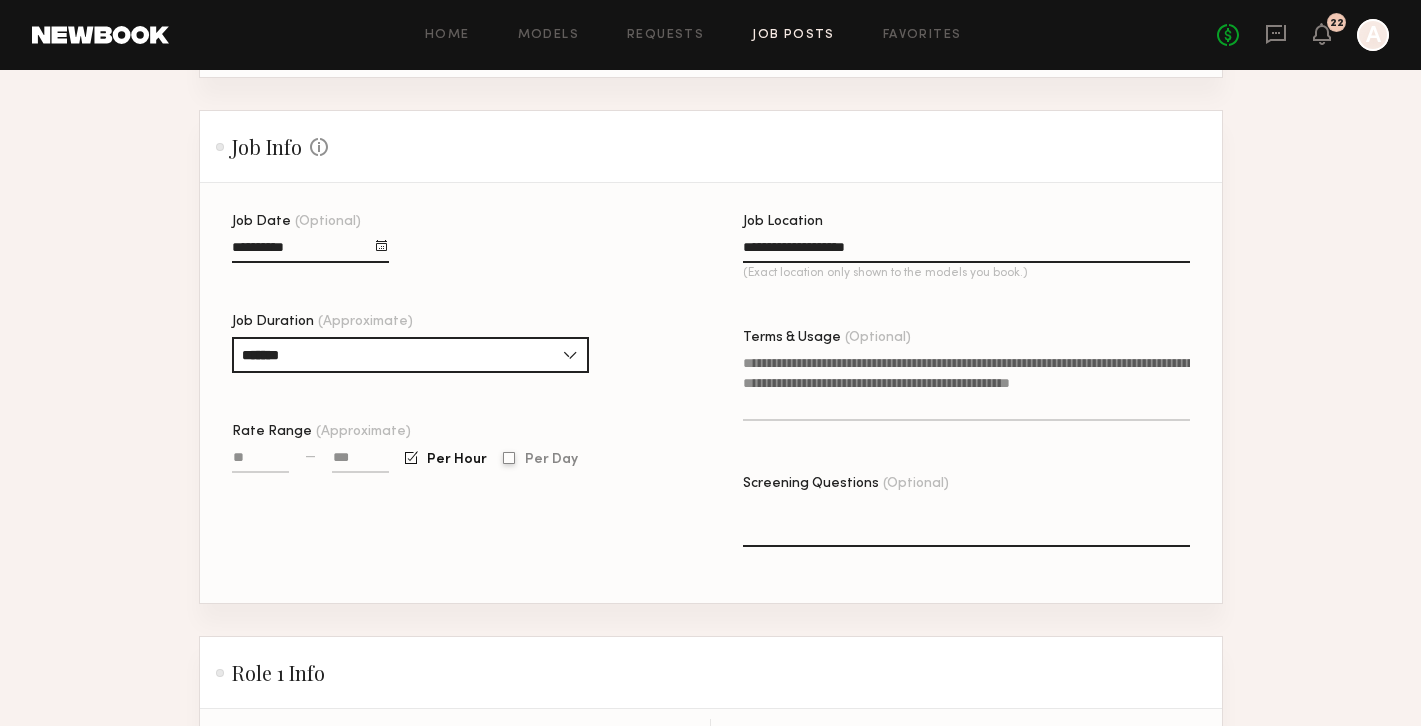 click 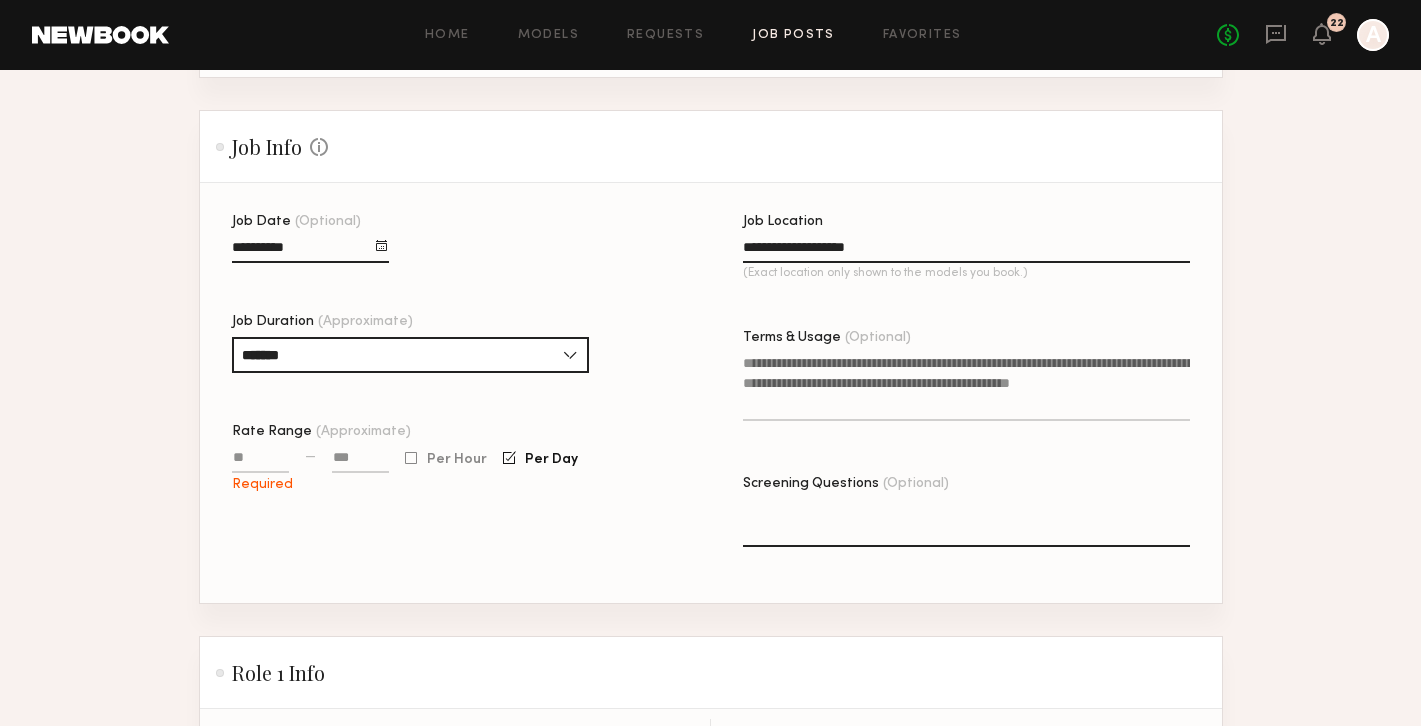 click on "Rate Range (Approximate)" at bounding box center (260, 461) 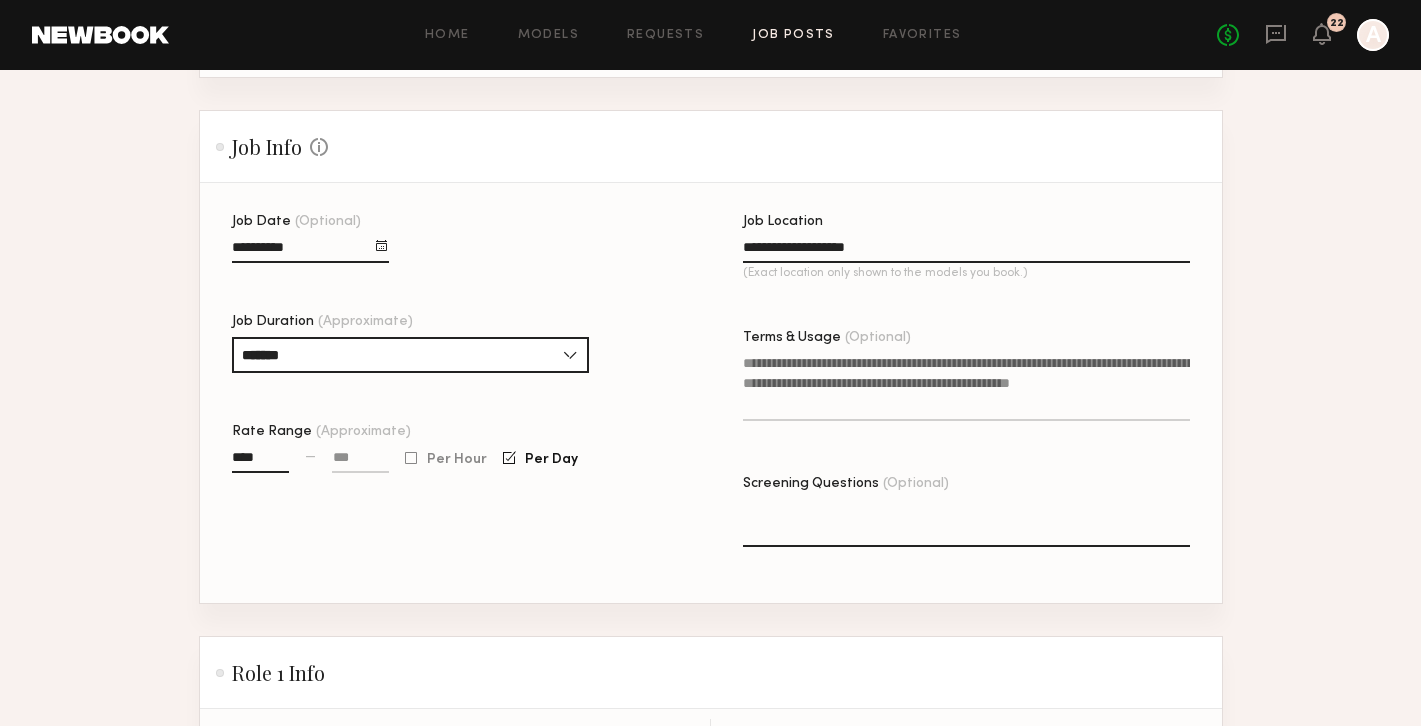 type on "****" 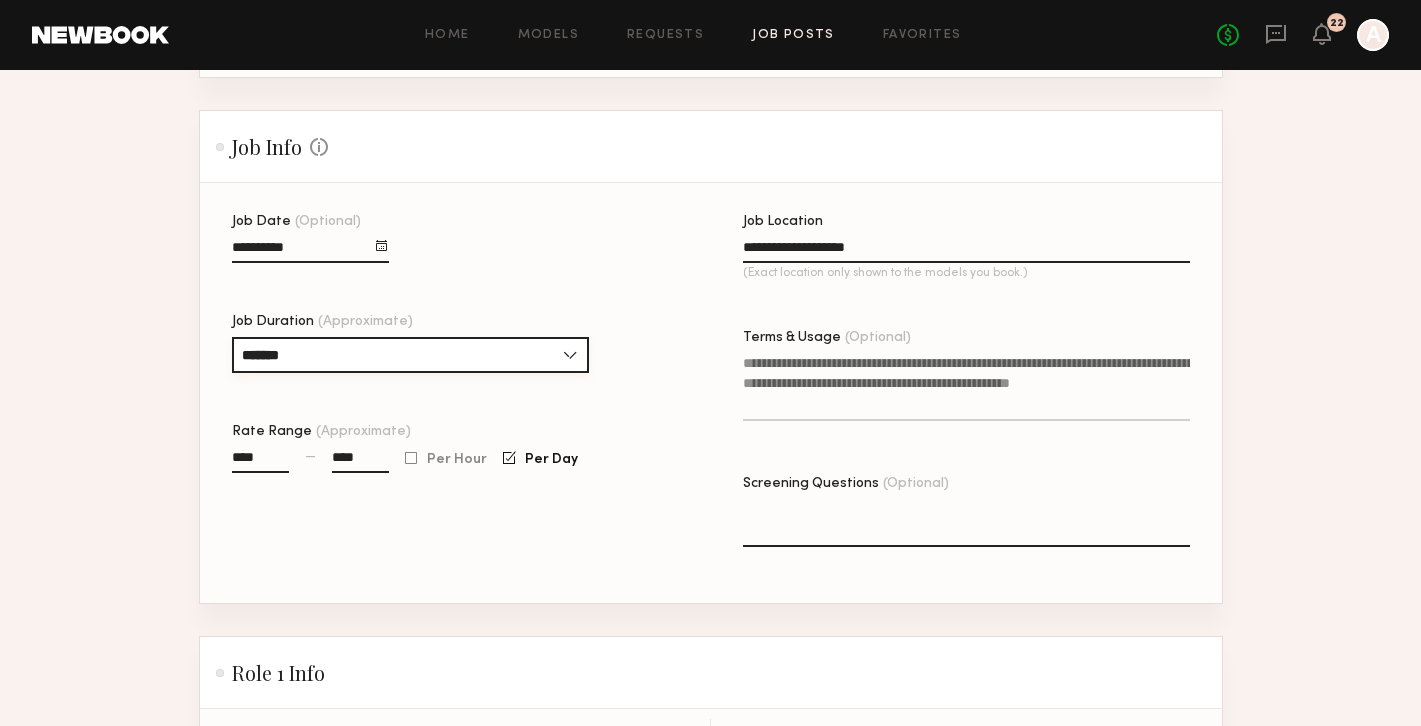 type on "****" 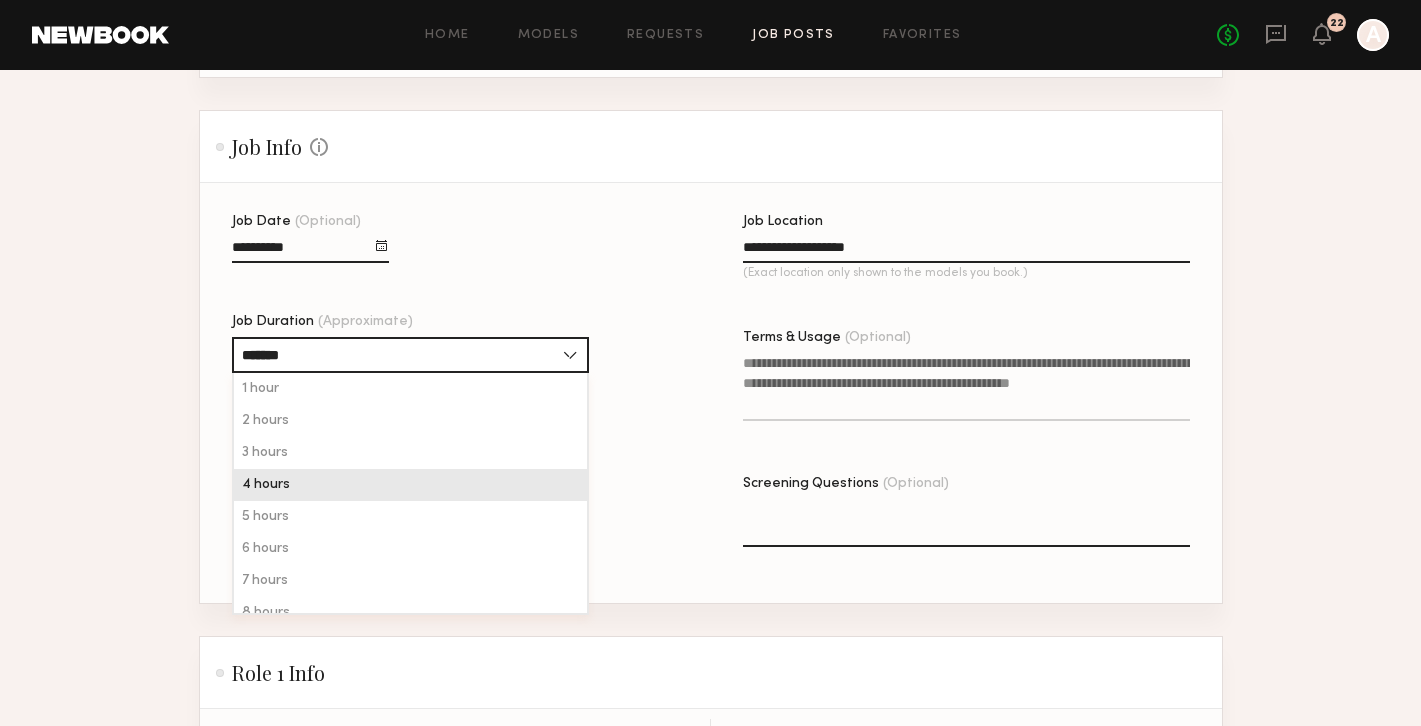 click on "4 hours" 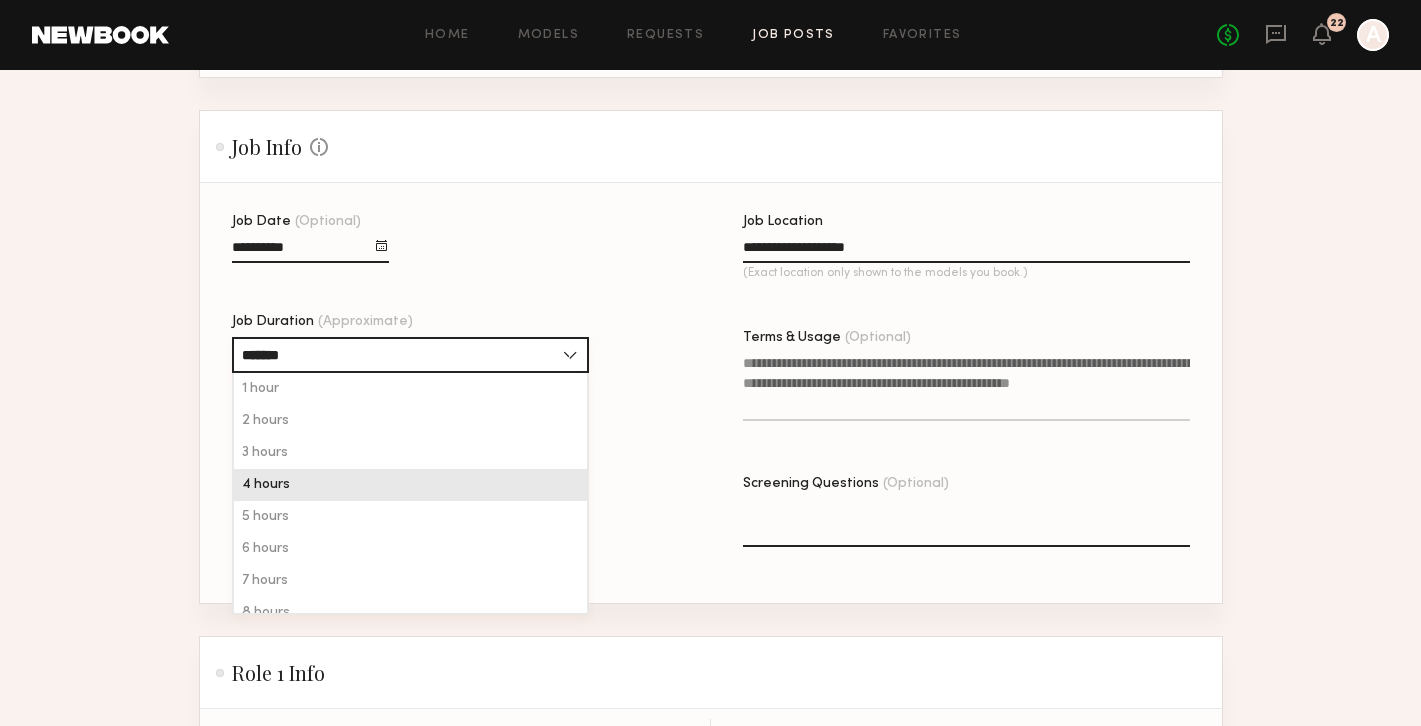 type on "*******" 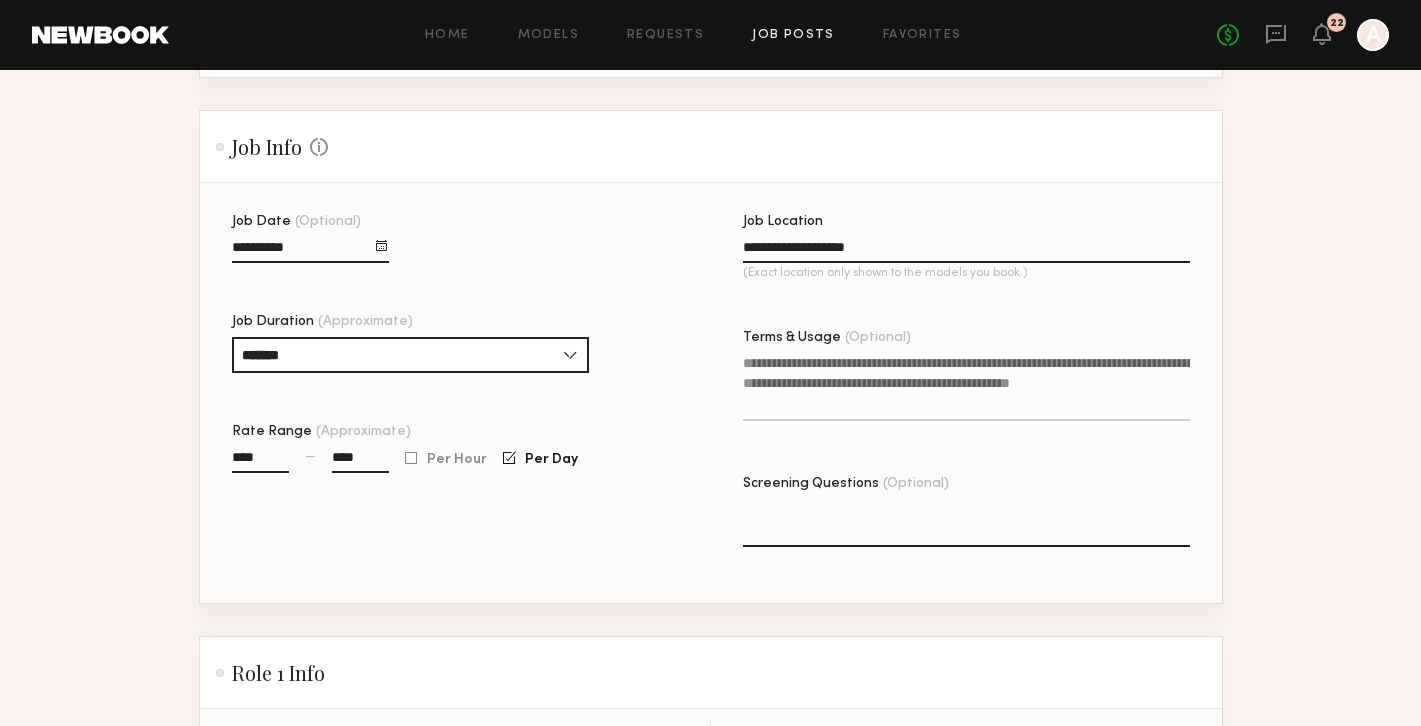 click on "Job Date (Optional) Job Duration (Approximate) ******* 1 hour 2 hours 3 hours 4 hours 5 hours 6 hours 7 hours 8 hours 8+ hours Rate Range (Approximate) **** — **** Per Hour Per Day" 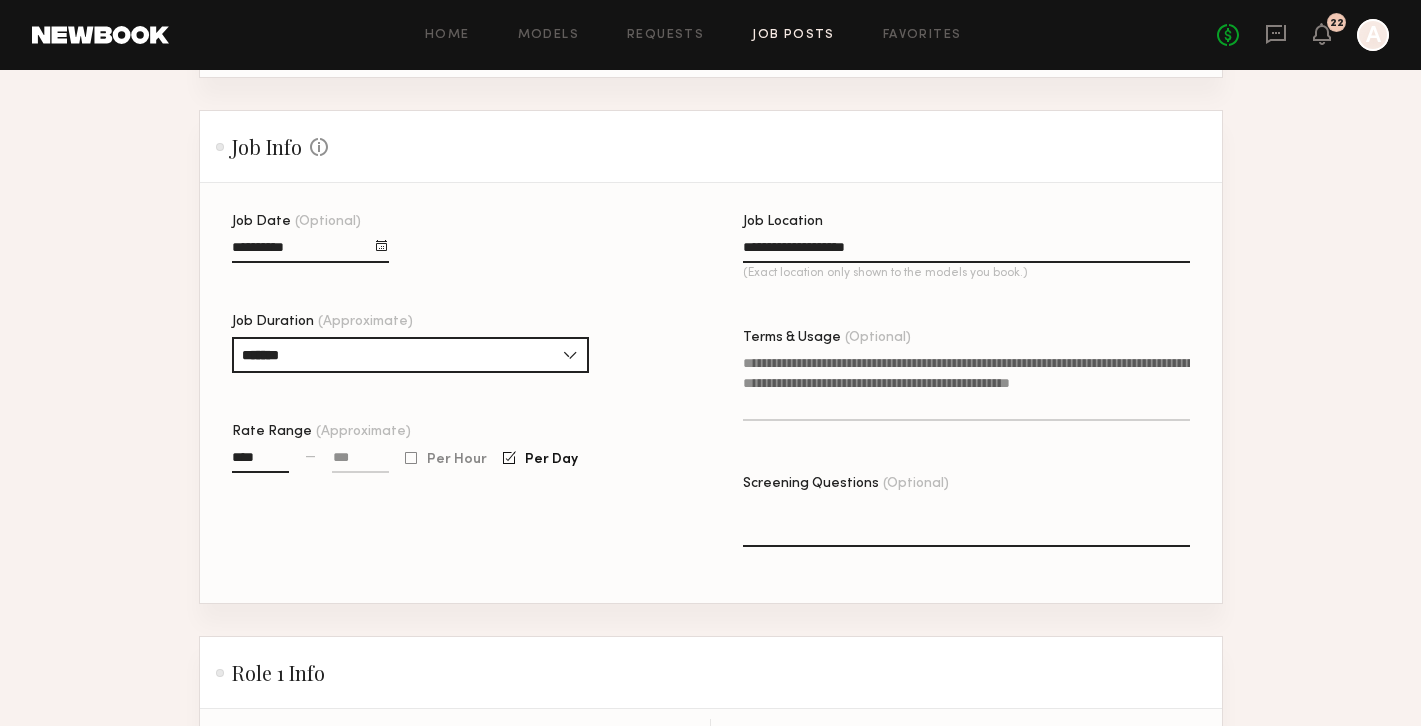 click on "****" 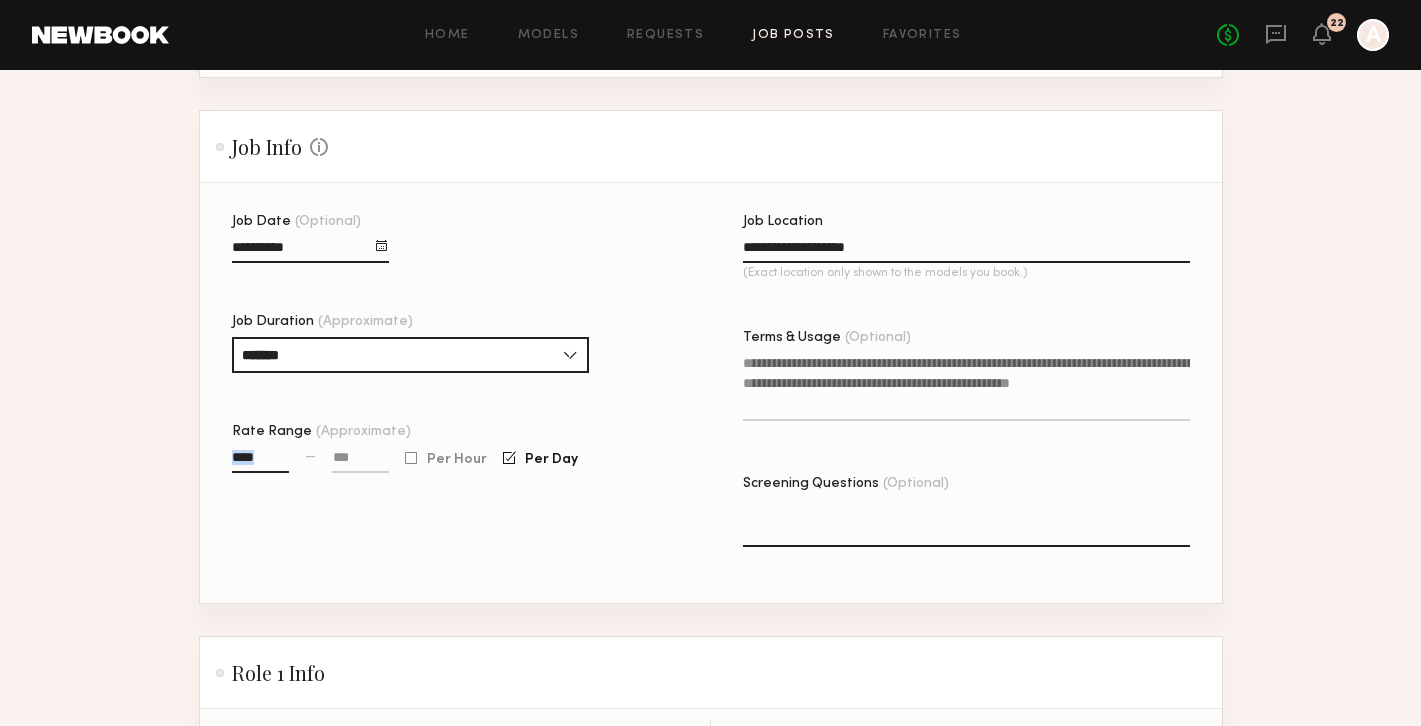 click on "****" 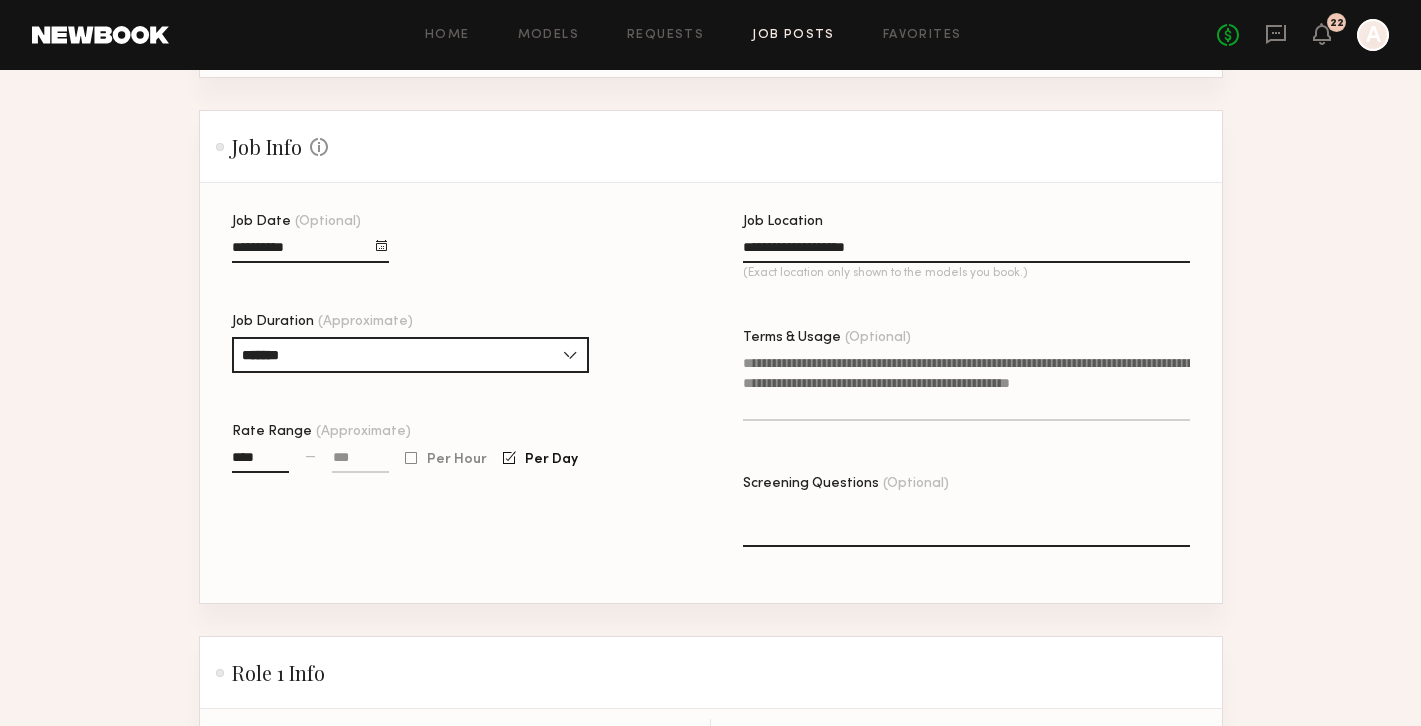 click on "****" at bounding box center (260, 461) 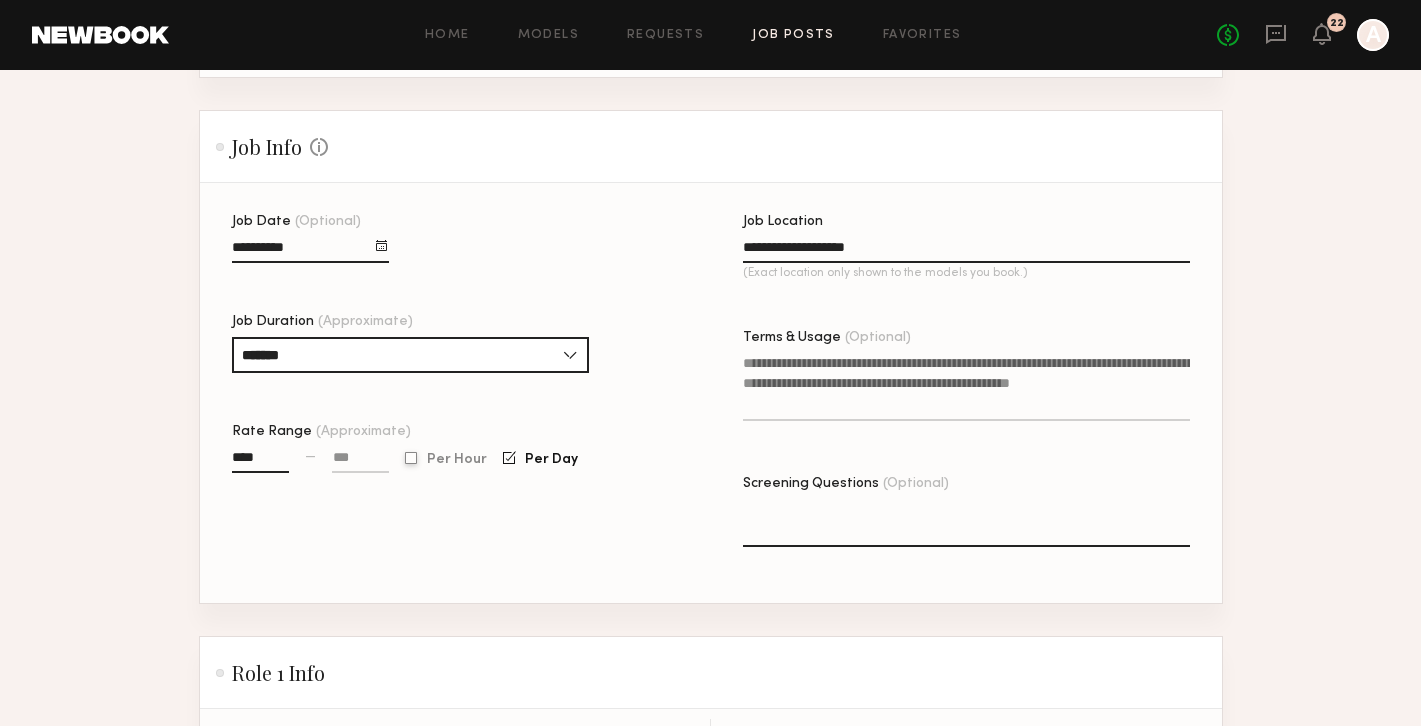 click 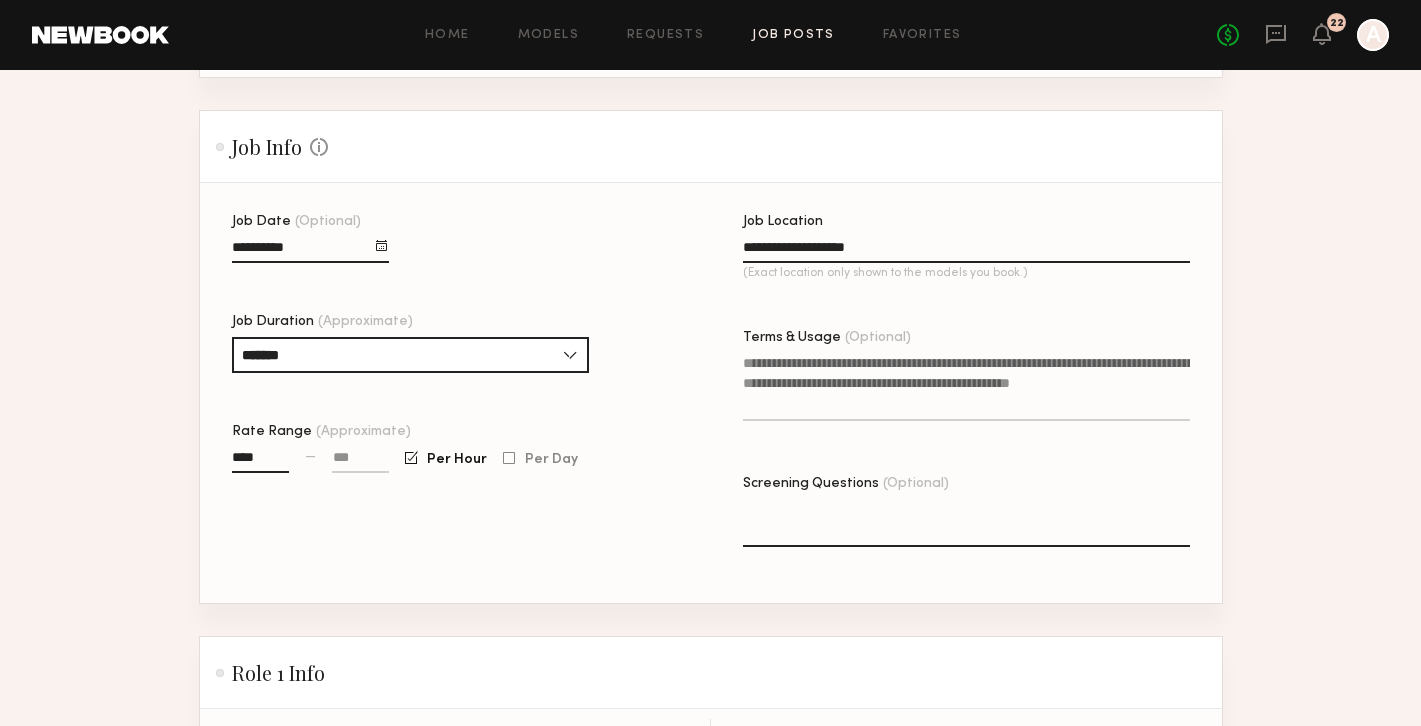 click on "****" at bounding box center [260, 461] 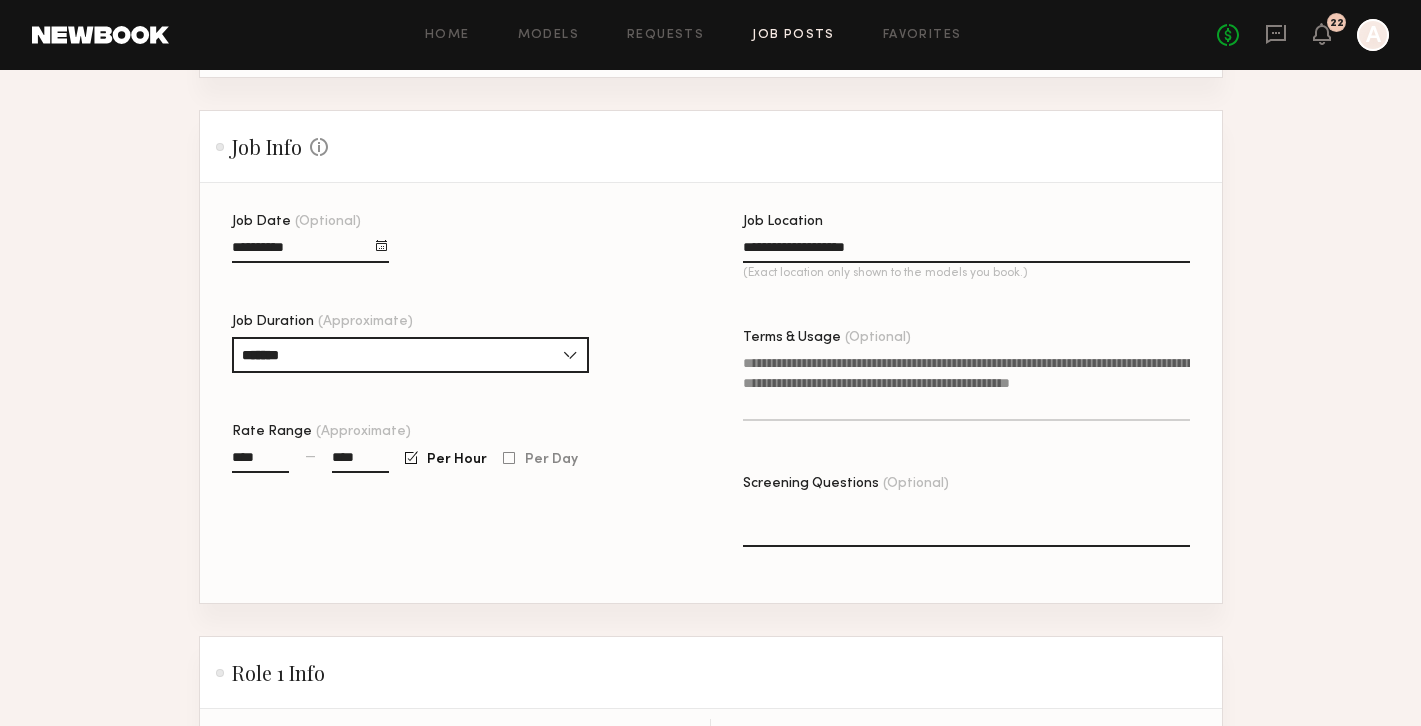 click on "Job Date (Optional) Job Duration (Approximate) ******* 1 hour 2 hours 3 hours 4 hours 5 hours 6 hours 7 hours 8 hours 8+ hours Rate Range (Approximate) **** — **** Per Hour Per Day" 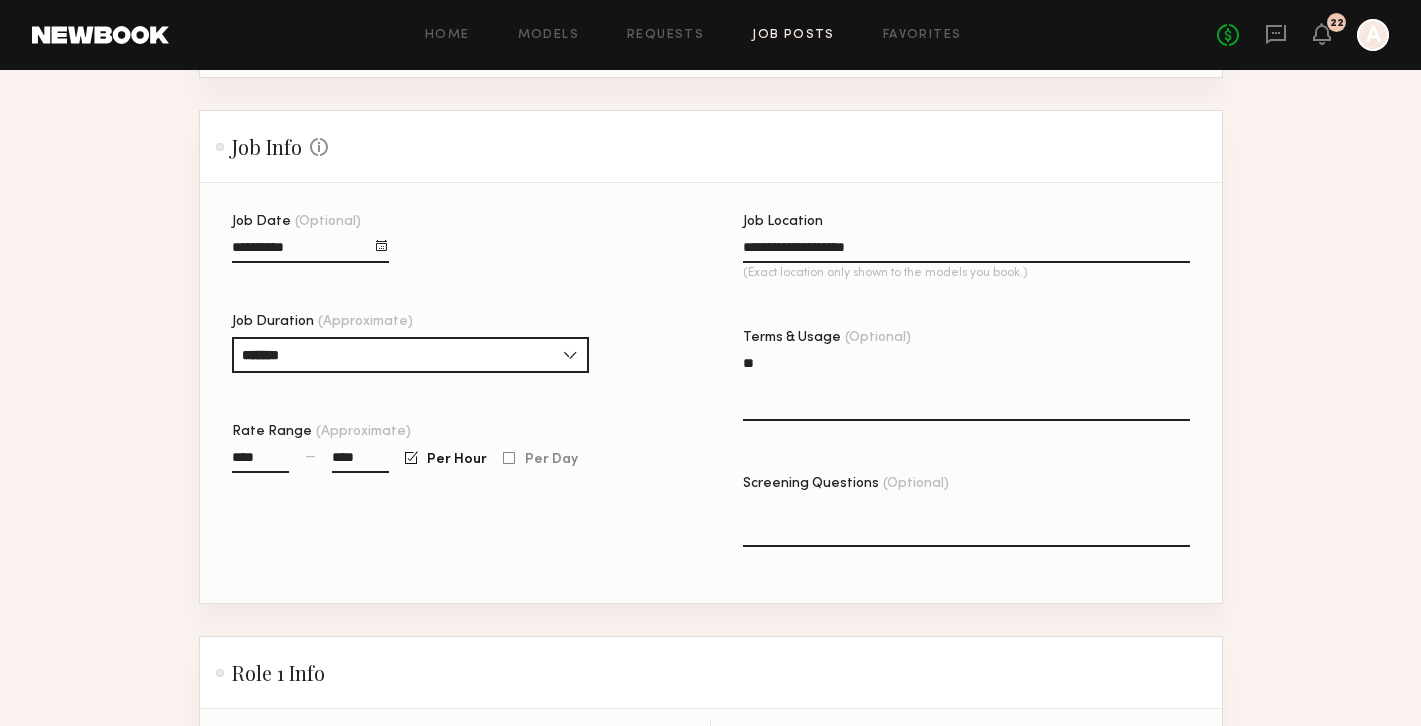 type on "*" 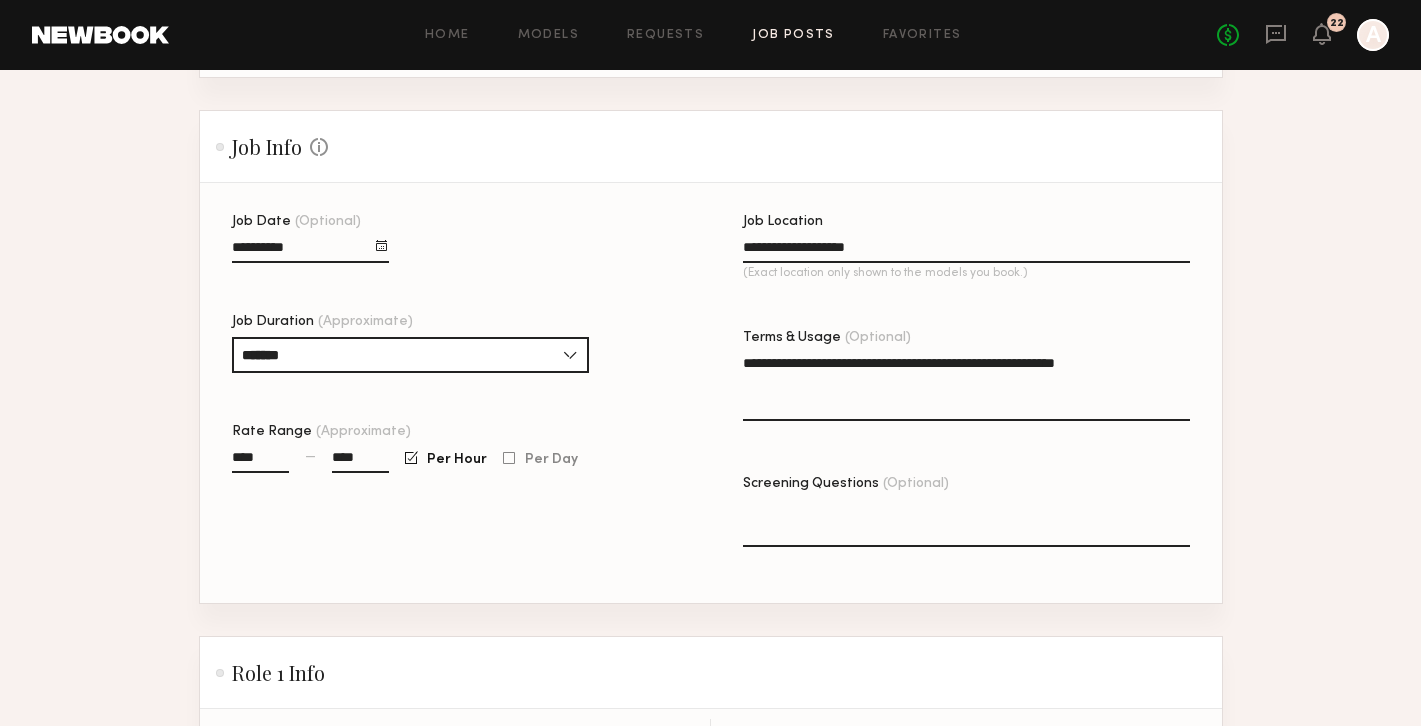 type on "**********" 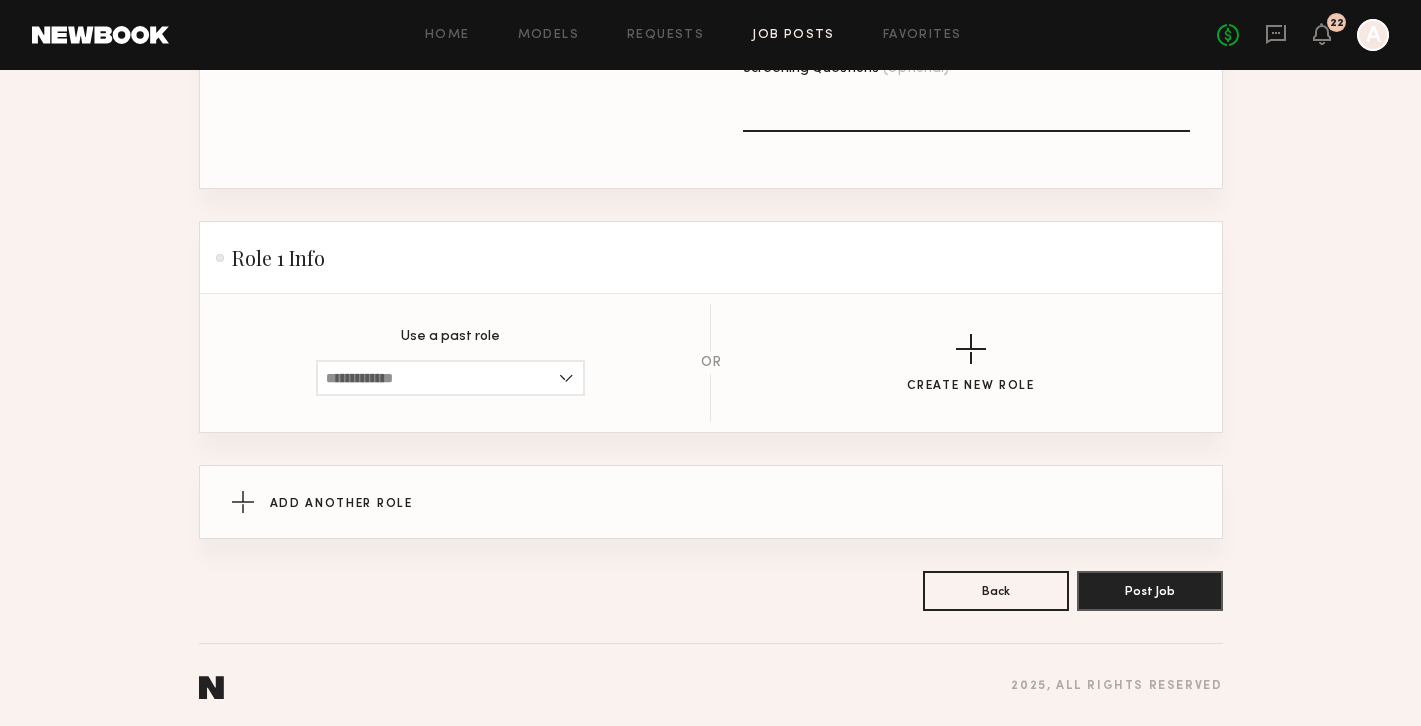 scroll, scrollTop: 831, scrollLeft: 0, axis: vertical 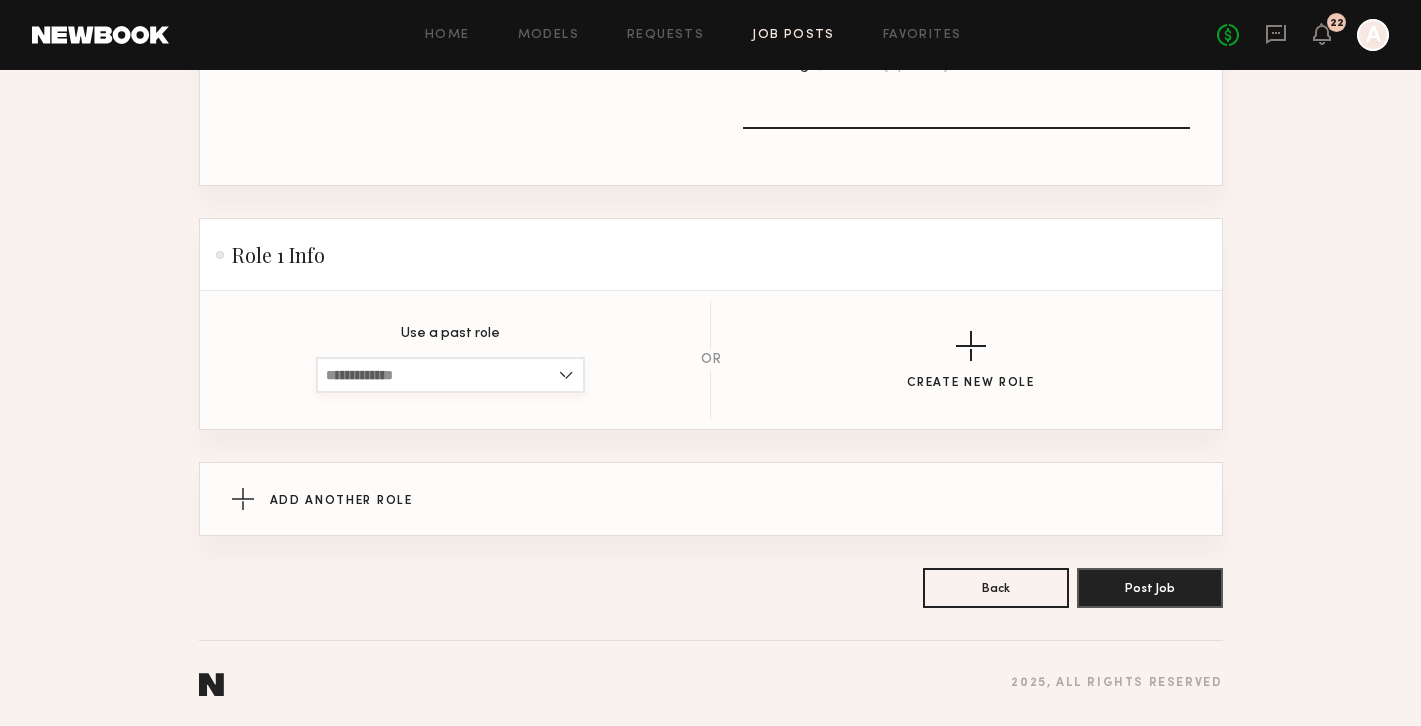 click at bounding box center (450, 375) 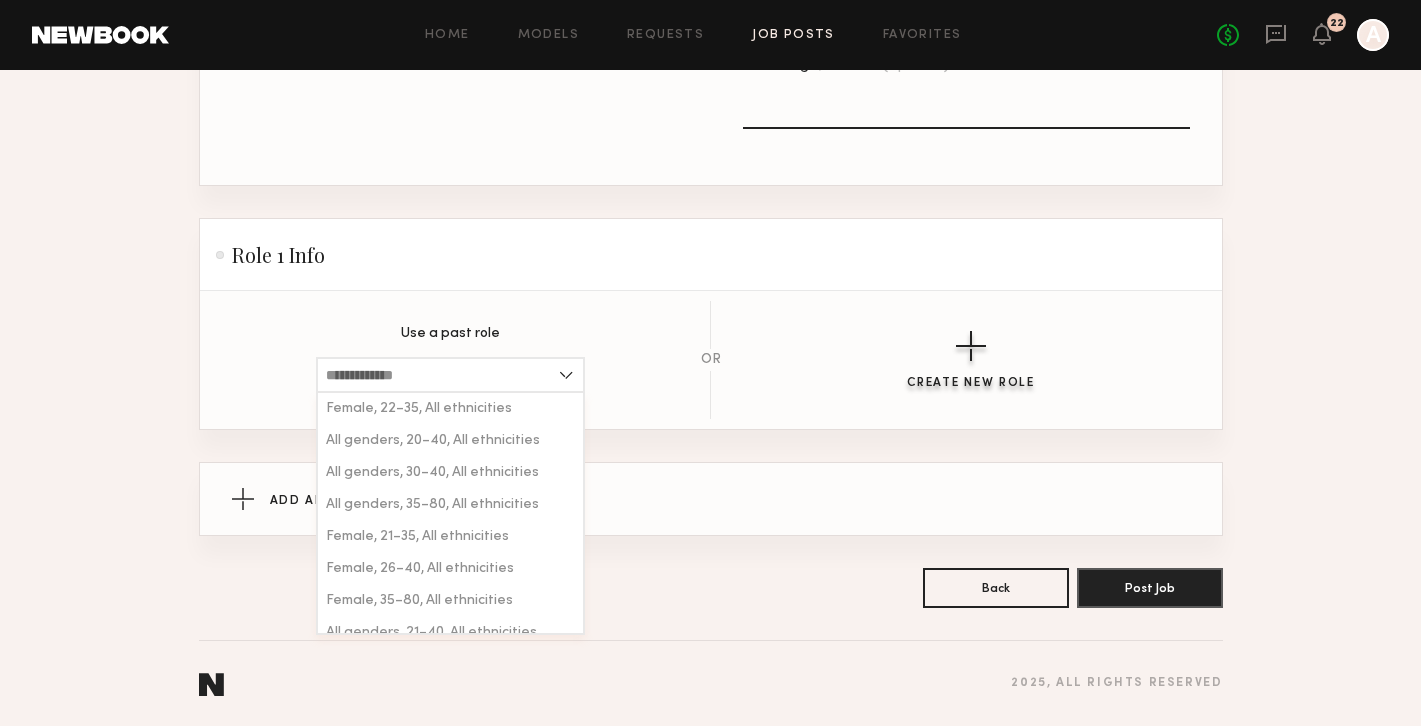 click 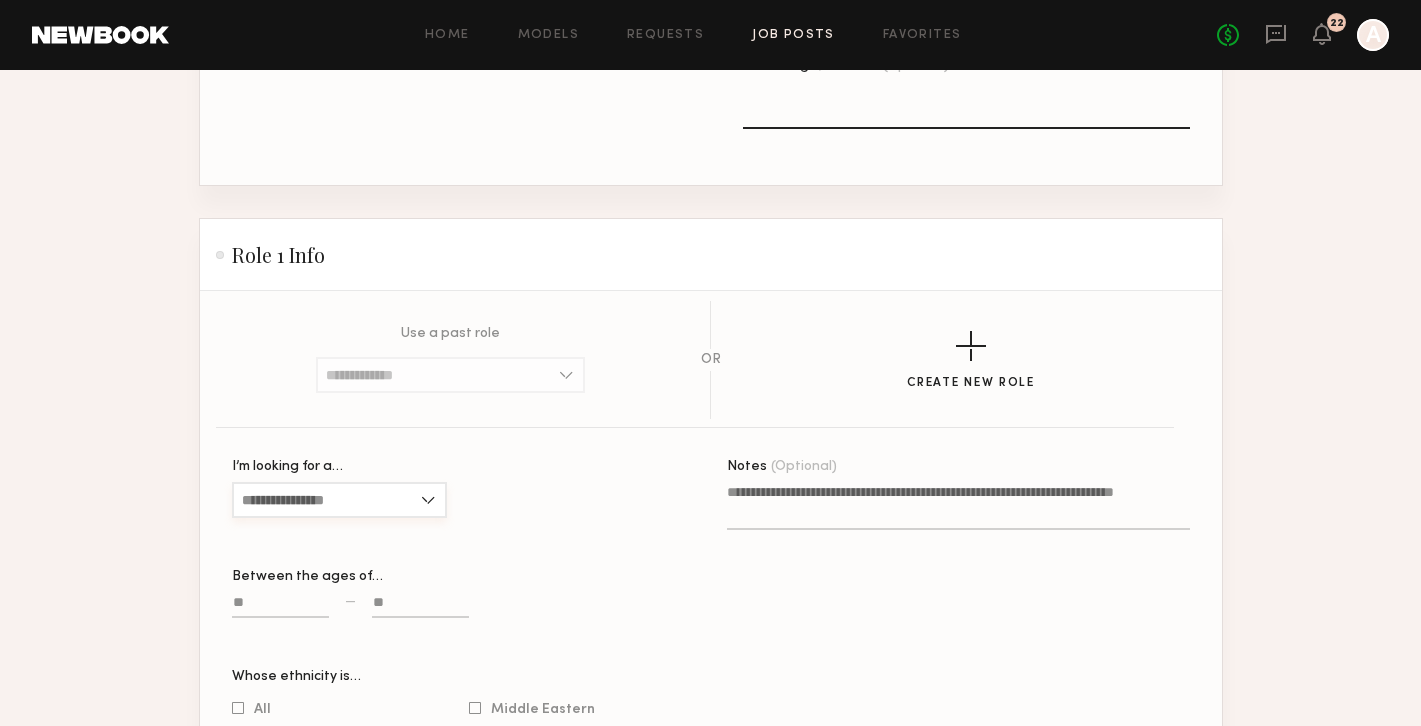 click on "I’m looking for a…" at bounding box center (339, 500) 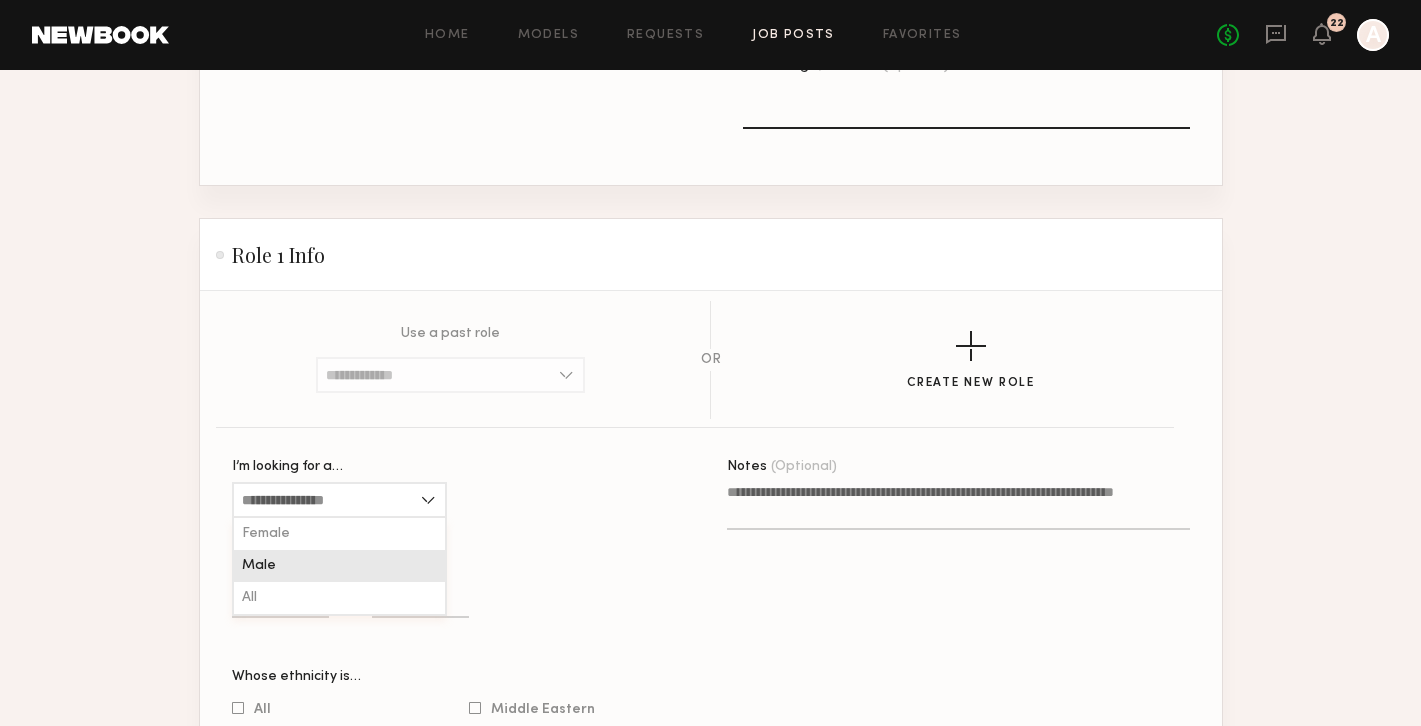 click on "Male" 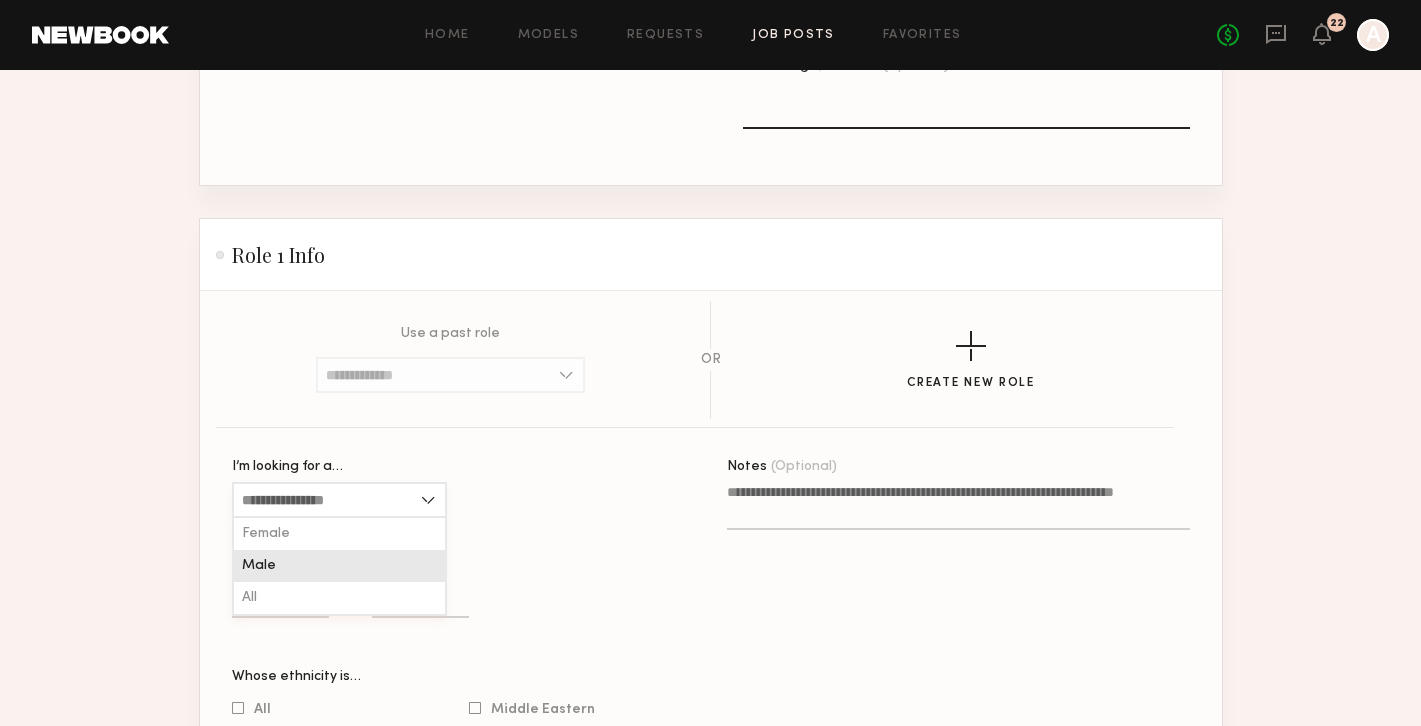 type on "****" 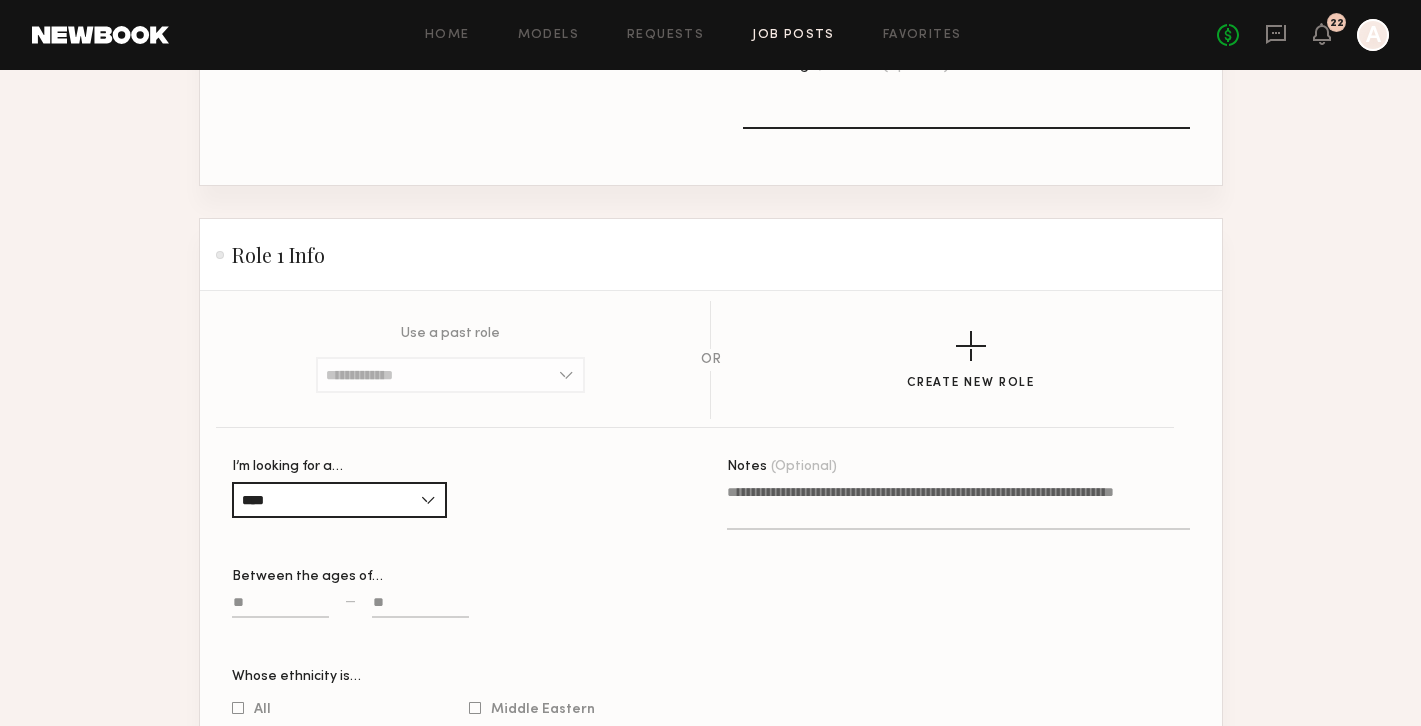 click on "Notes (Optional)" 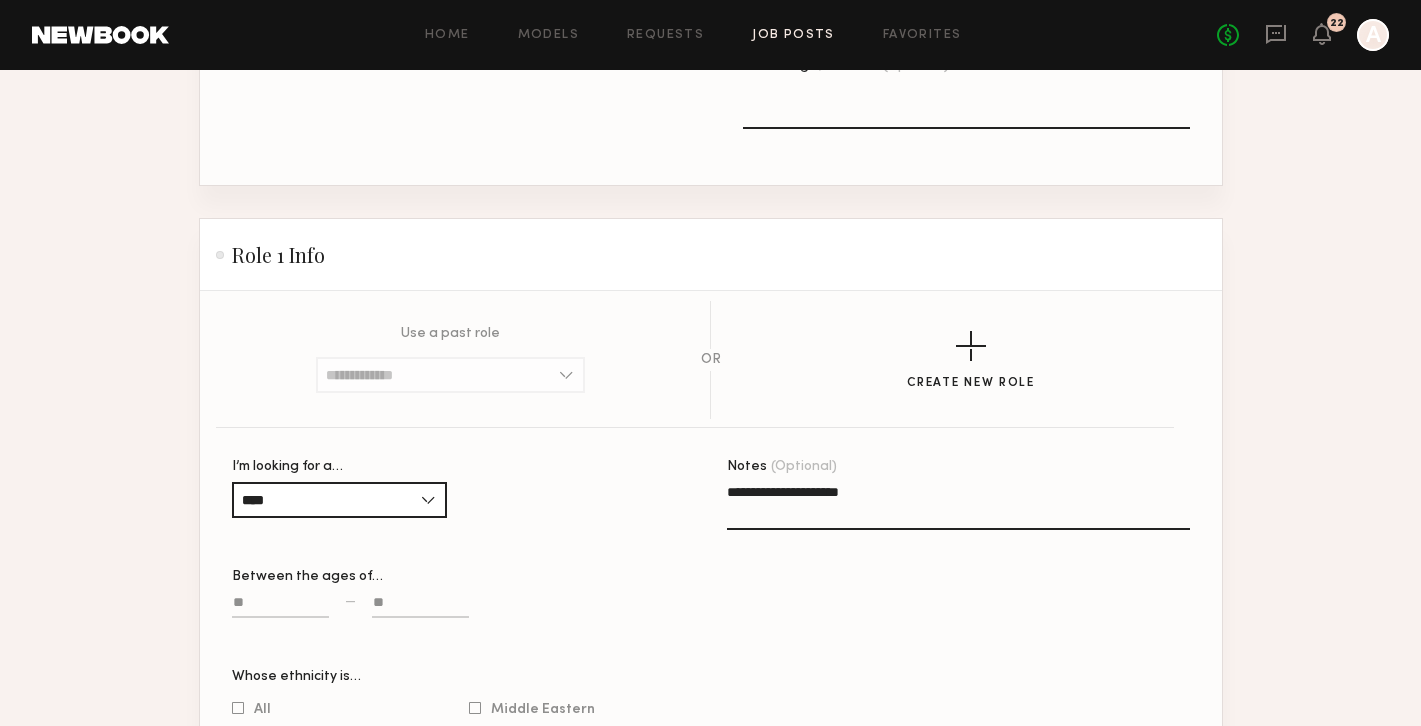 type on "**********" 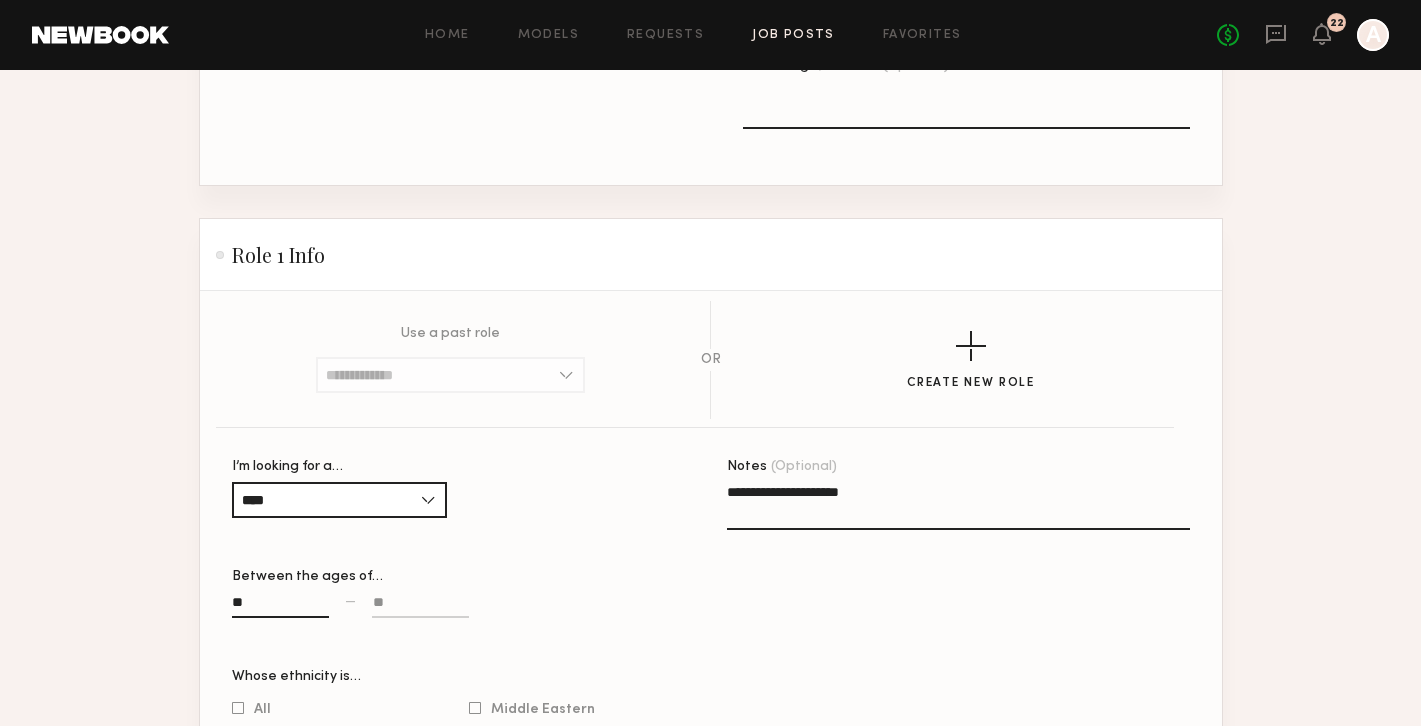 type on "**" 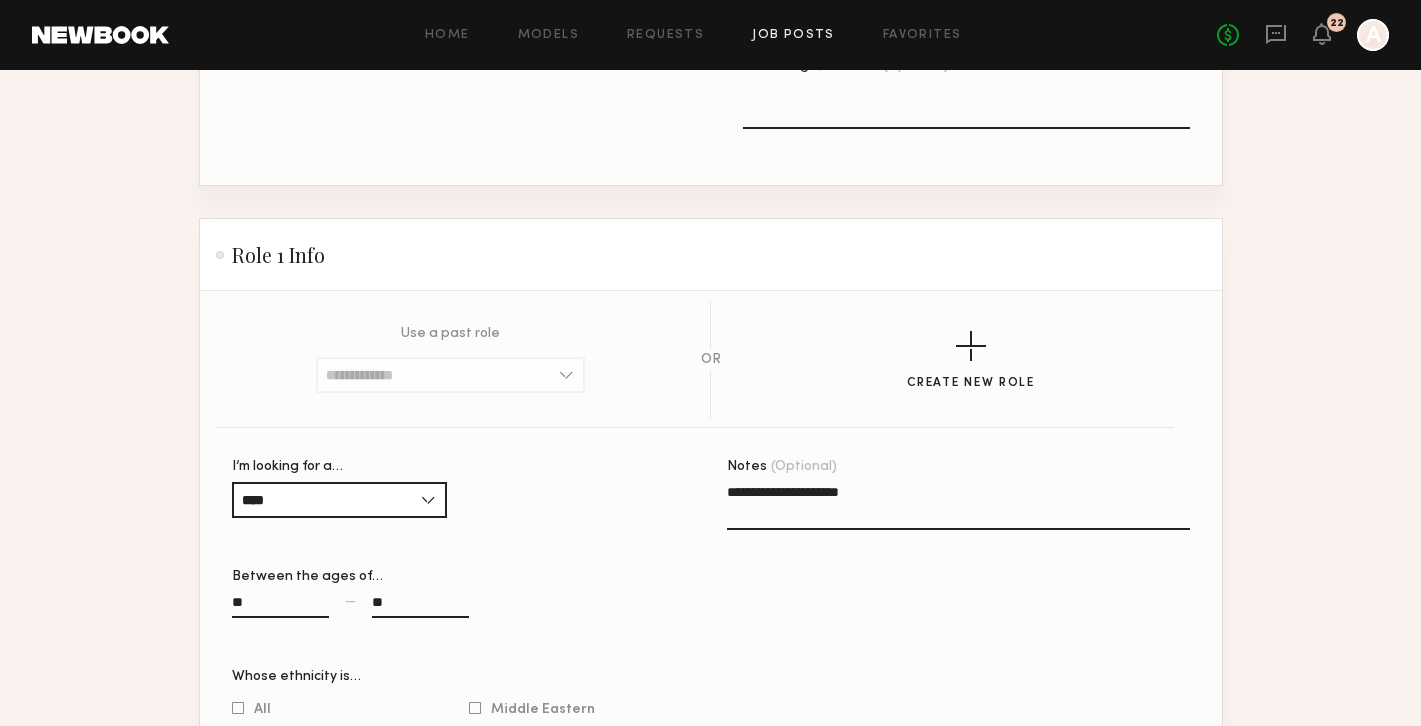 type on "**" 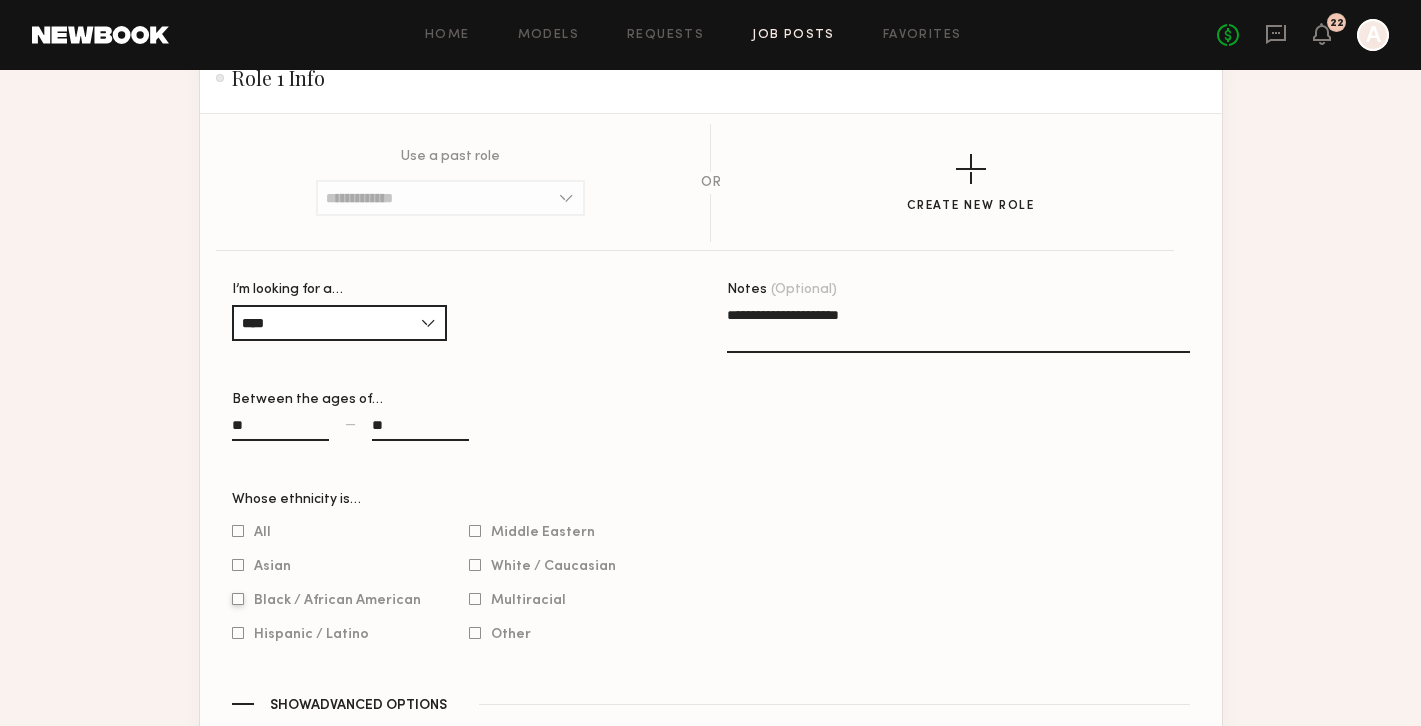 scroll, scrollTop: 1010, scrollLeft: 0, axis: vertical 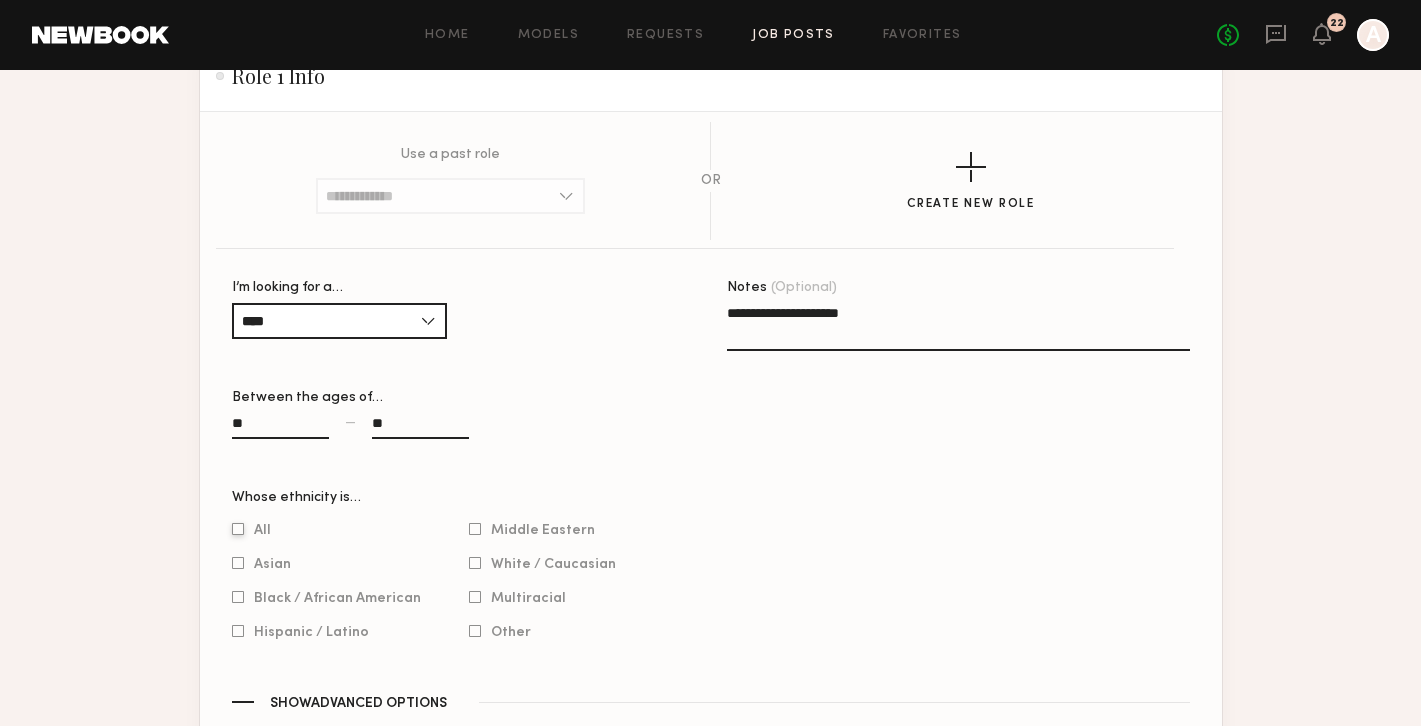 click 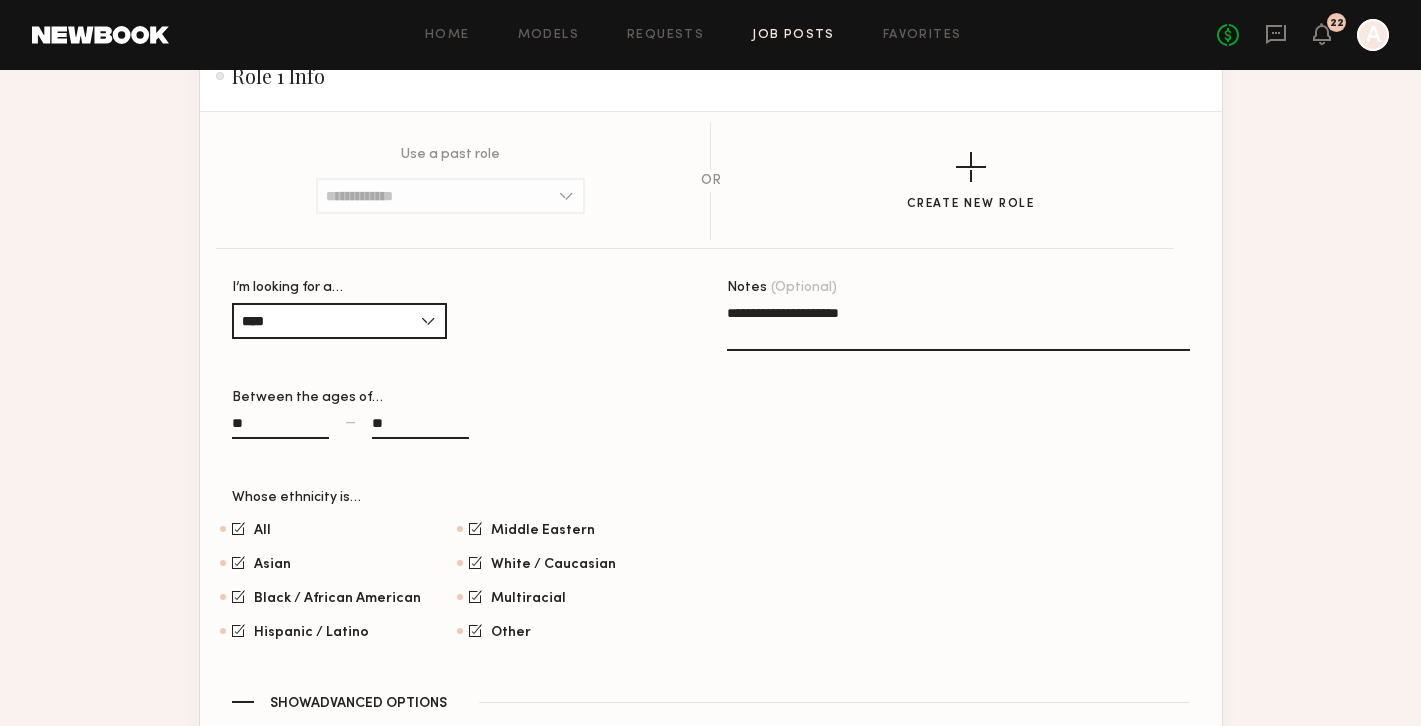 click on "All Asian Black / African American Hispanic / Latino Middle Eastern White / Caucasian Multiracial Other" 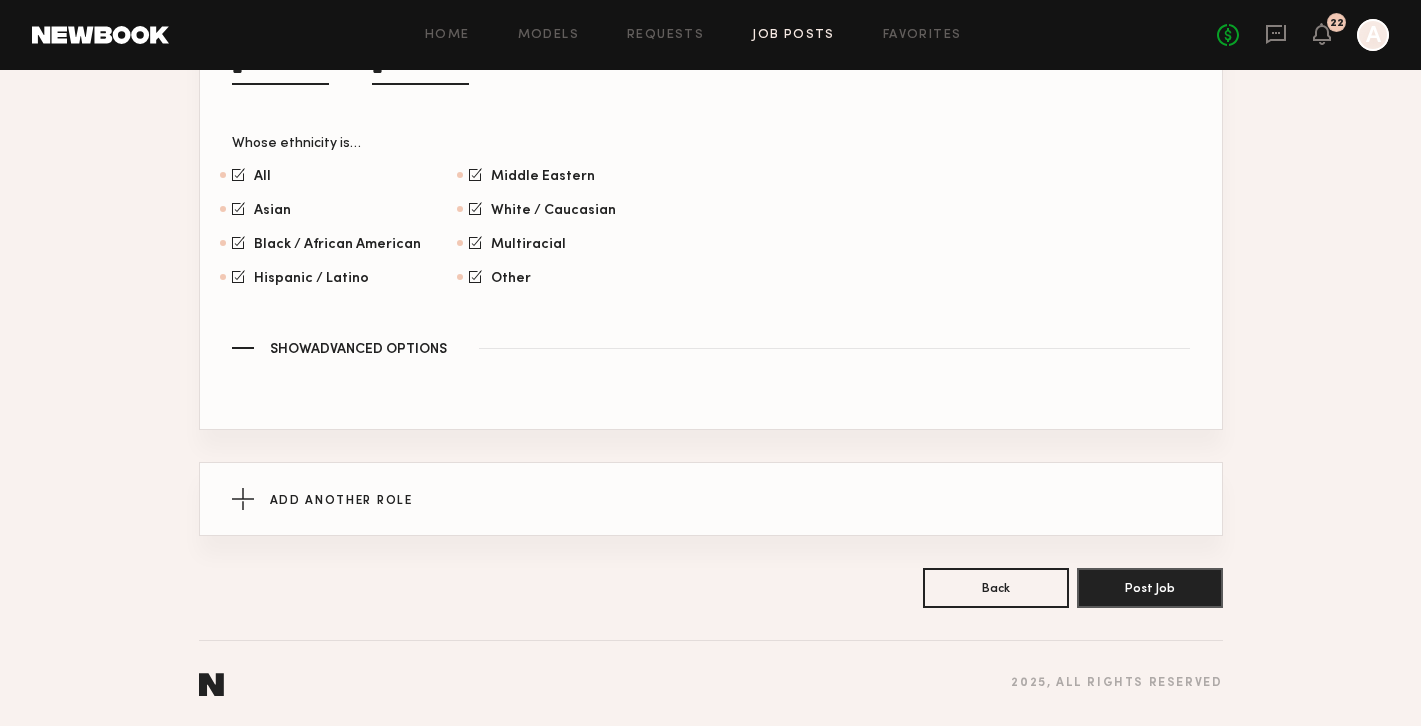 scroll, scrollTop: 1364, scrollLeft: 0, axis: vertical 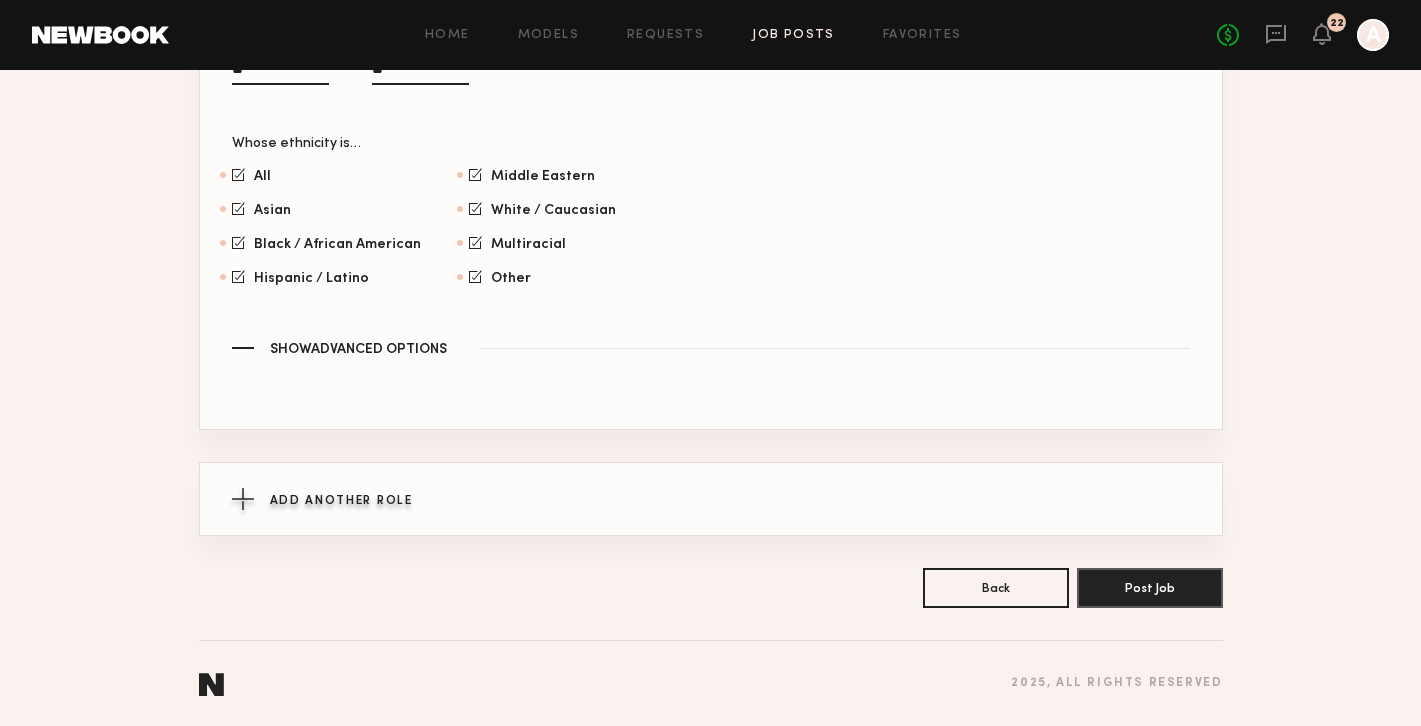 click on "Add Another Role" 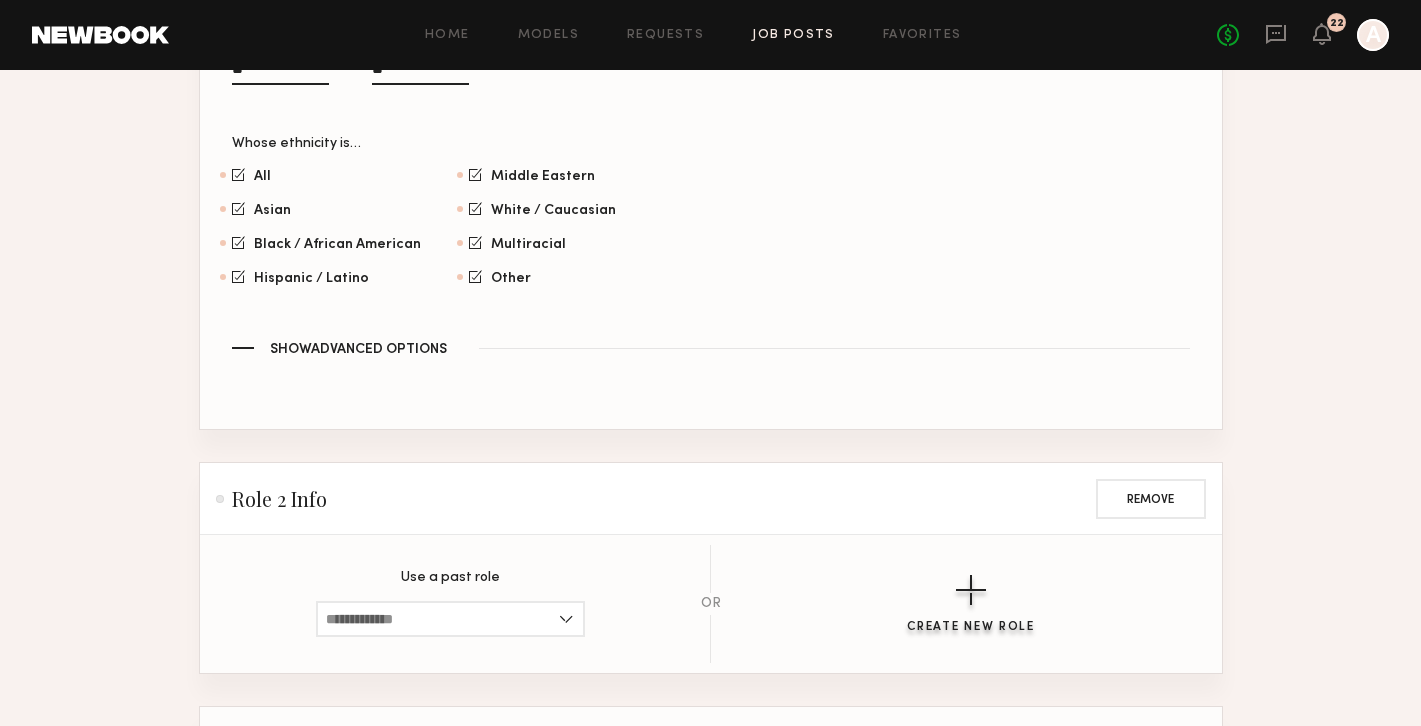 click on "Create New Role" 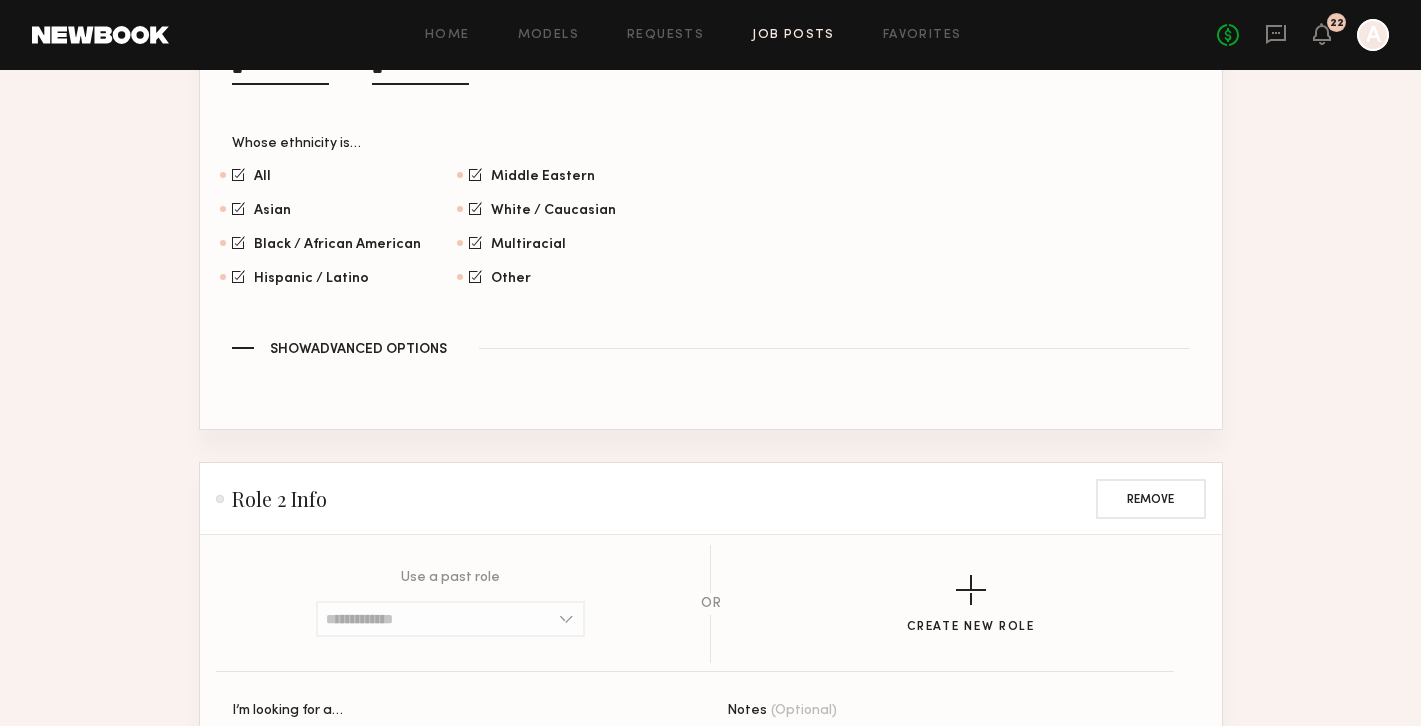 click on "Role 2 Info Remove" 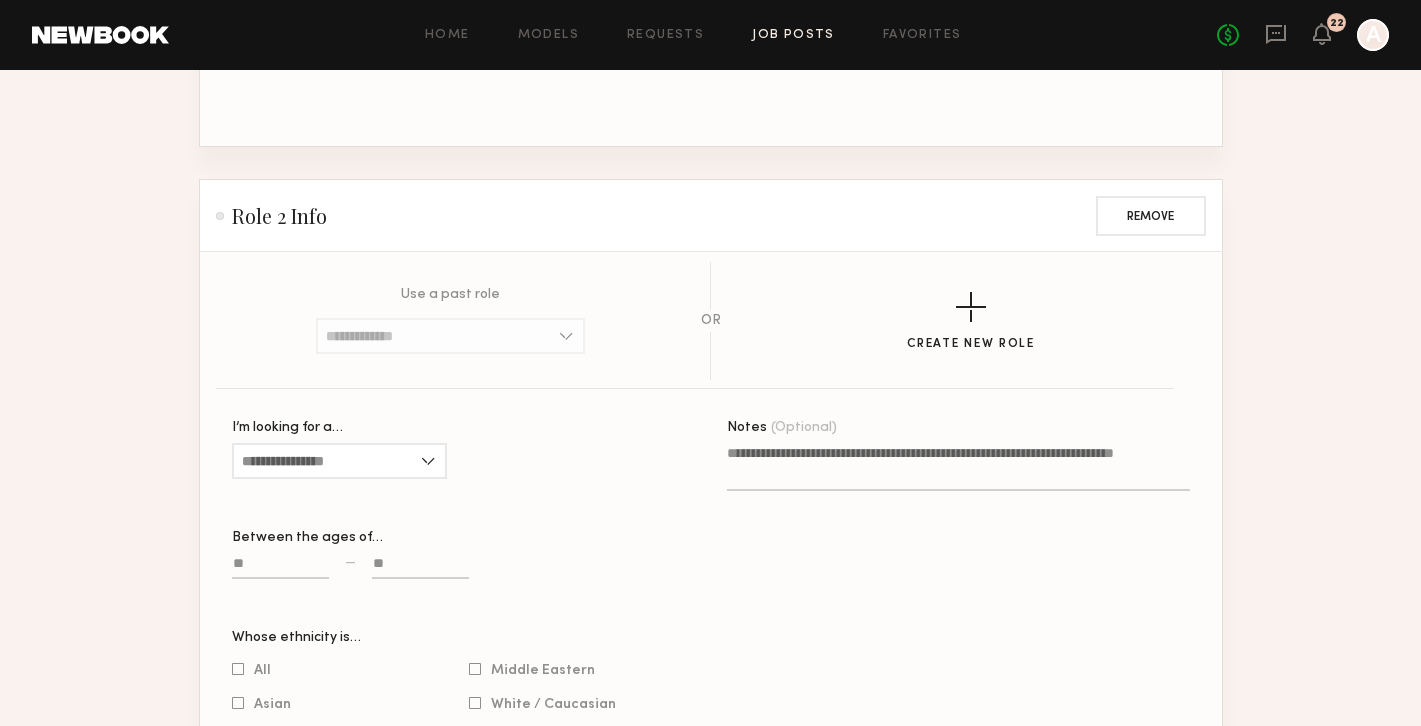 scroll, scrollTop: 1651, scrollLeft: 0, axis: vertical 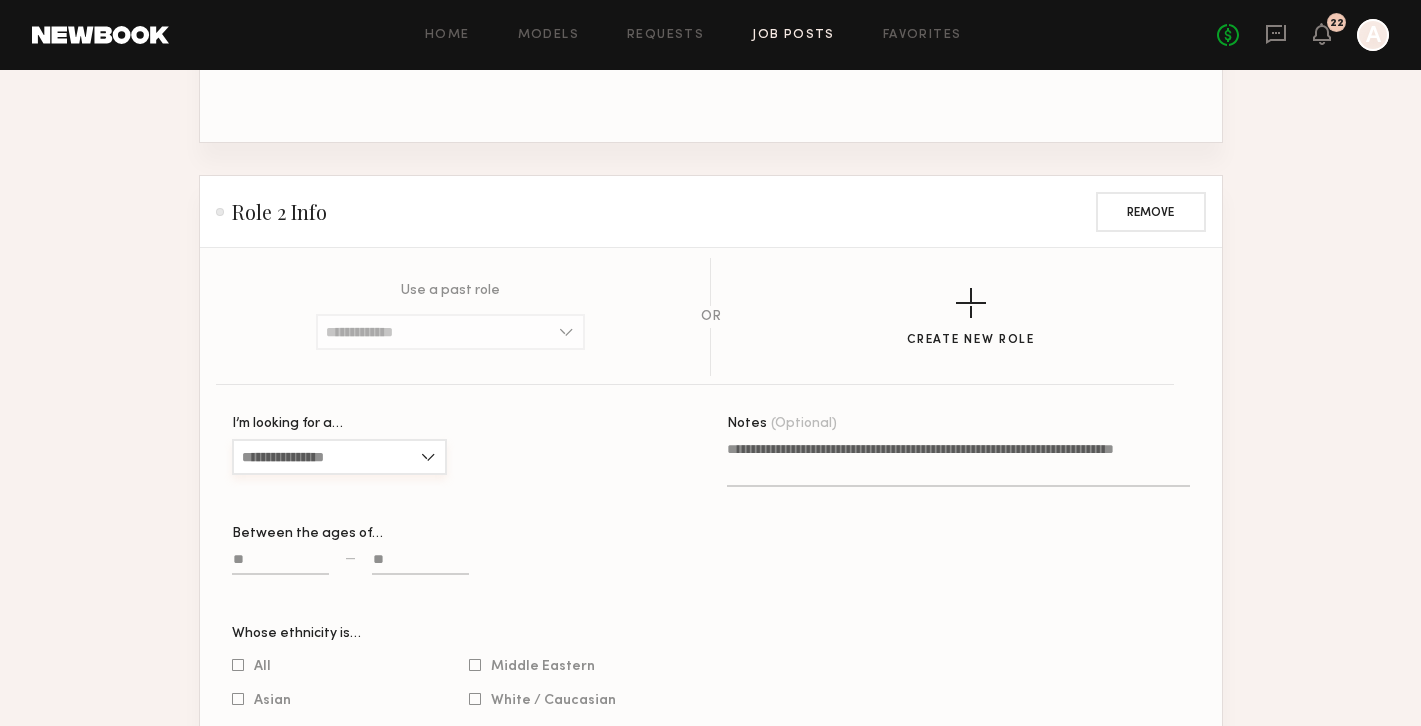 click on "I’m looking for a…" at bounding box center [339, 457] 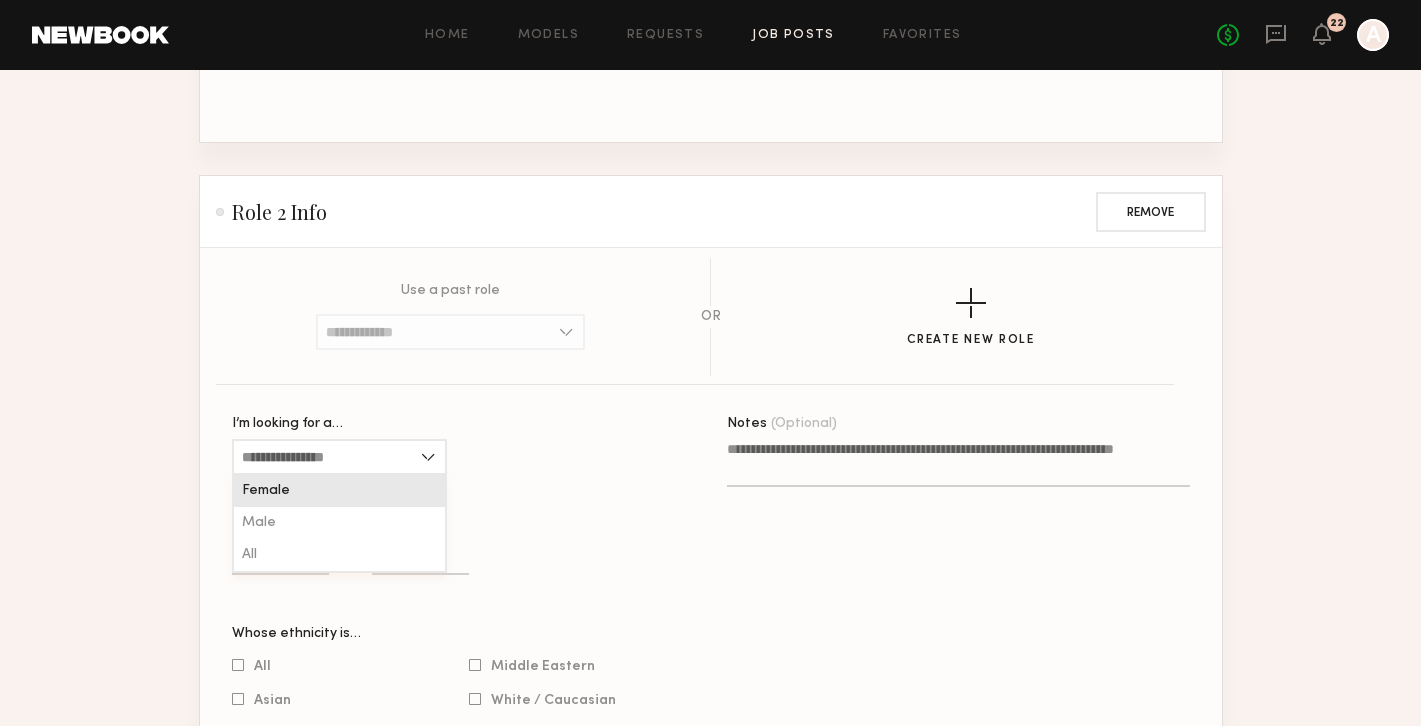 click on "Female" 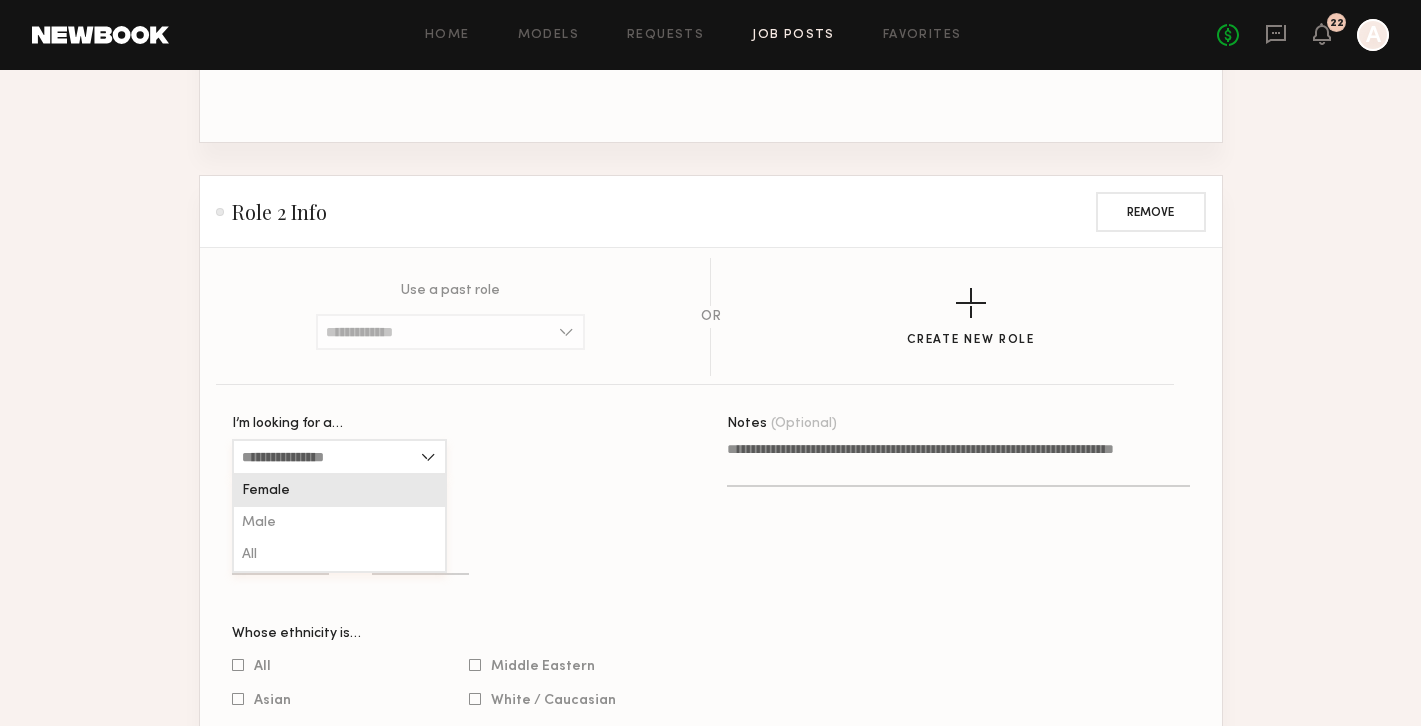 type on "******" 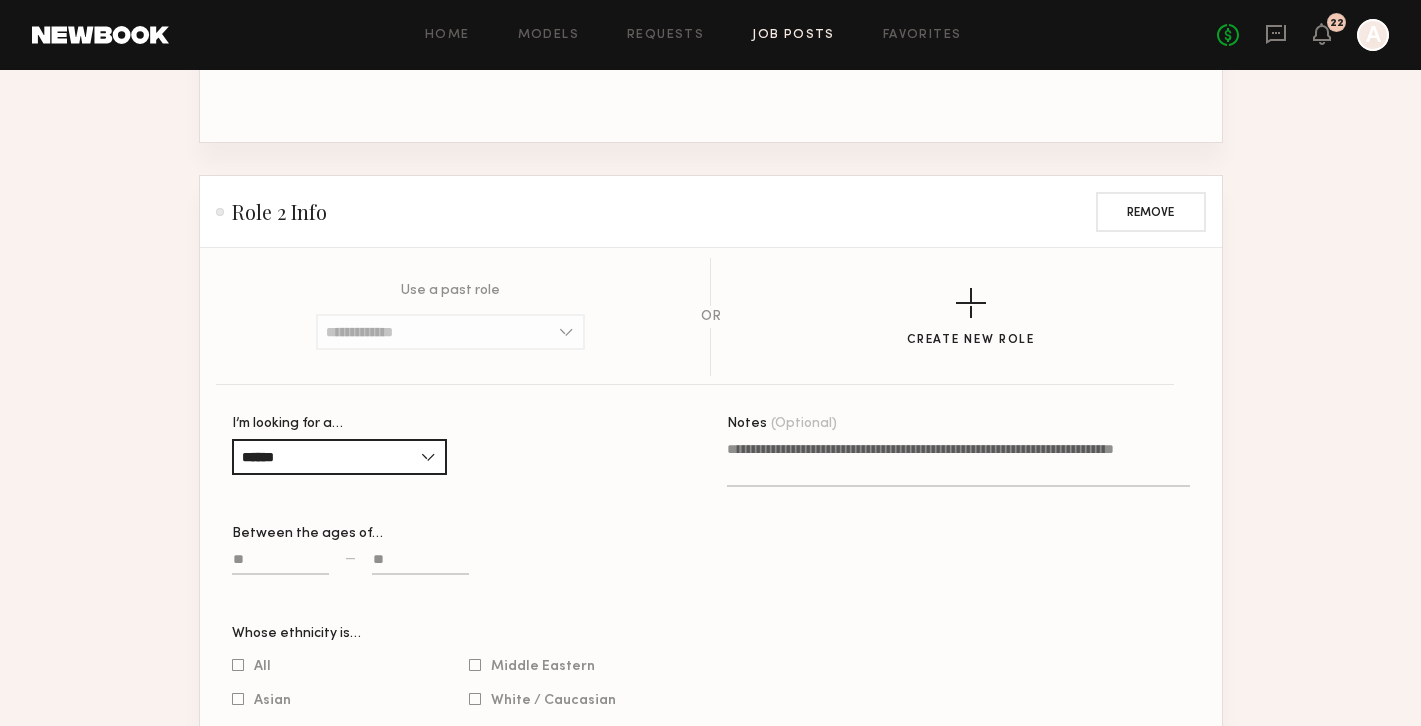 click on "Notes (Optional)" 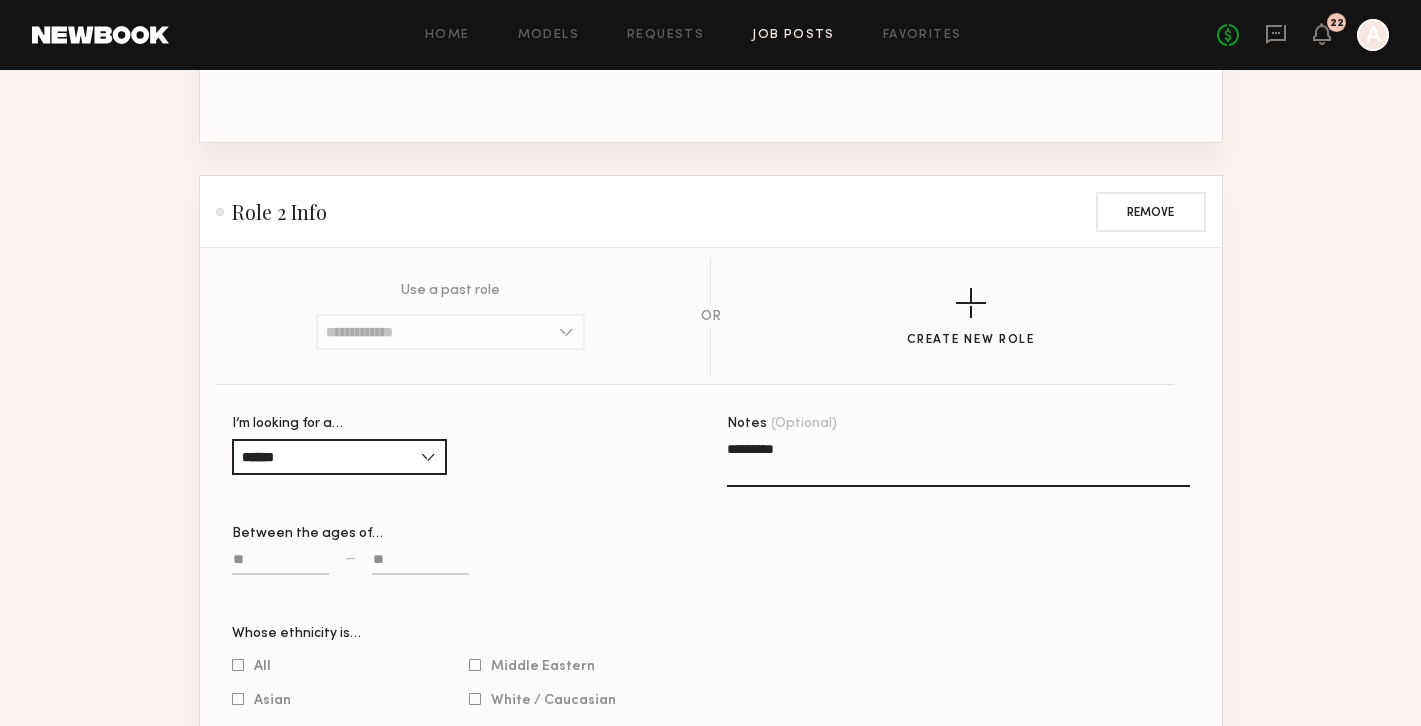 type on "*********" 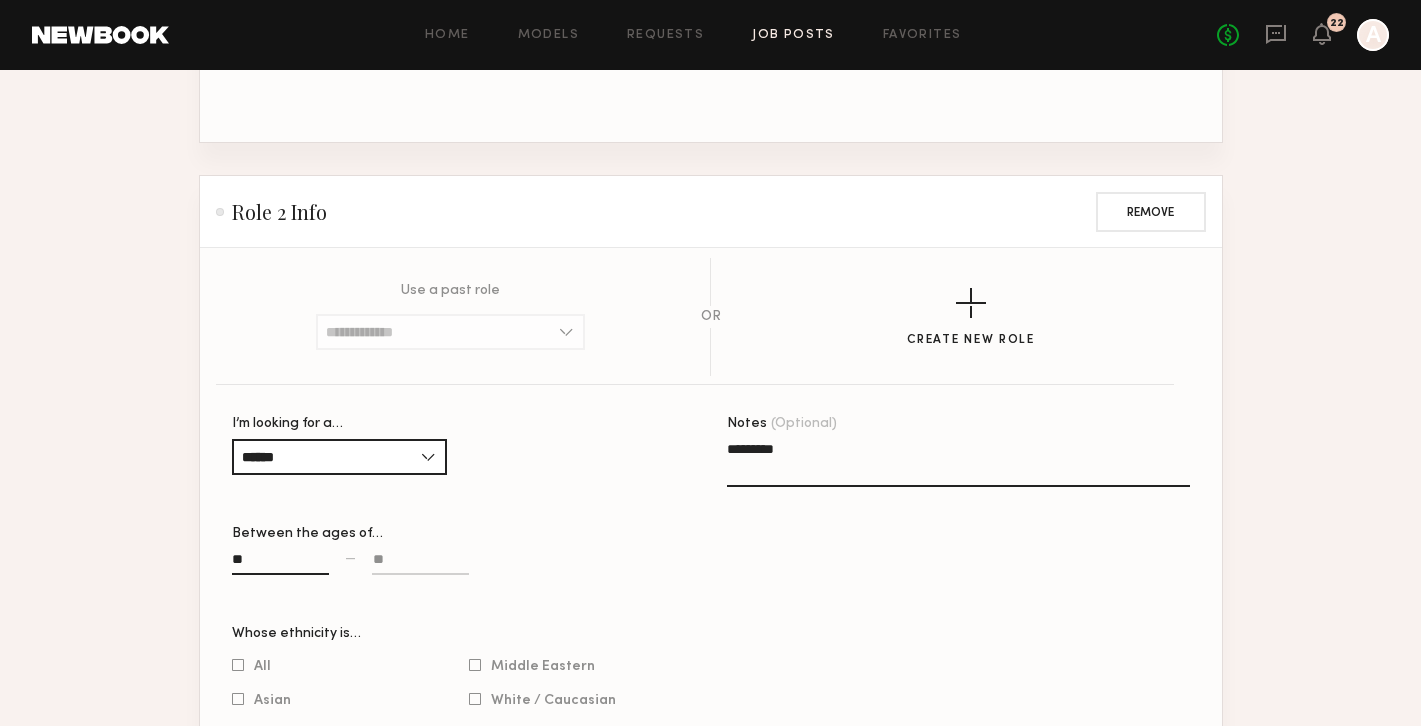 type on "**" 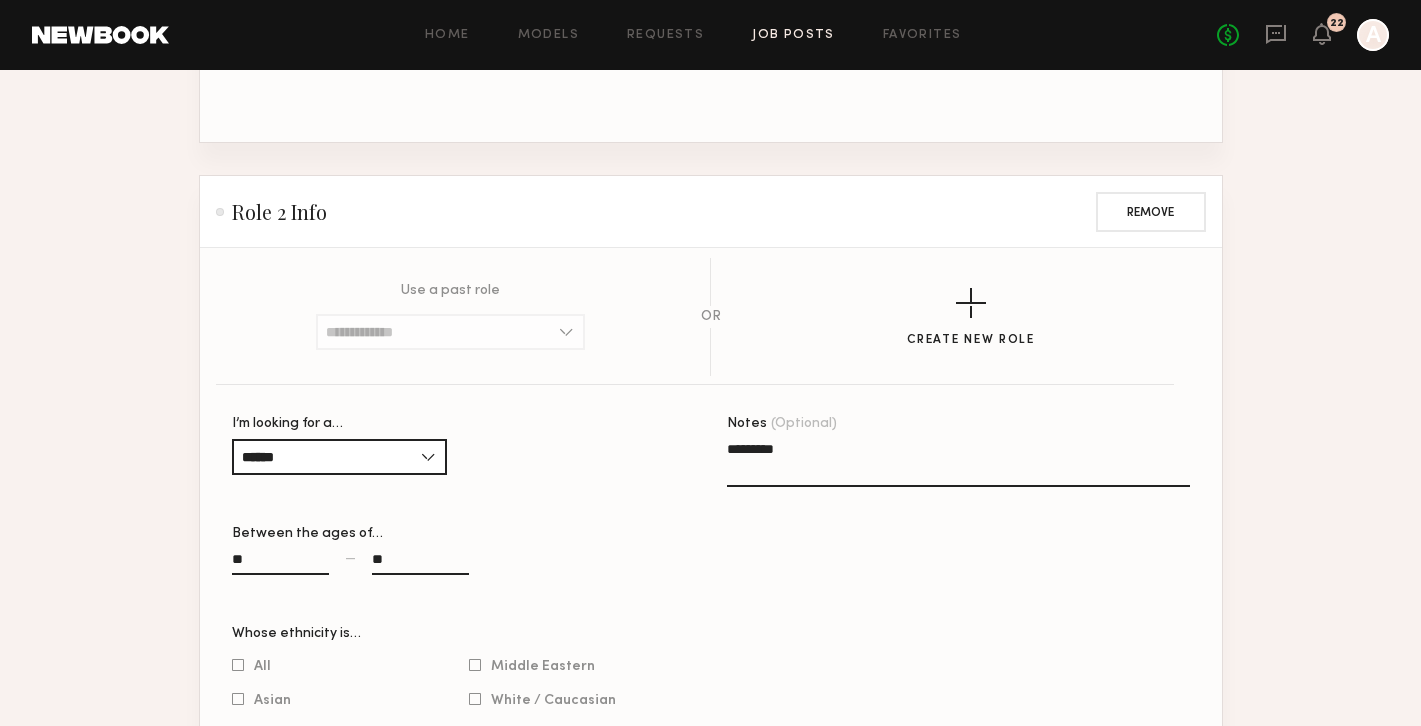 type on "**" 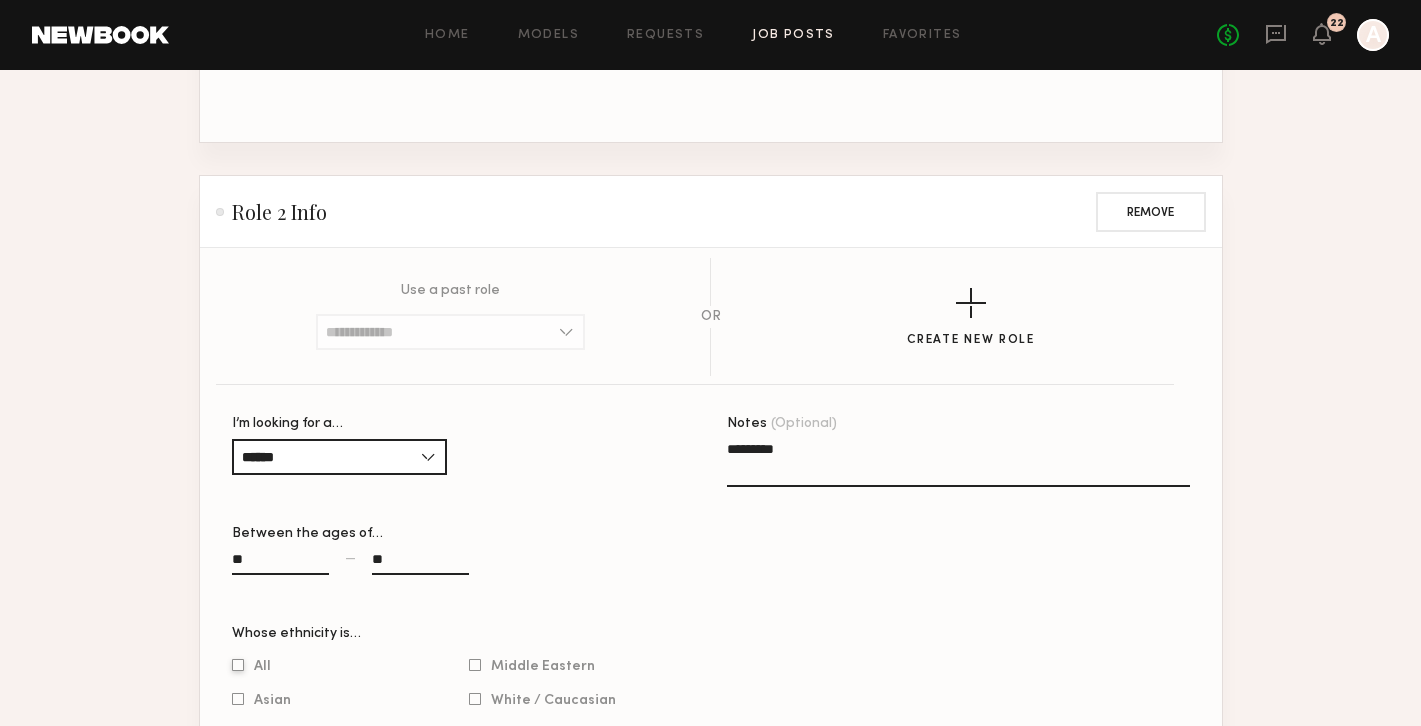 click 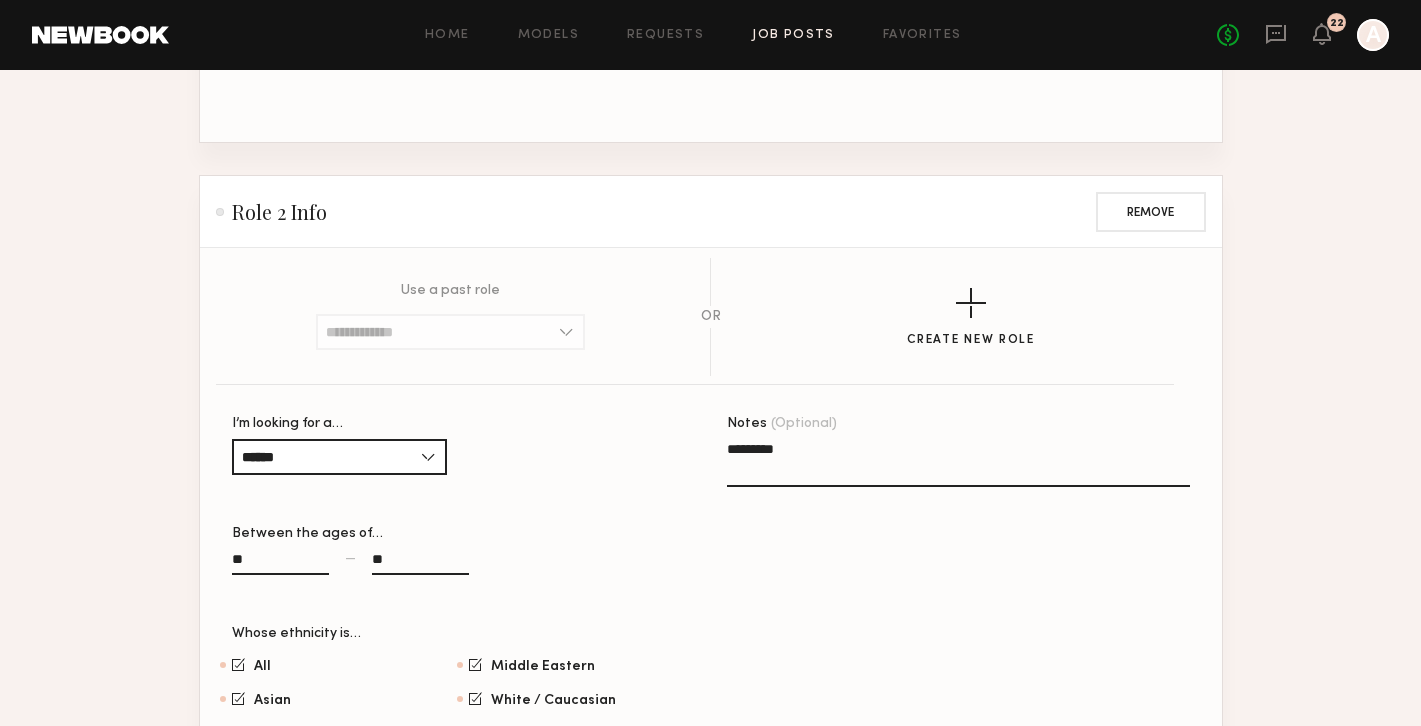 click on "All Asian Black / African American Hispanic / Latino Middle Eastern White / Caucasian Multiracial Other" 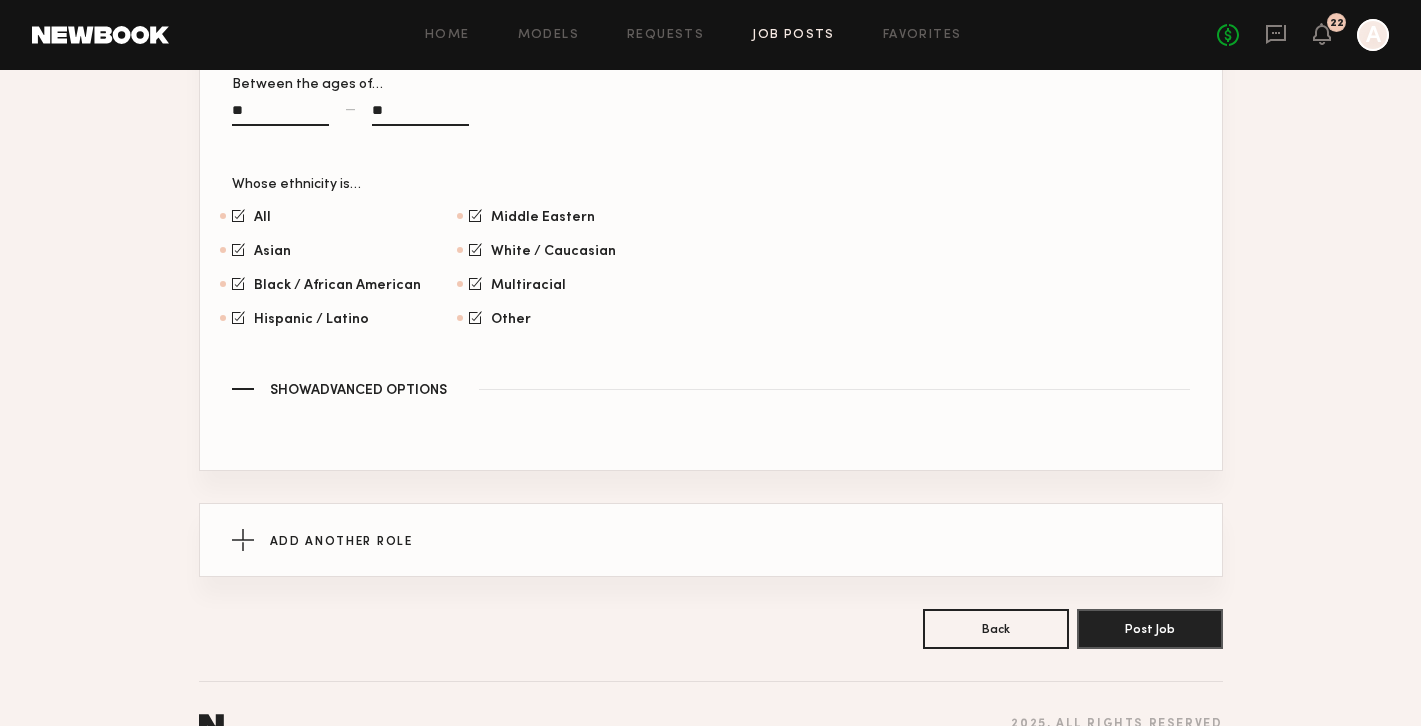 scroll, scrollTop: 2143, scrollLeft: 0, axis: vertical 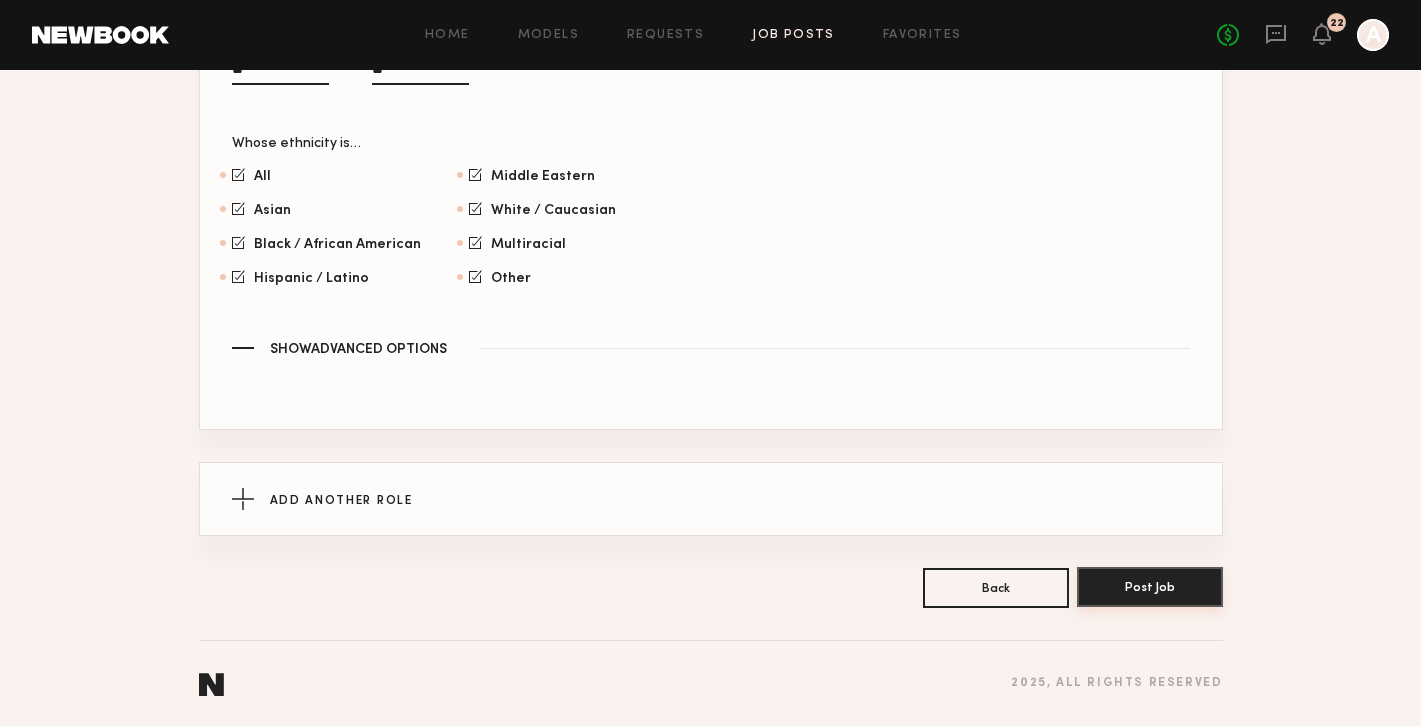 click on "Post Job" 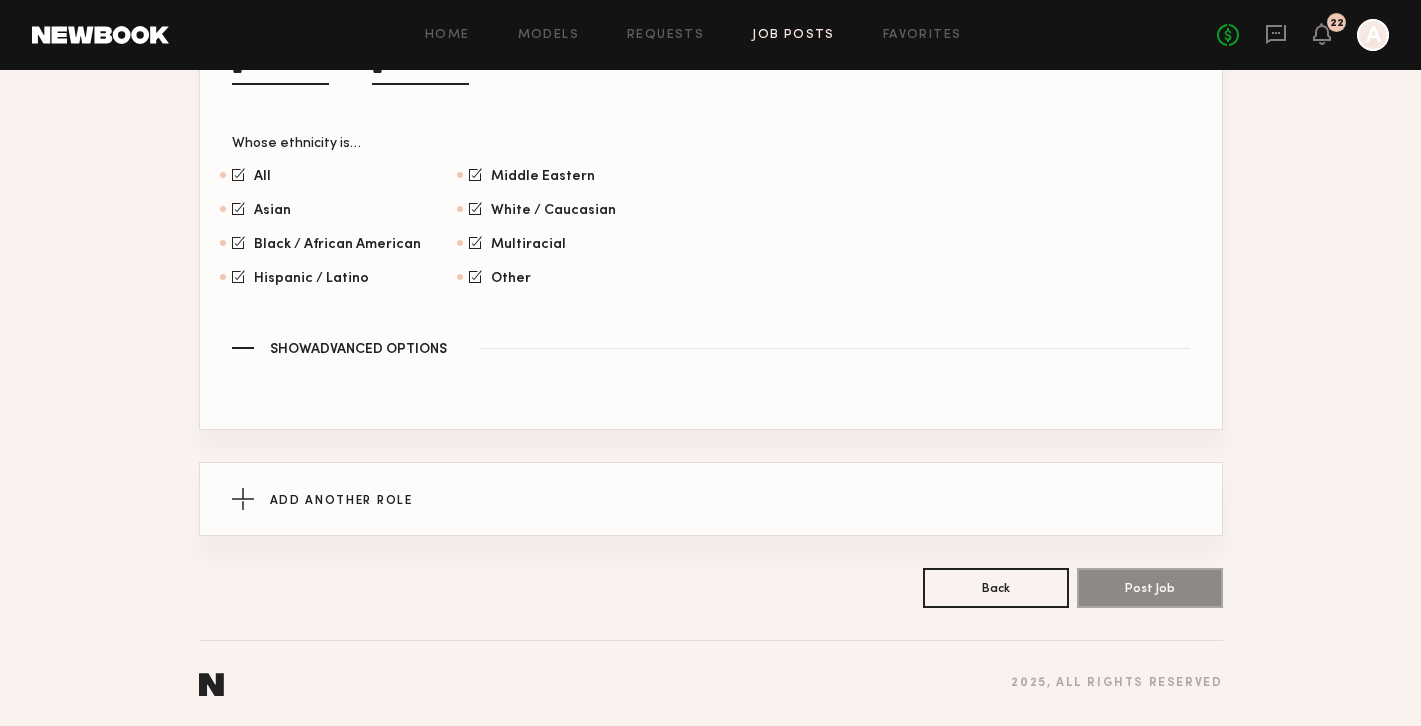 scroll, scrollTop: 2141, scrollLeft: 0, axis: vertical 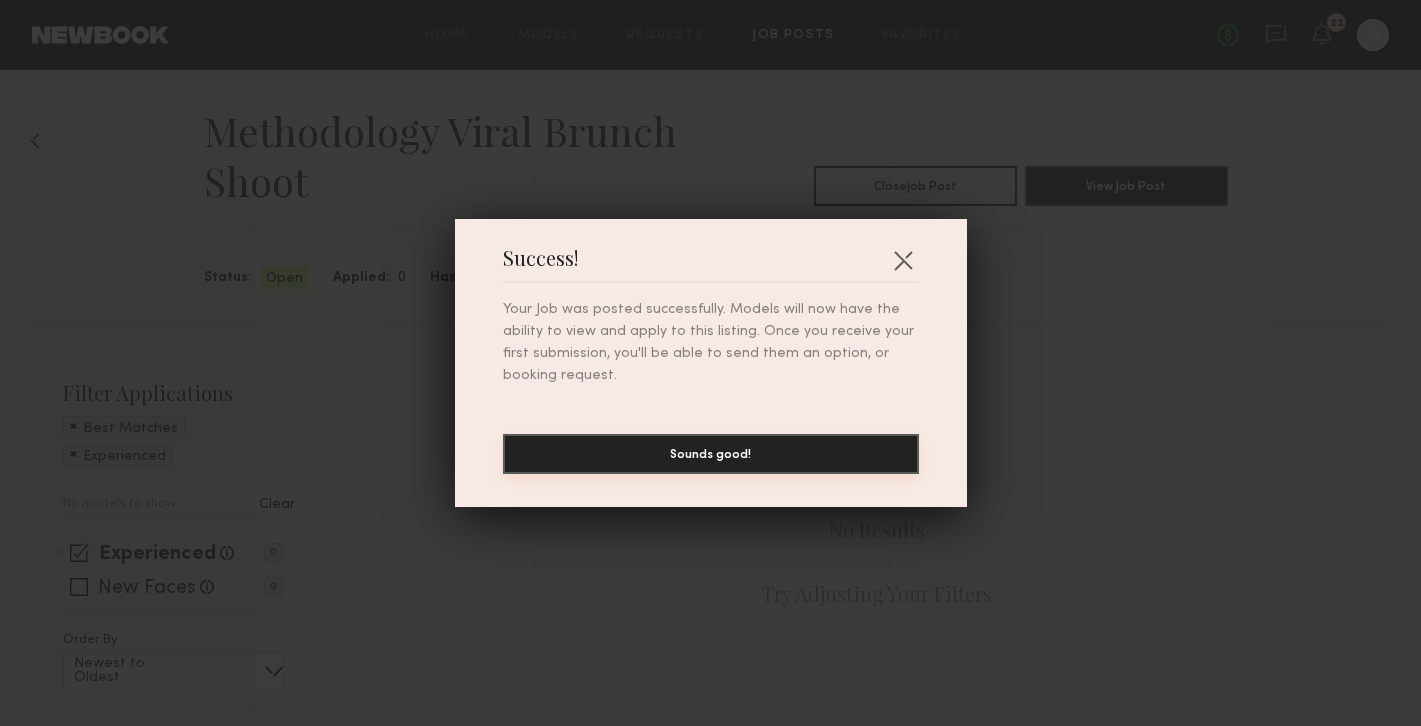 click on "Sounds good!" at bounding box center (711, 454) 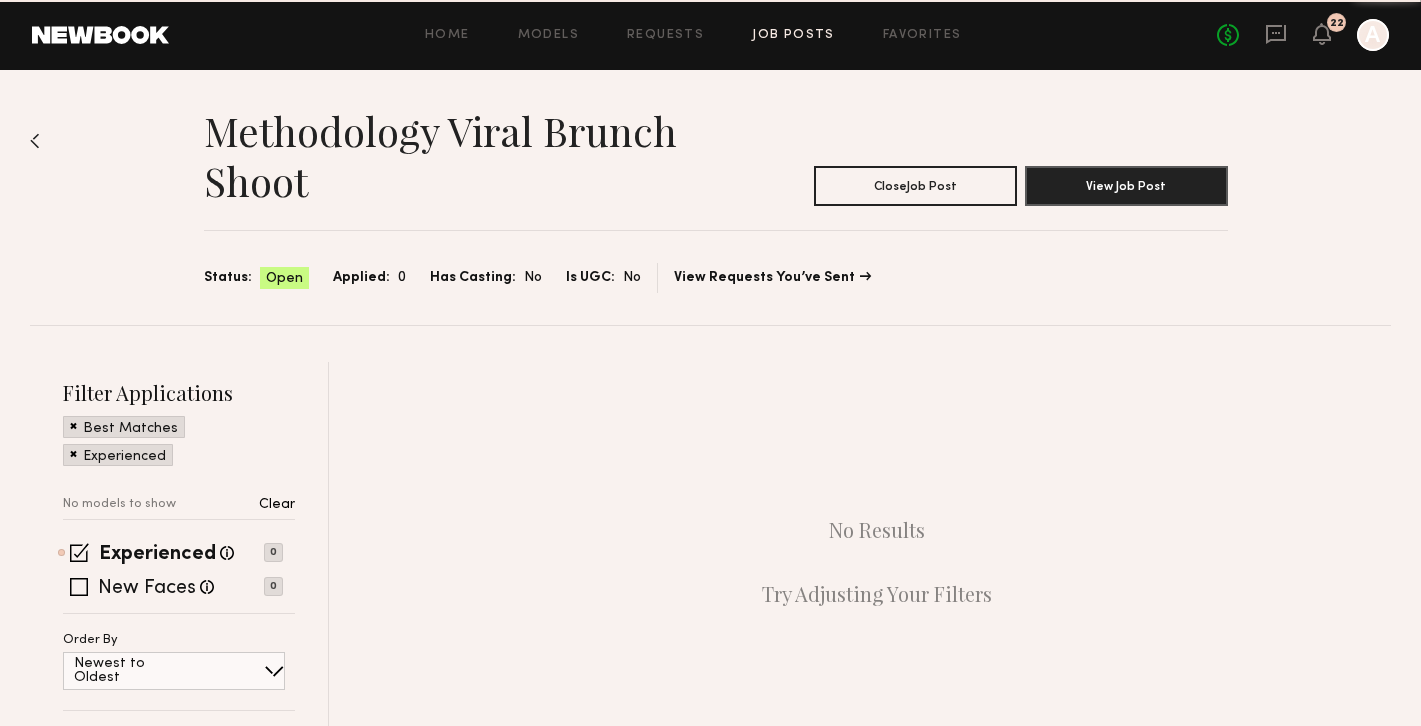 scroll, scrollTop: 0, scrollLeft: 0, axis: both 